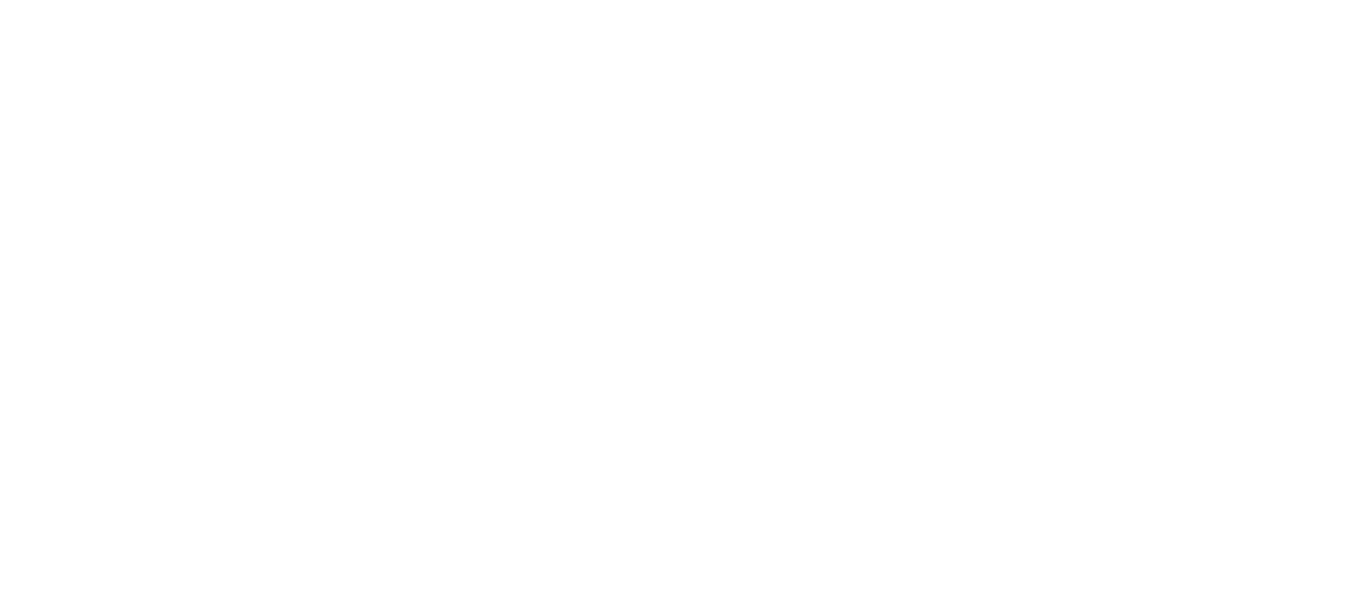 scroll, scrollTop: 0, scrollLeft: 0, axis: both 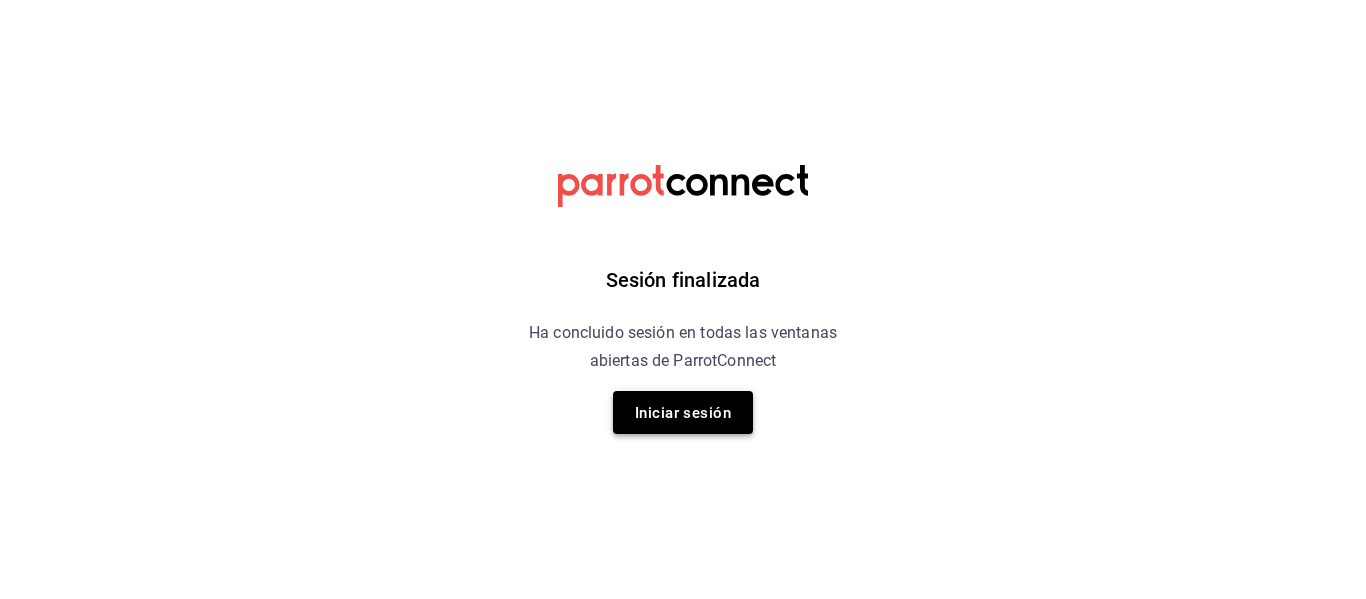 click on "Iniciar sesión" at bounding box center [683, 413] 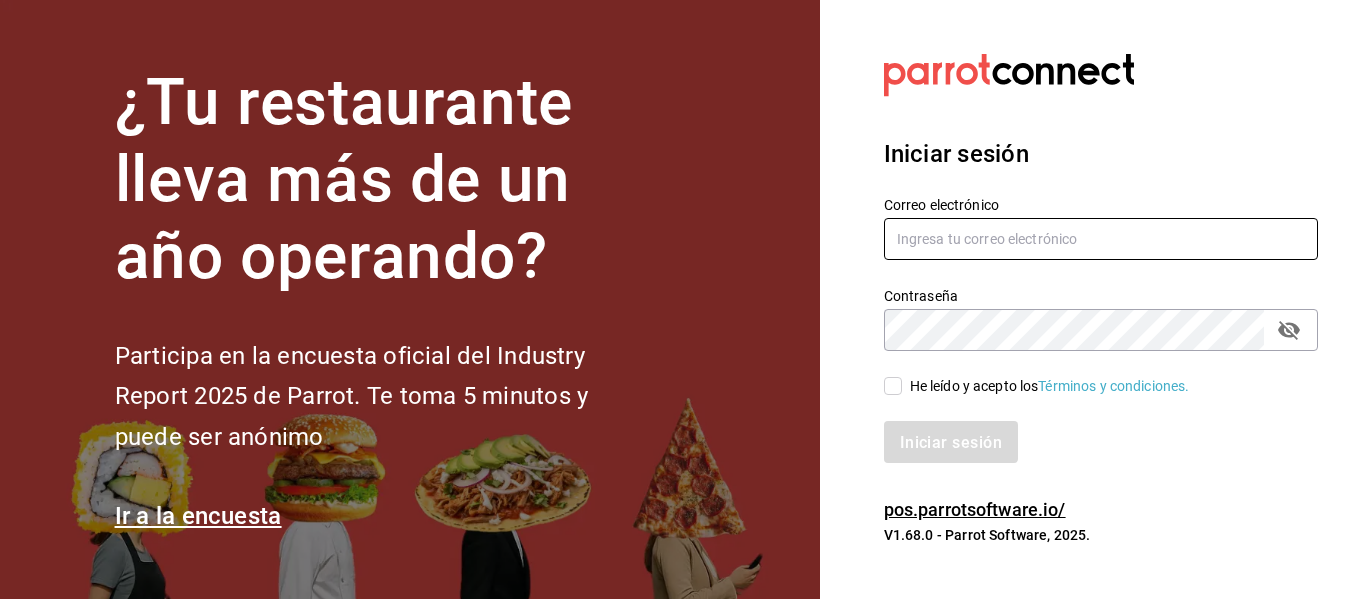 click at bounding box center [1101, 239] 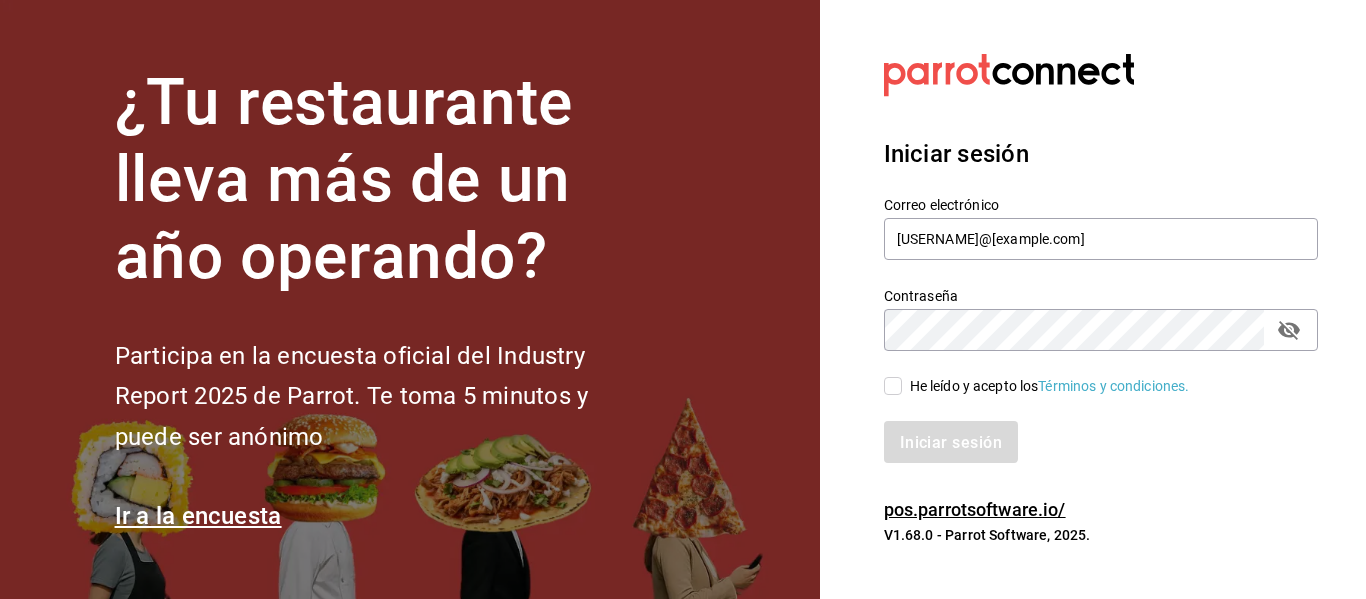 click on "He leído y acepto los  Términos y condiciones." at bounding box center (893, 386) 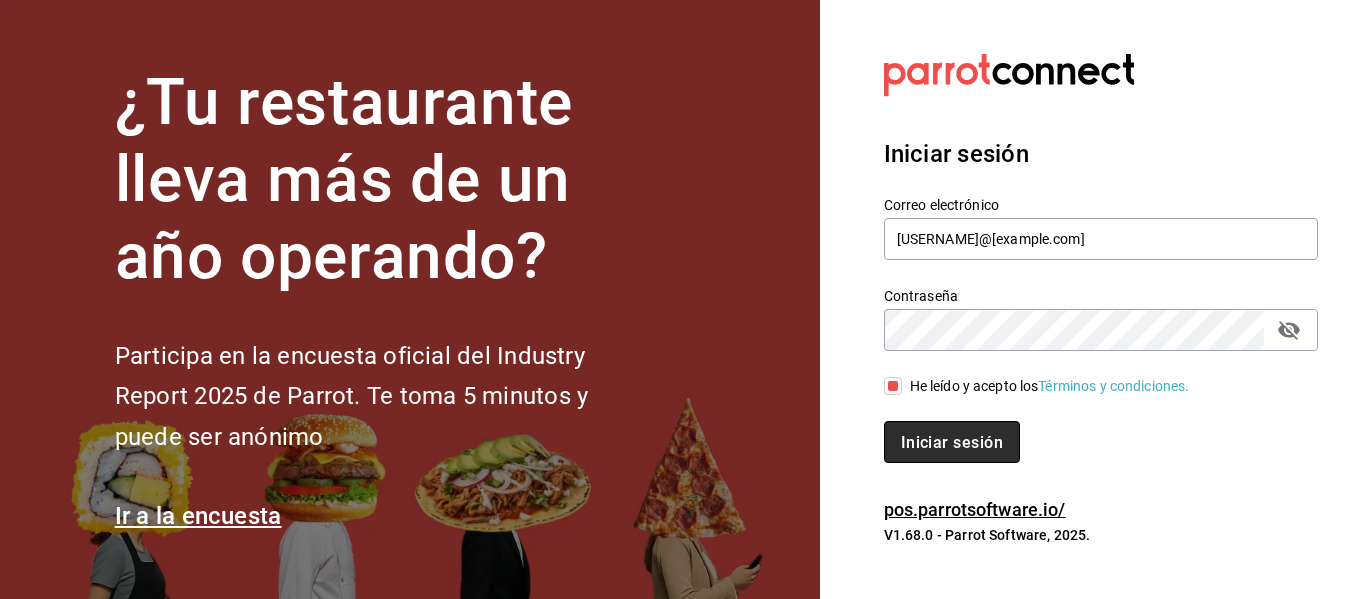 click on "Iniciar sesión" at bounding box center (952, 442) 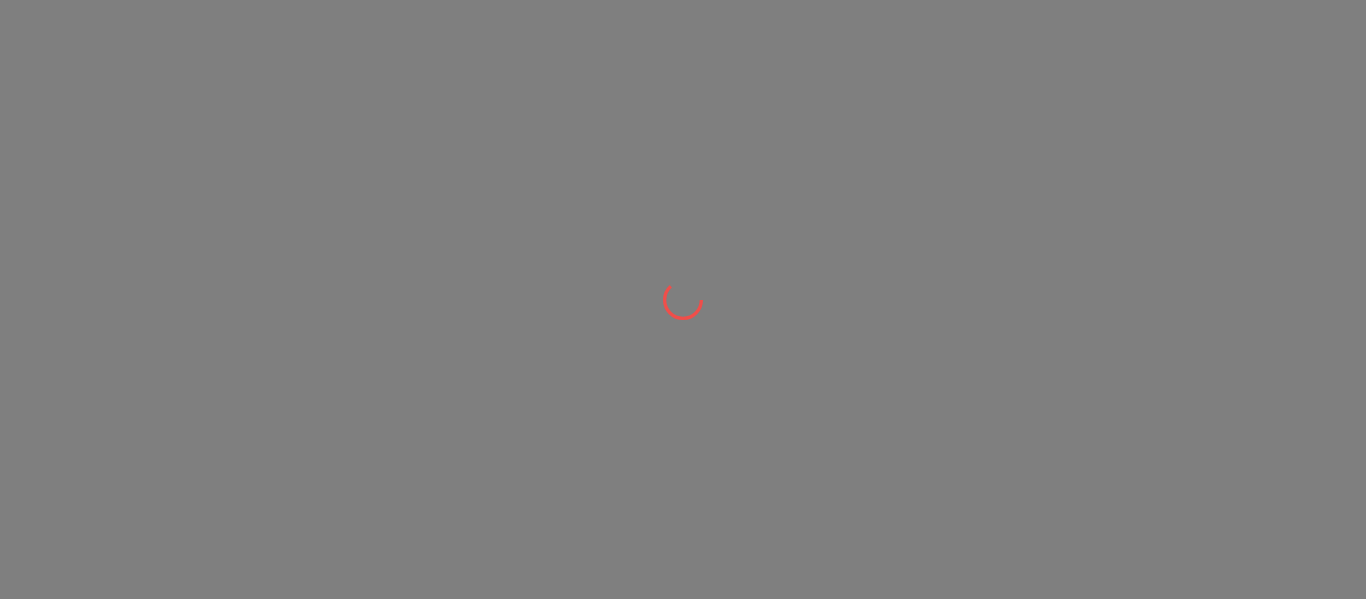 scroll, scrollTop: 0, scrollLeft: 0, axis: both 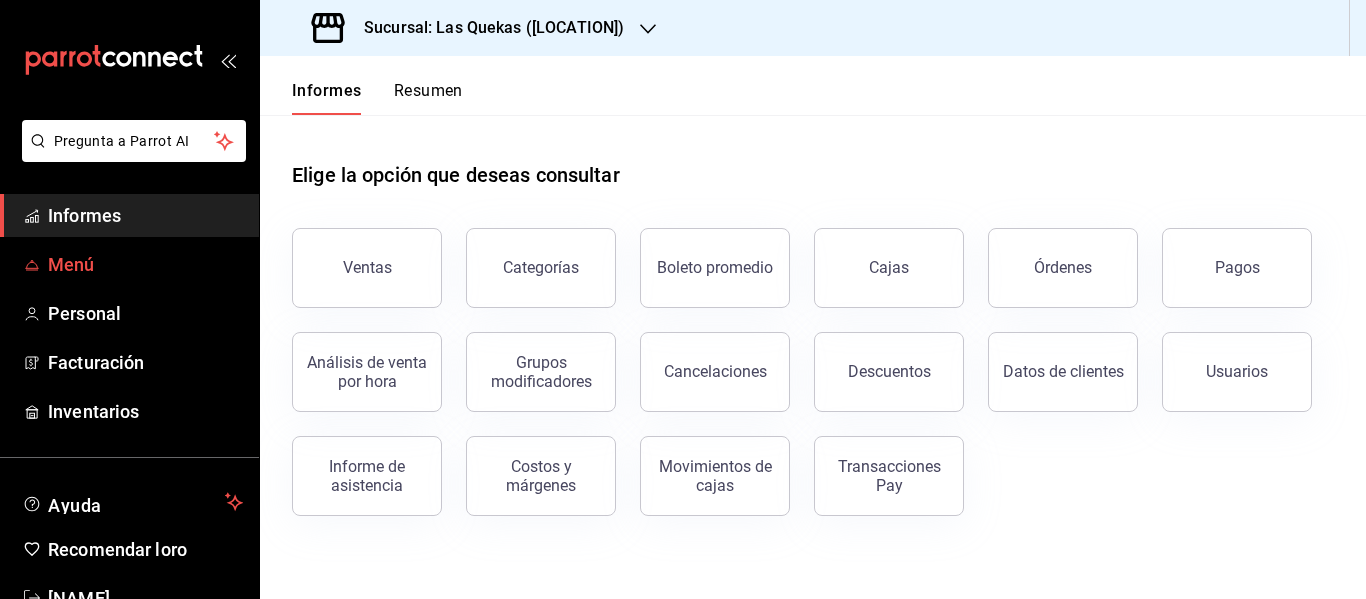 click on "Menú" at bounding box center (71, 264) 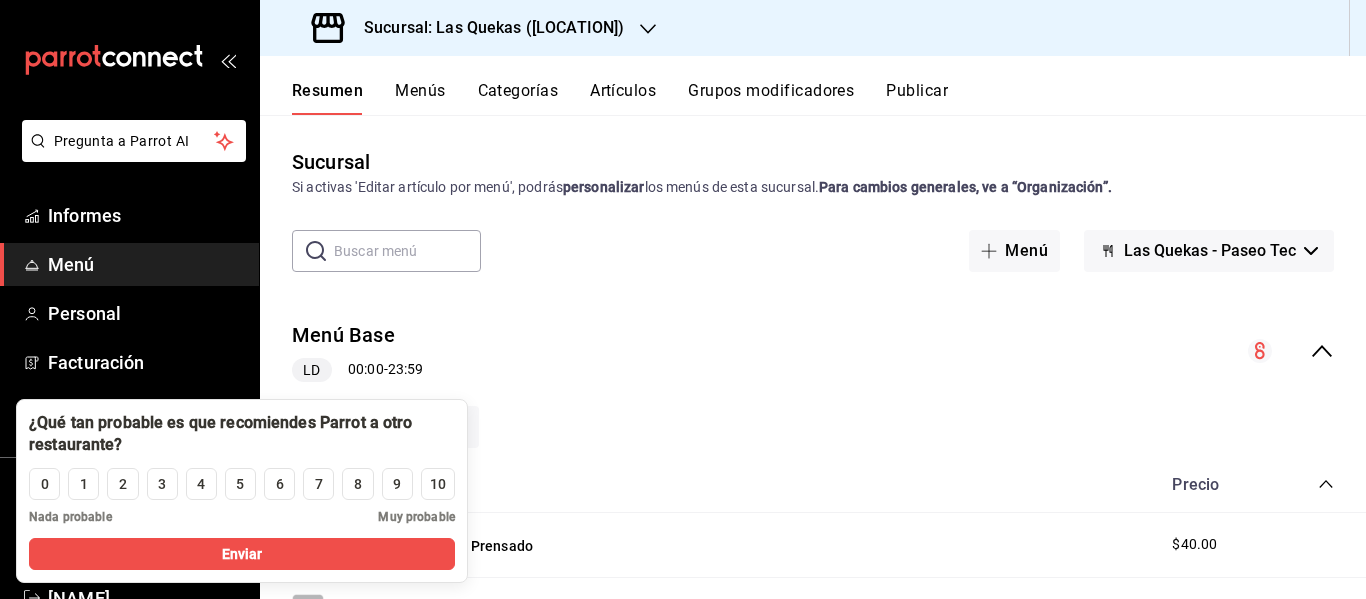 click on "Menú Base LD 00:00  -  23:59" at bounding box center (813, 351) 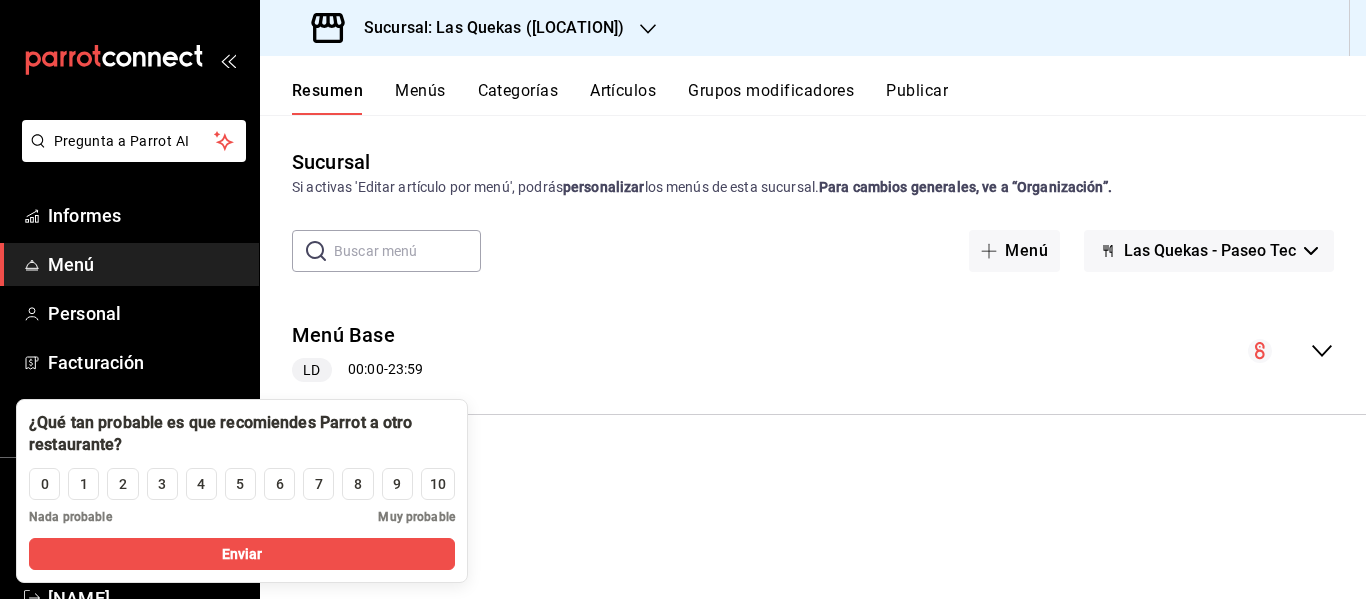 click on "Artículos" at bounding box center (623, 90) 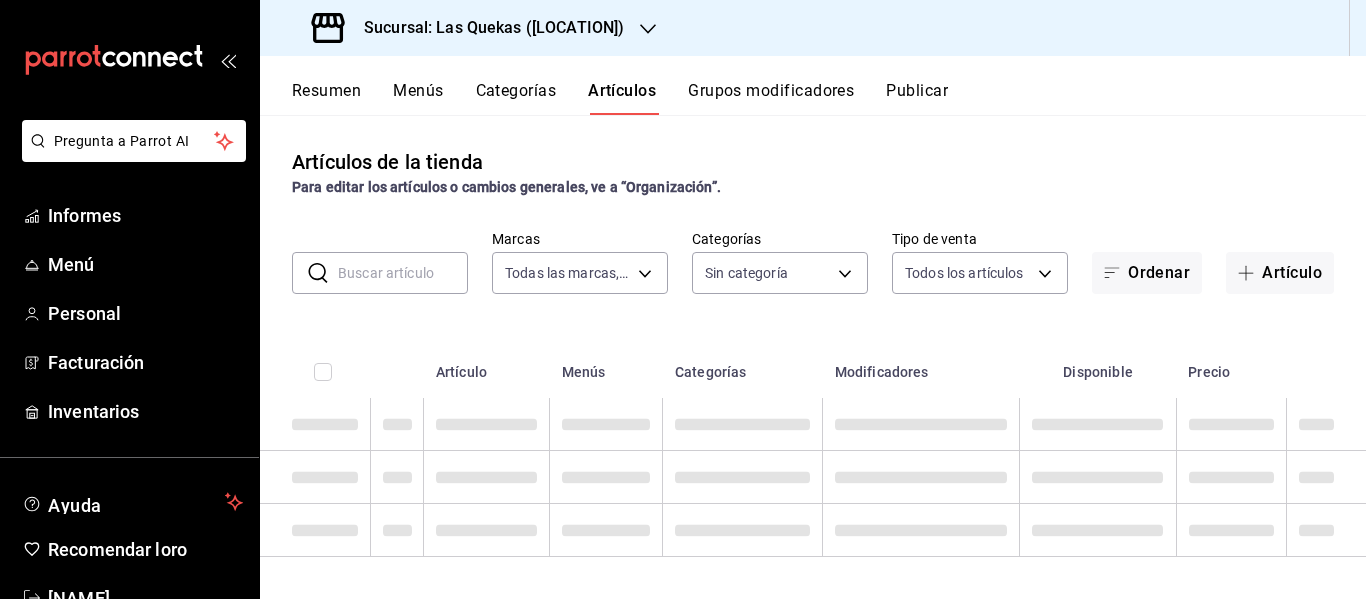 type on "84f8d17f-0be7-4069-91ac-af961fff9a3a" 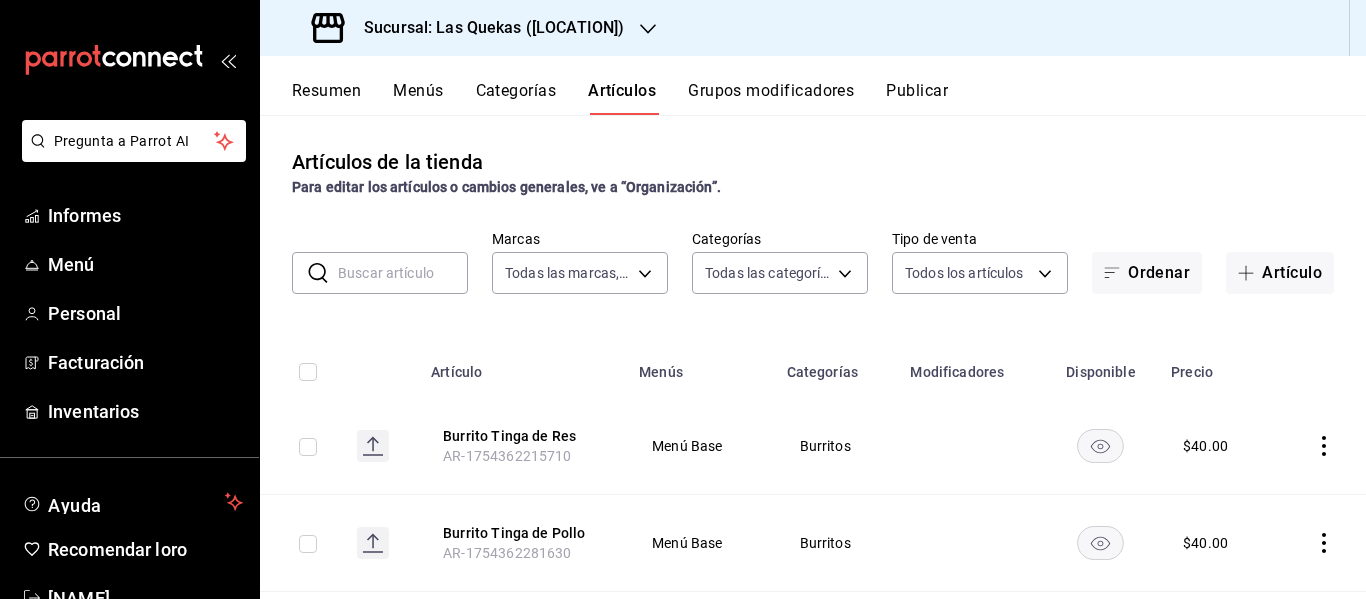type on "49c5df0a-de1f-4552-8342-0287f1a67494,97e21f57-bbe4-4150-8180-d51e39066037,719b5943-0ffd-4b25-9044-57e5145a1039,a2a7f848-dba9-4e18-b14e-7697120051f6,9ae62a9a-f31a-4f9e-9fb4-077e0f40960c,7a833d2d-88d9-4e42-b1c0-7ea0622862f2" 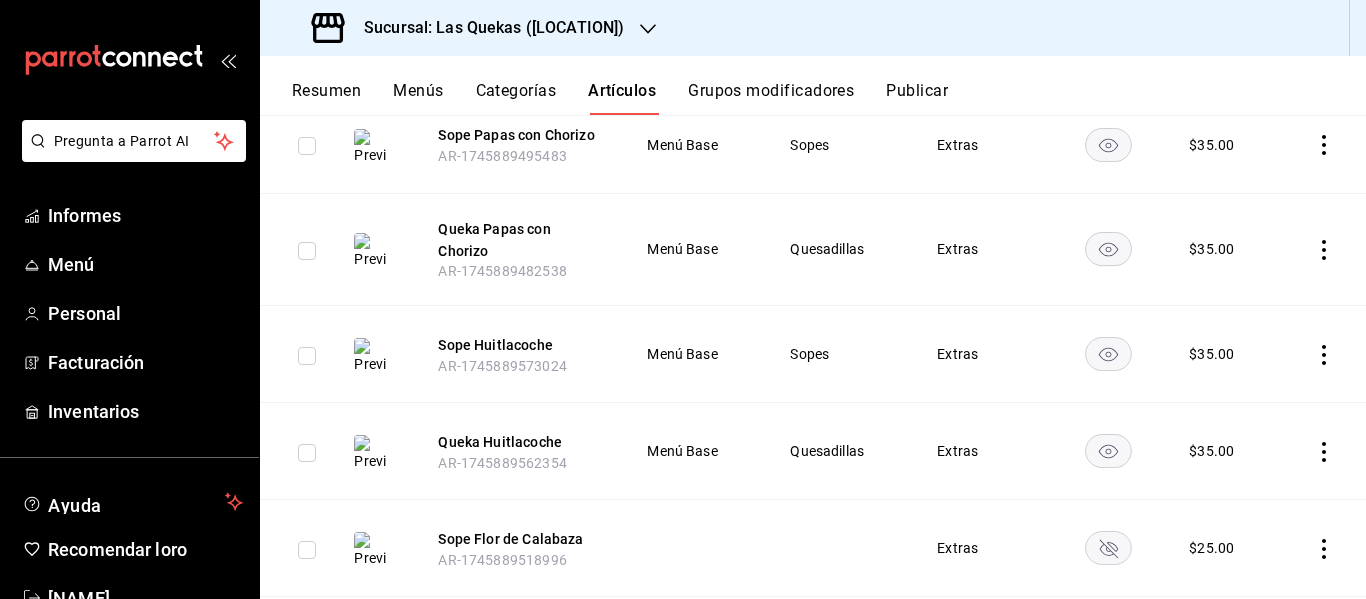 scroll, scrollTop: 5573, scrollLeft: 0, axis: vertical 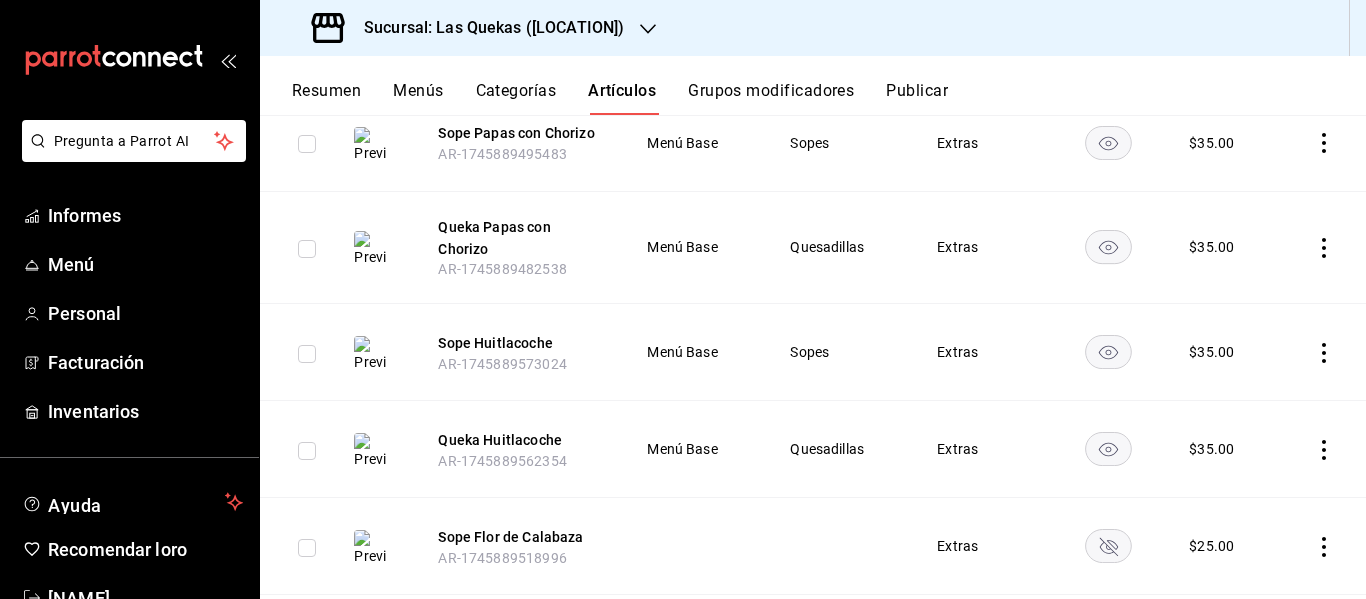 click on "Categorías" at bounding box center (516, 90) 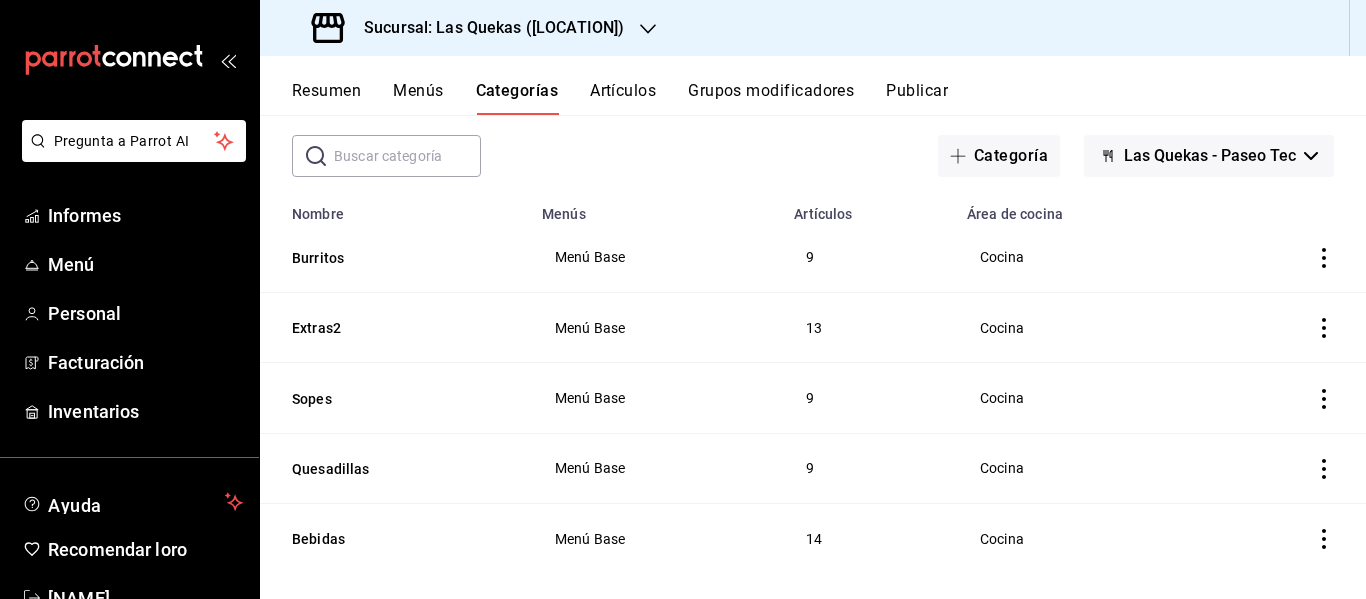 scroll, scrollTop: 112, scrollLeft: 0, axis: vertical 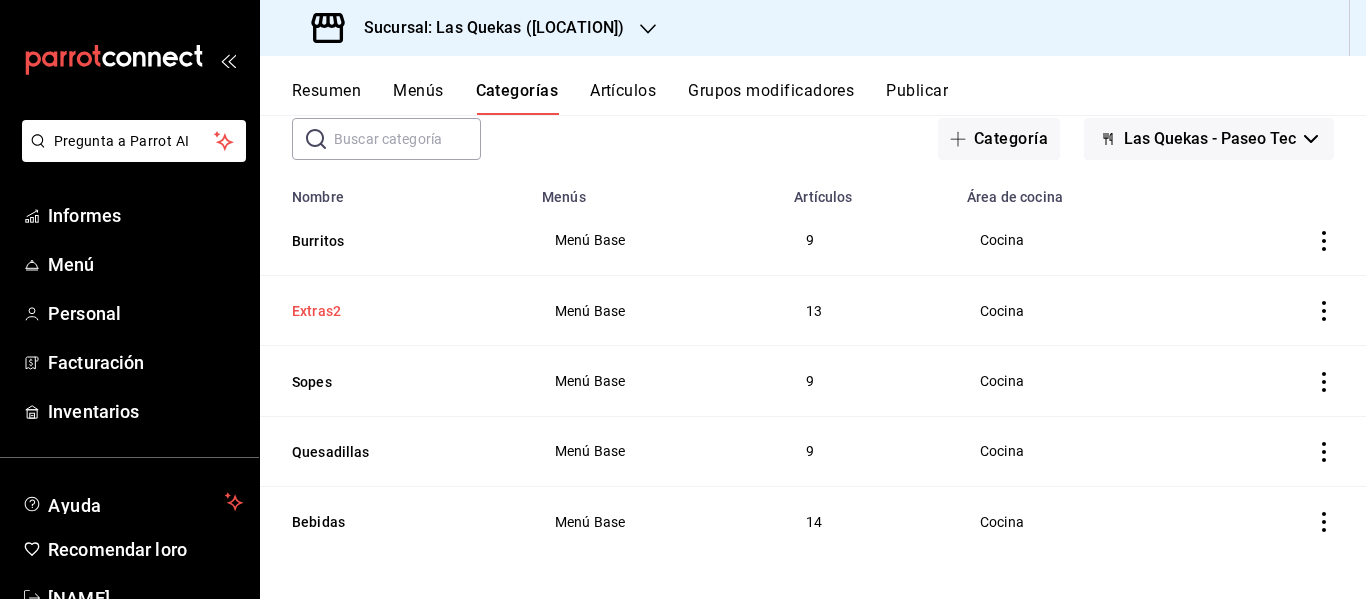 click on "Extras2" at bounding box center [392, 311] 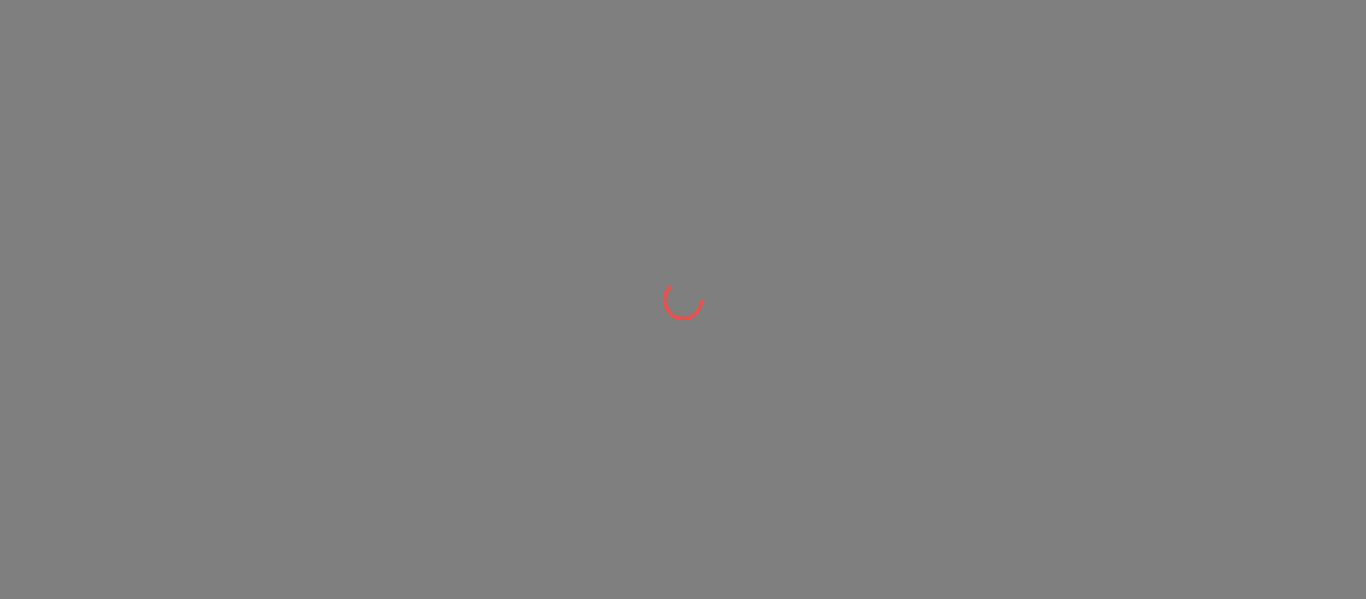 scroll, scrollTop: 0, scrollLeft: 0, axis: both 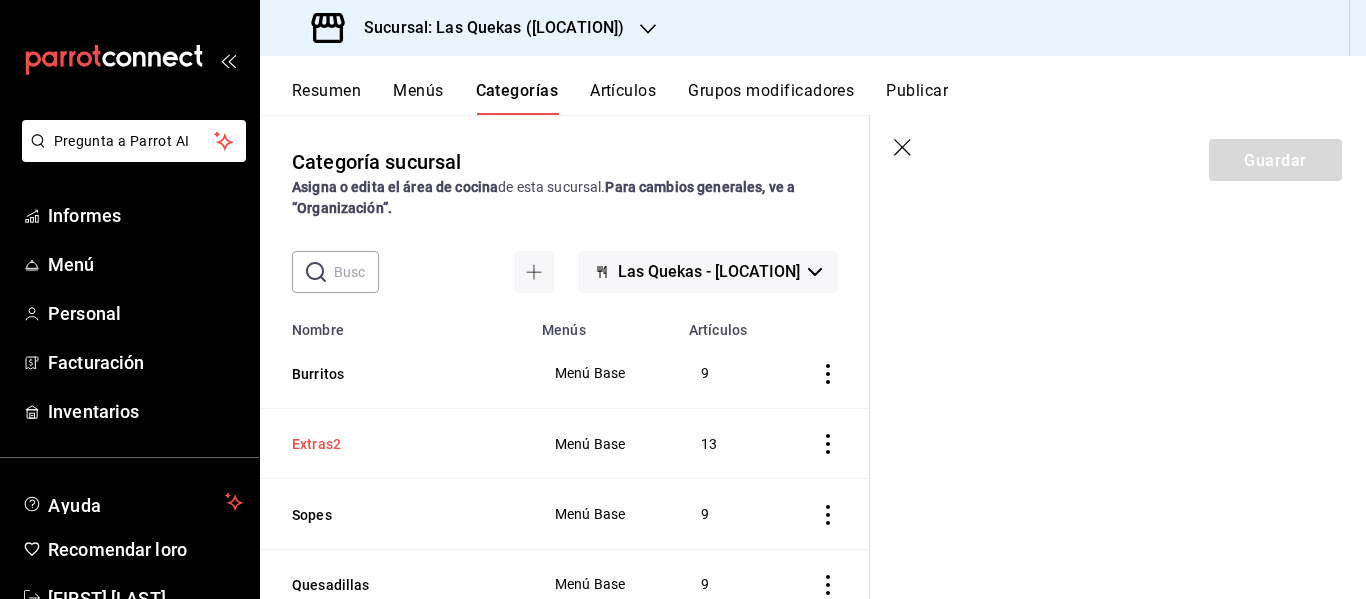 click on "Extras2" at bounding box center (392, 444) 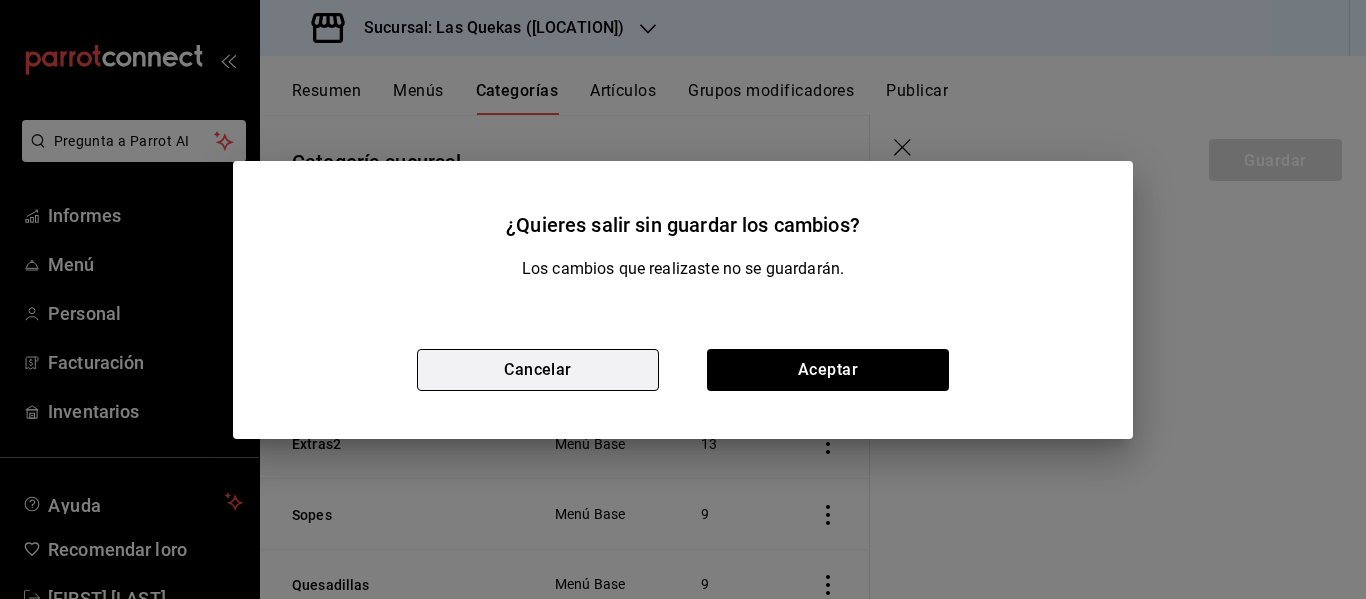 click on "Cancelar" at bounding box center [538, 370] 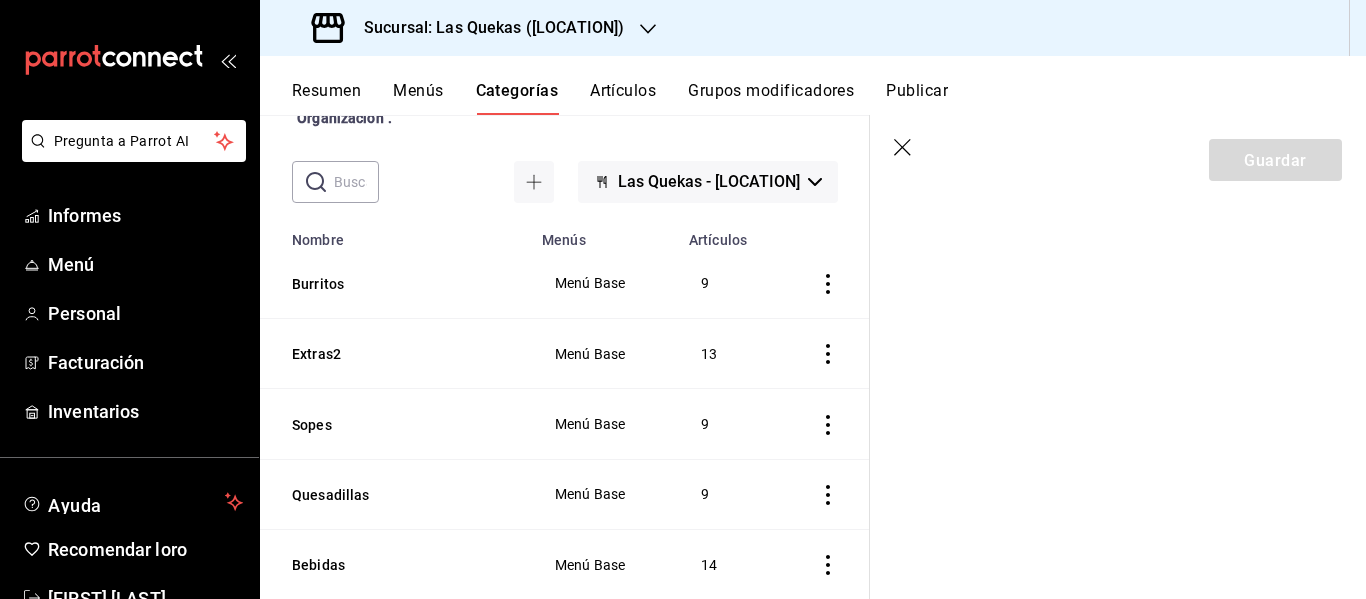 scroll, scrollTop: 108, scrollLeft: 0, axis: vertical 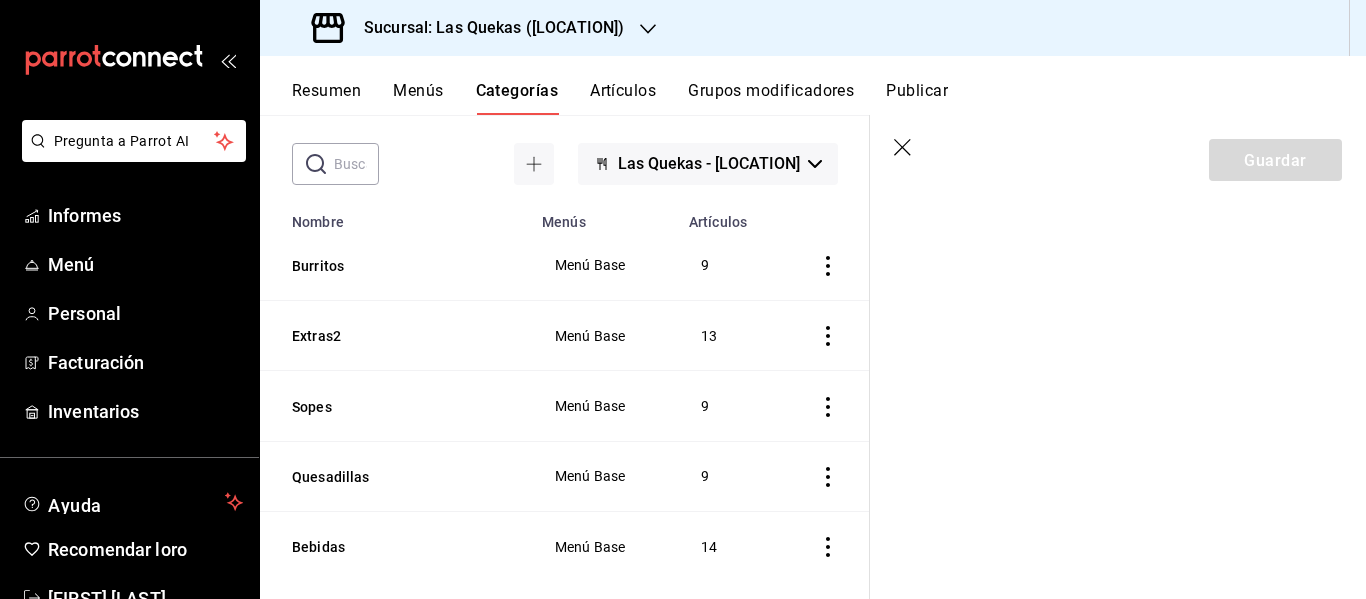 click 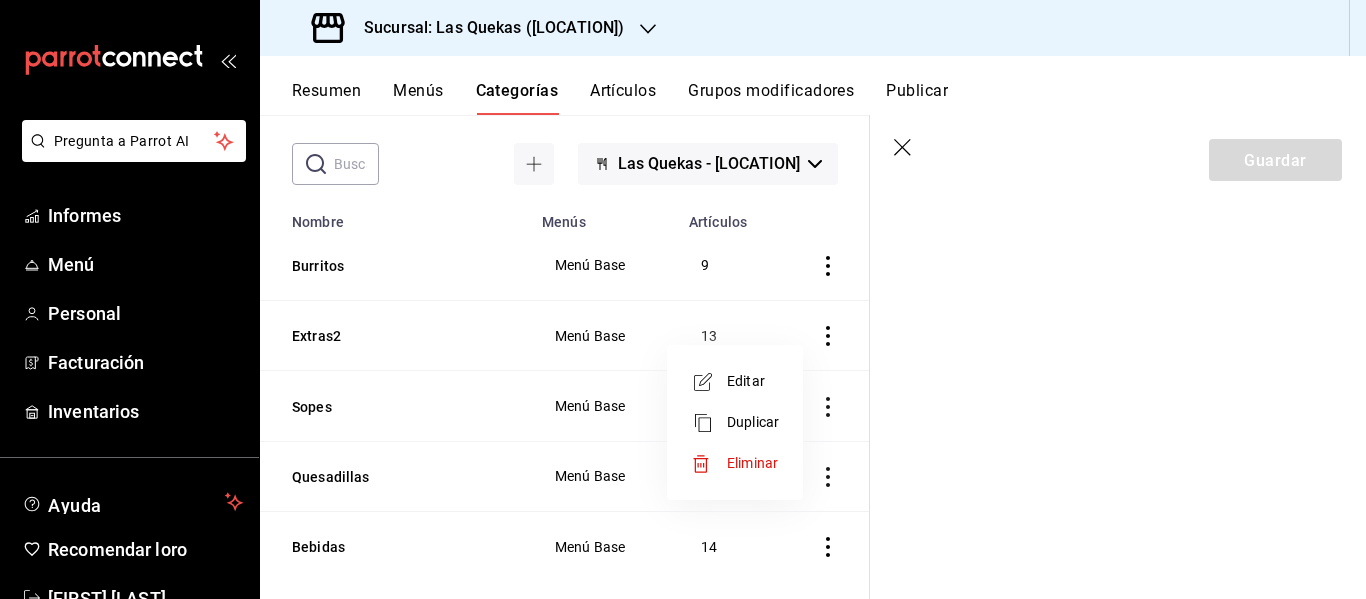 click at bounding box center (683, 299) 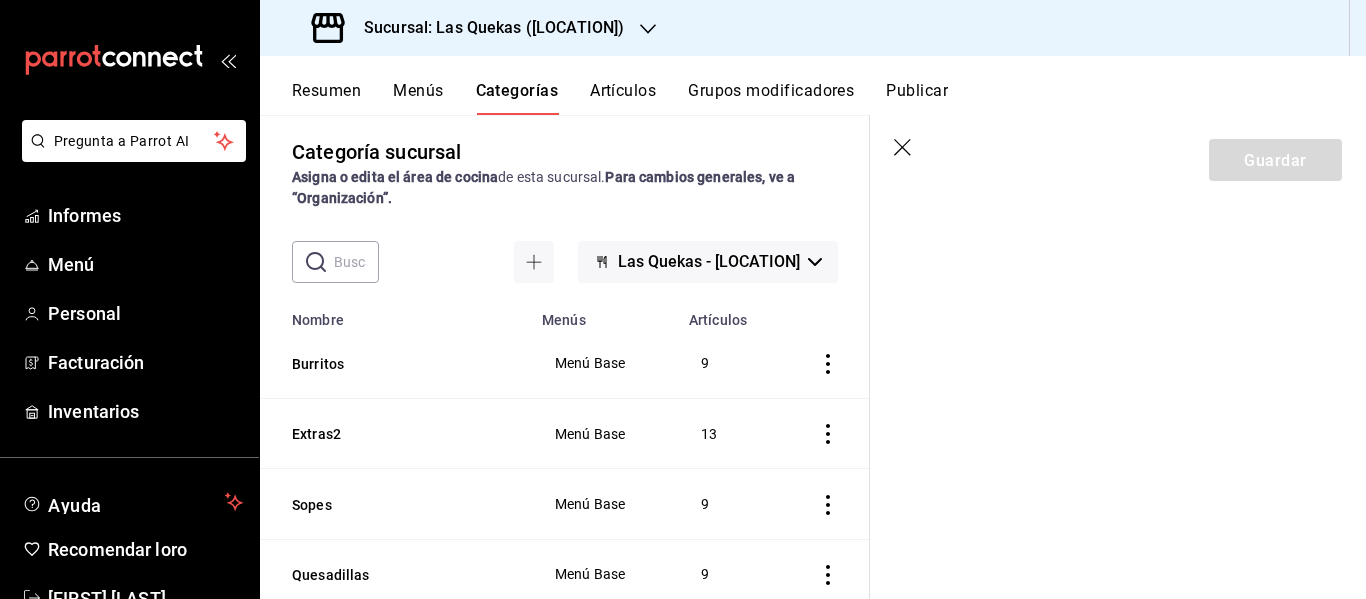 scroll, scrollTop: 0, scrollLeft: 0, axis: both 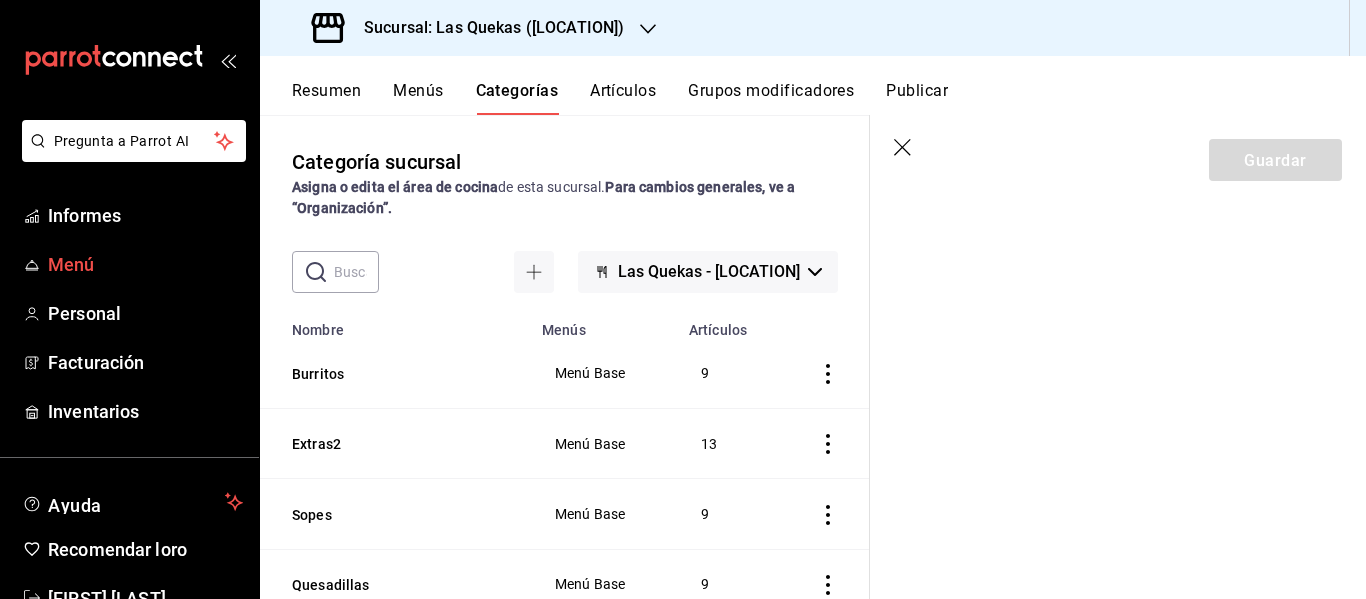 click on "Menú" at bounding box center (145, 264) 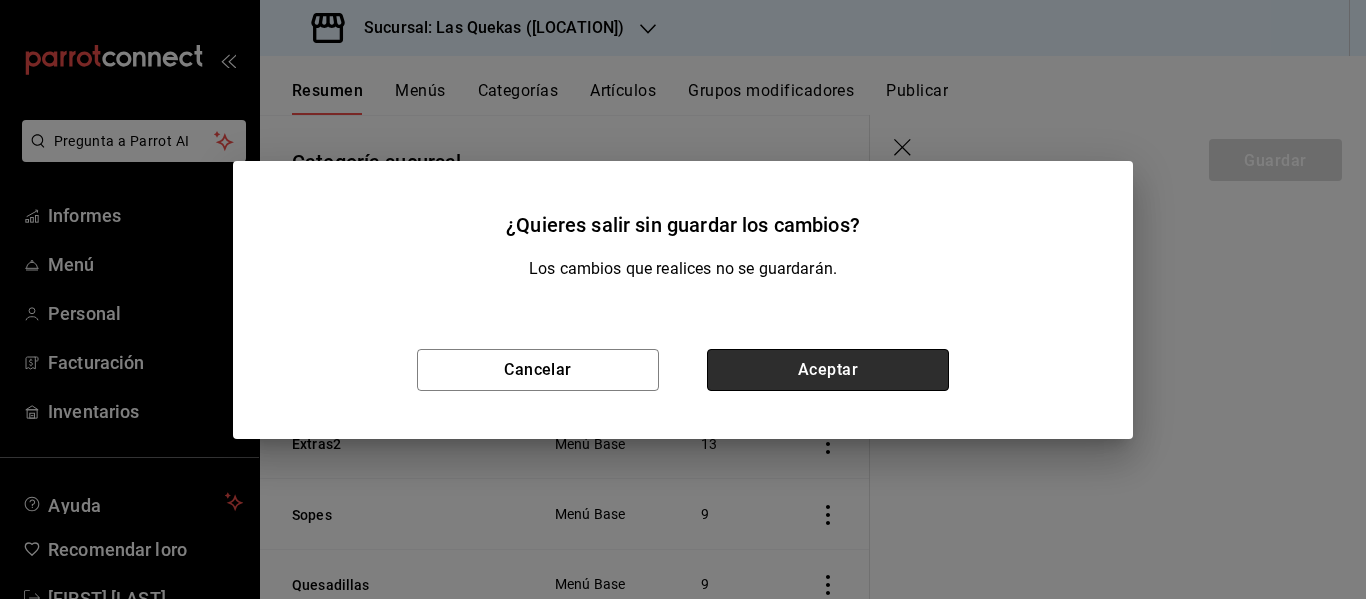 click on "Aceptar" at bounding box center (828, 370) 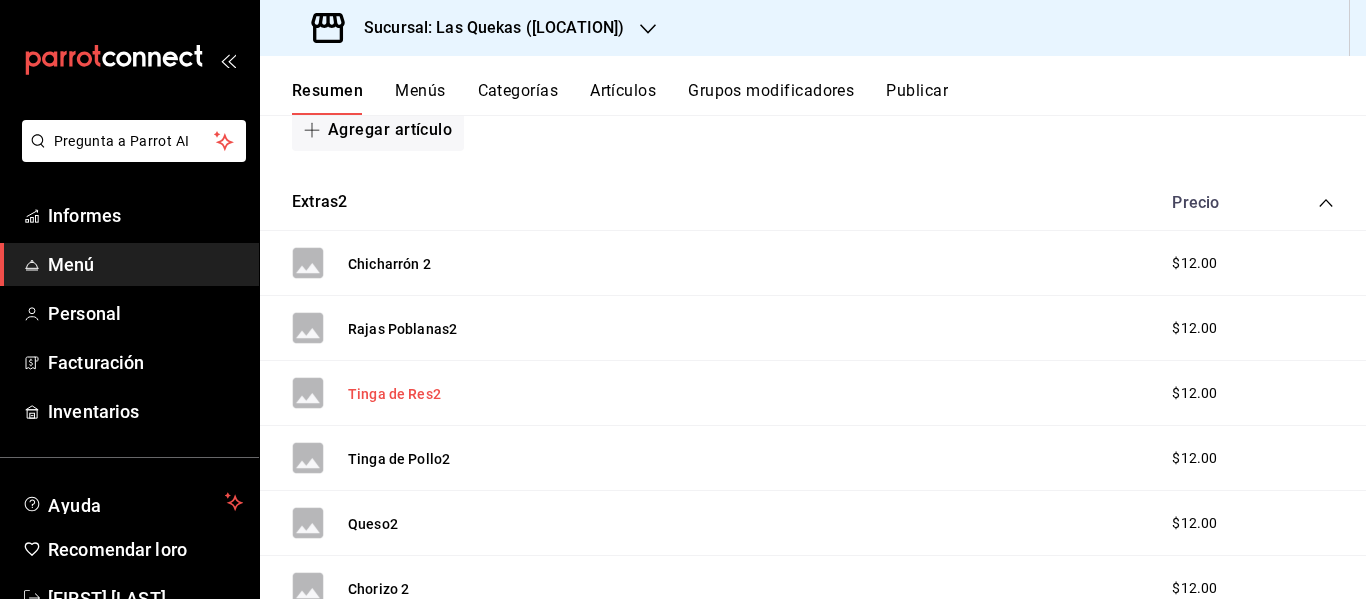 scroll, scrollTop: 1010, scrollLeft: 0, axis: vertical 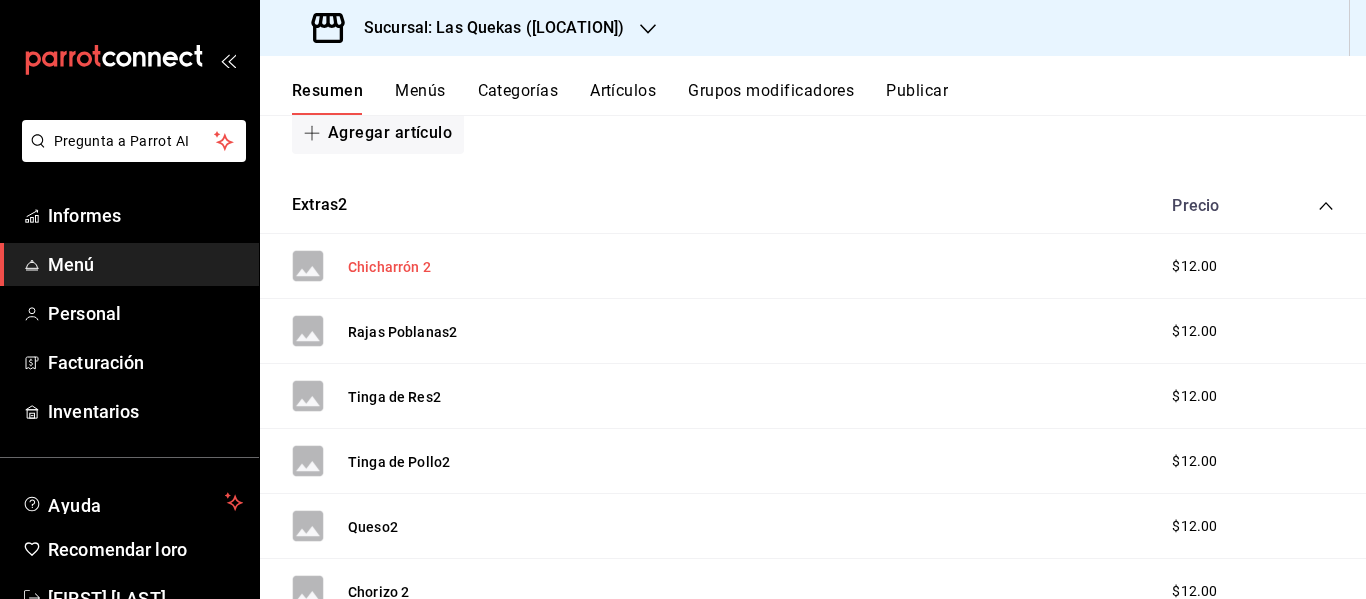 click on "Chicharrón 2" at bounding box center (389, 267) 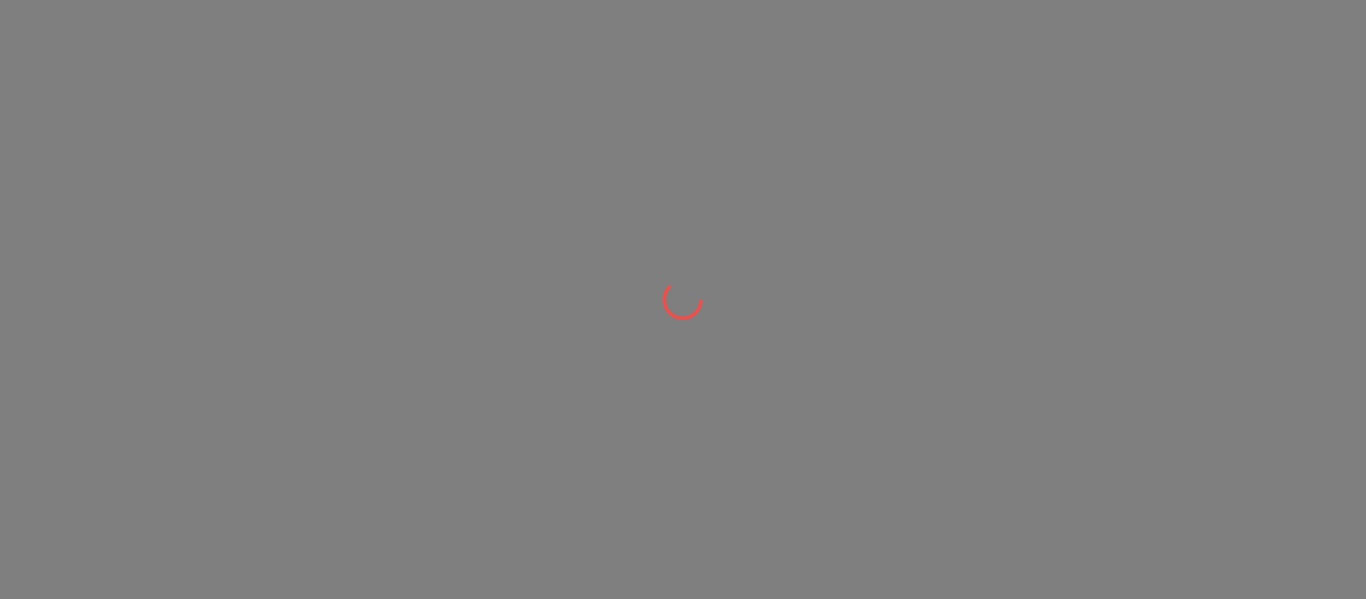 scroll, scrollTop: 0, scrollLeft: 0, axis: both 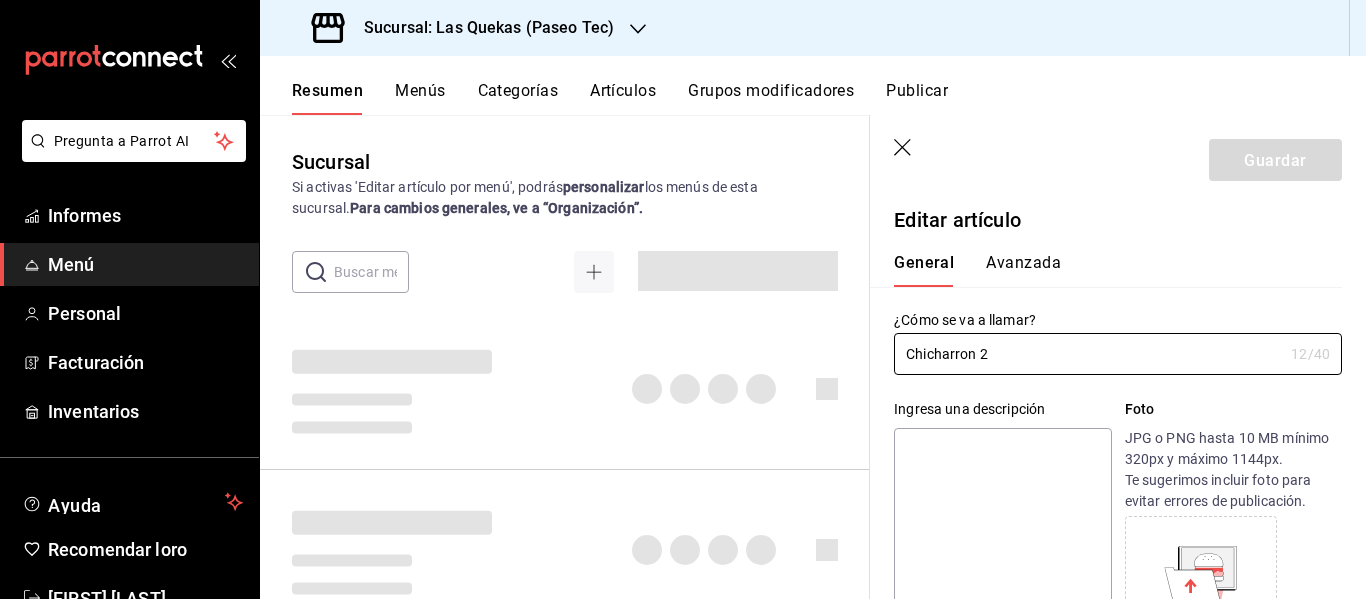 type on "$12.00" 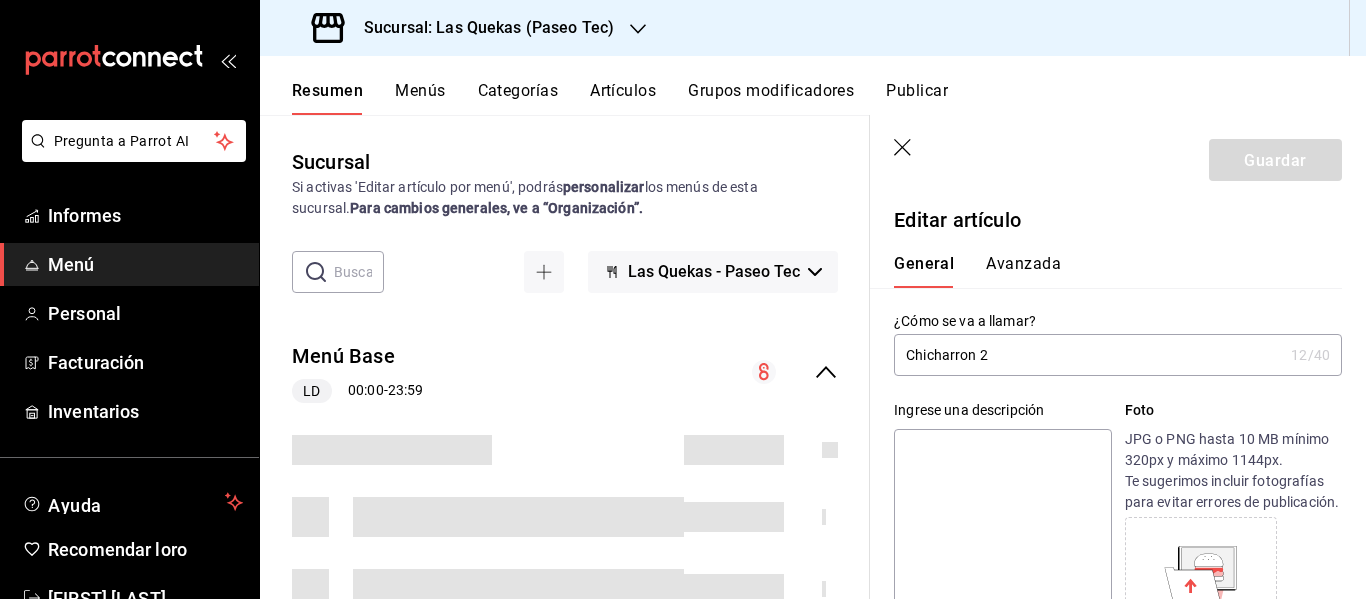 click on "Chicharron 2" at bounding box center [1088, 355] 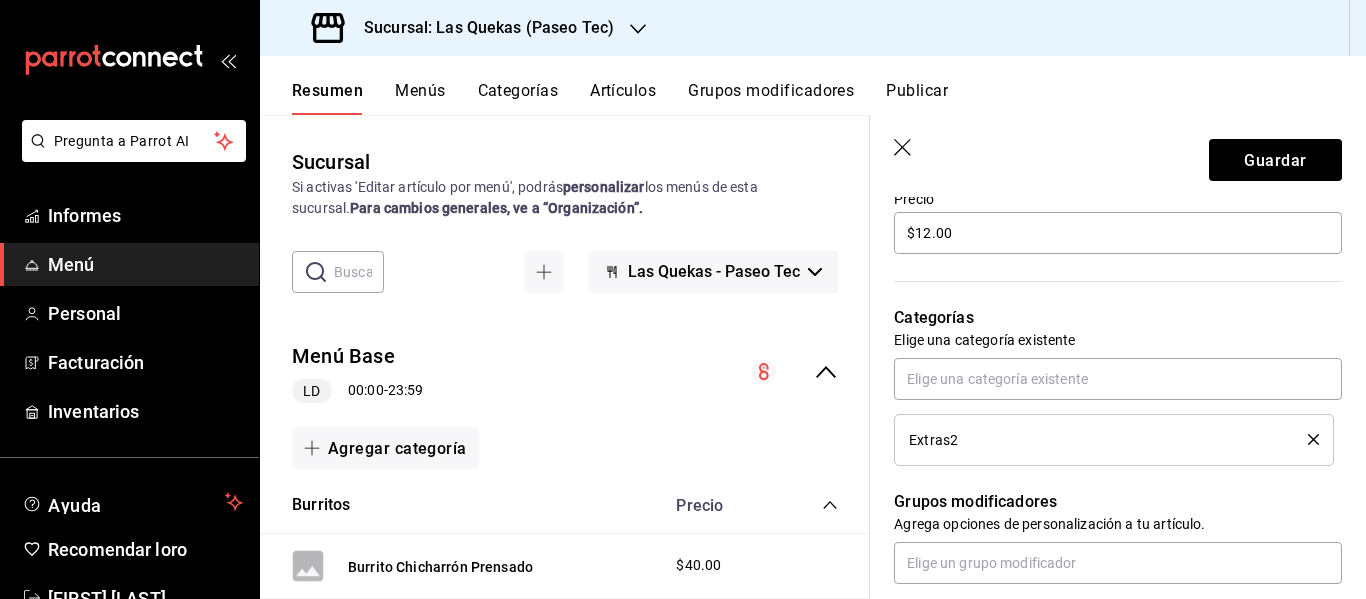 scroll, scrollTop: 617, scrollLeft: 0, axis: vertical 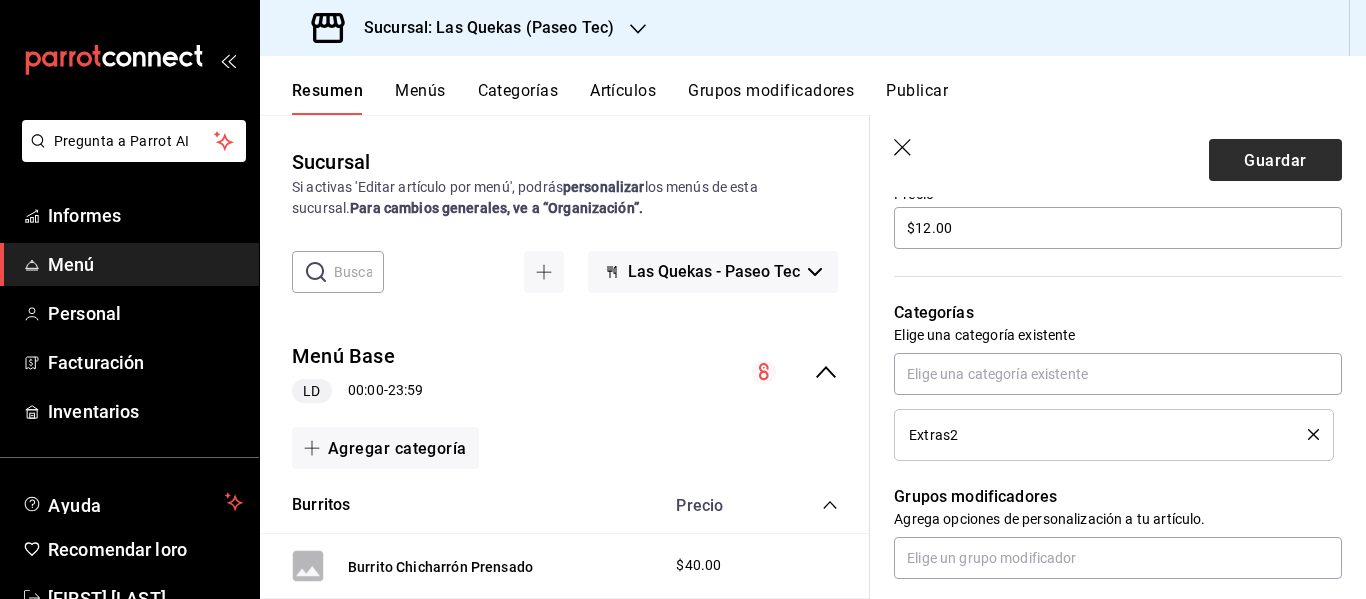 type on "Chicharron extra" 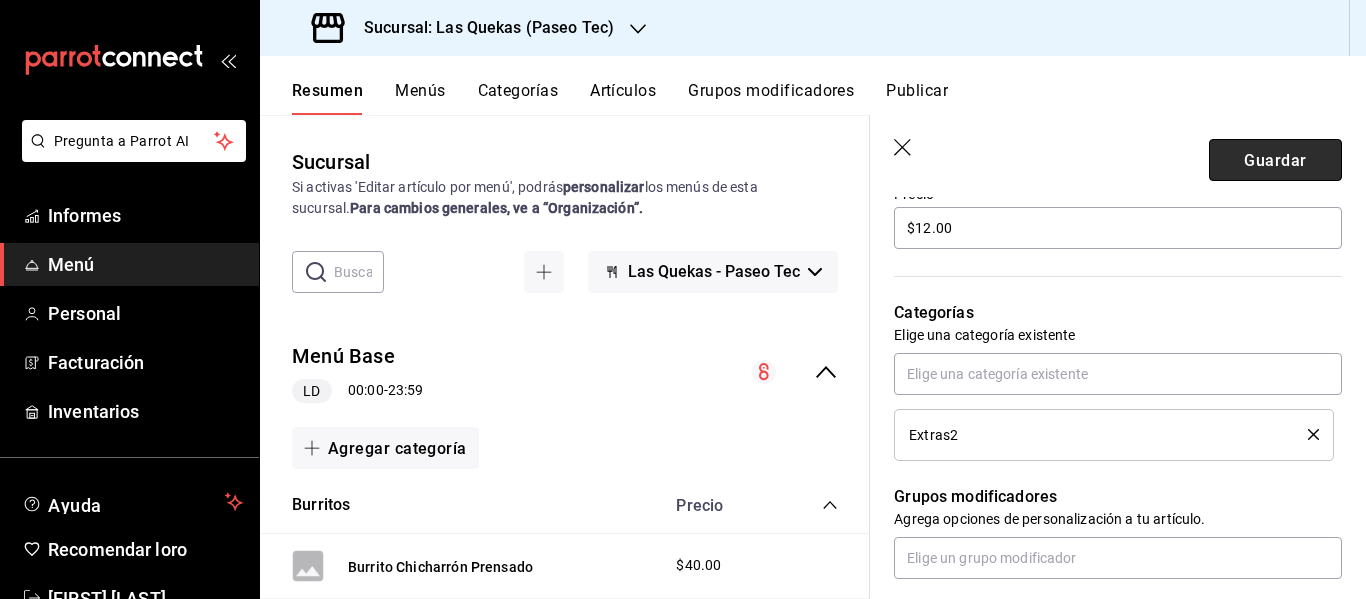 click on "Guardar" at bounding box center [1275, 160] 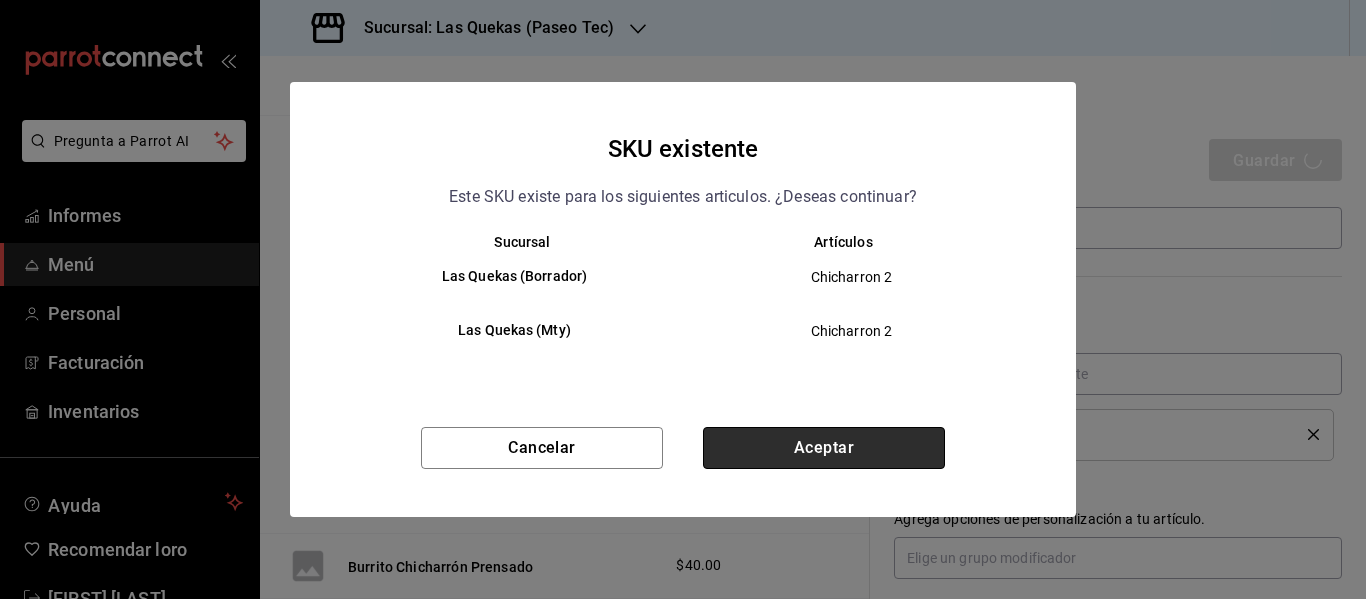 click on "Aceptar" at bounding box center [824, 448] 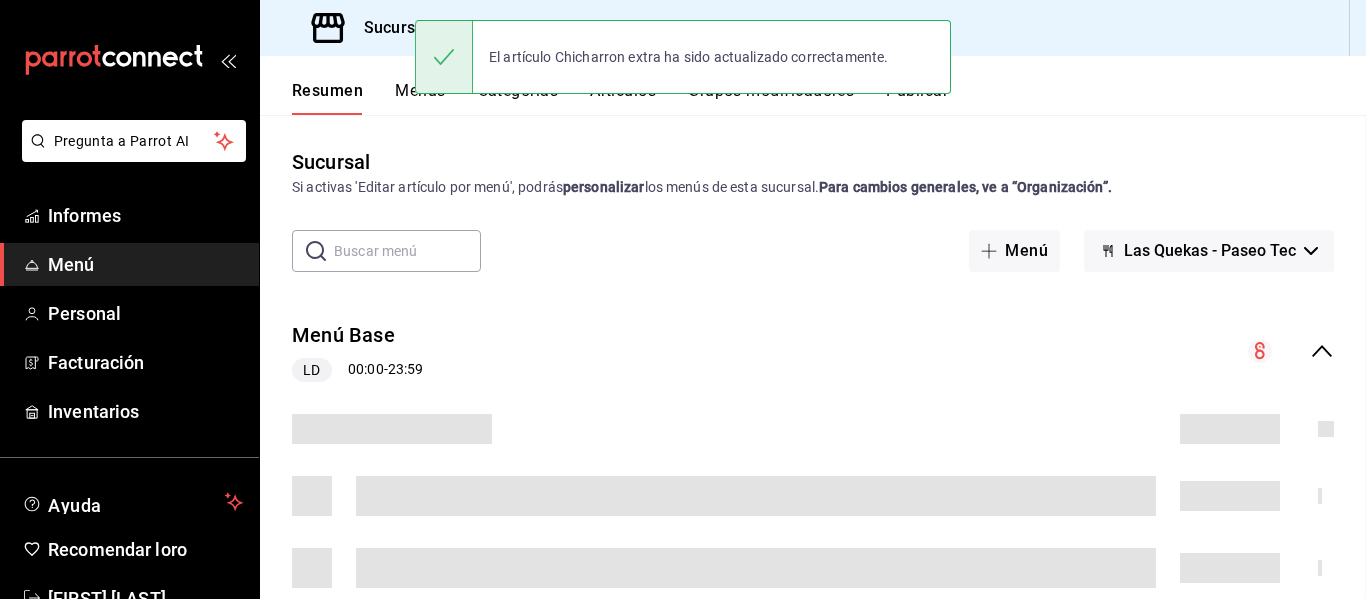 scroll, scrollTop: 0, scrollLeft: 0, axis: both 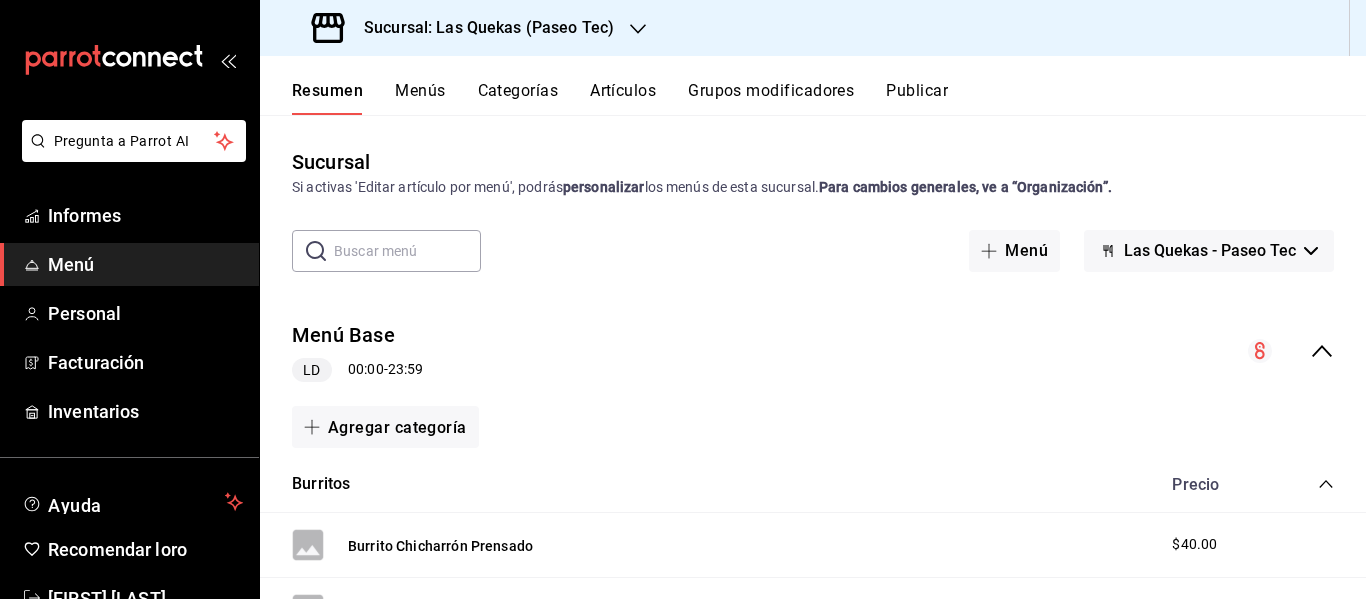 click 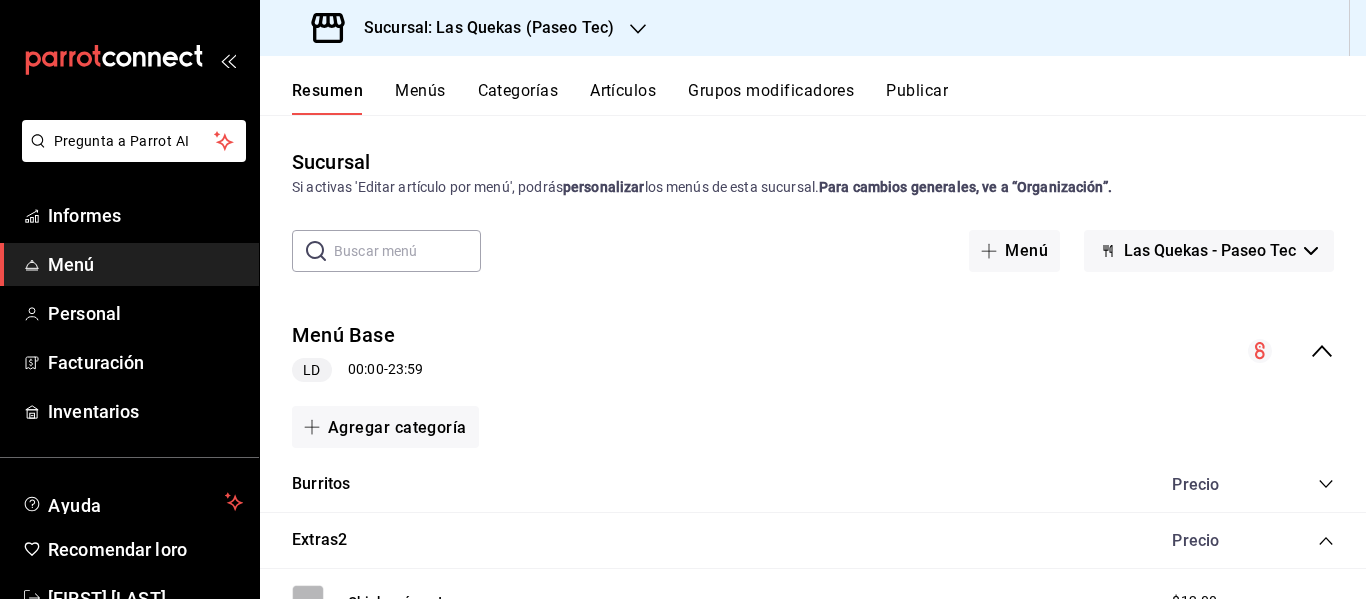 click on "Extras2 Precio" at bounding box center [813, 541] 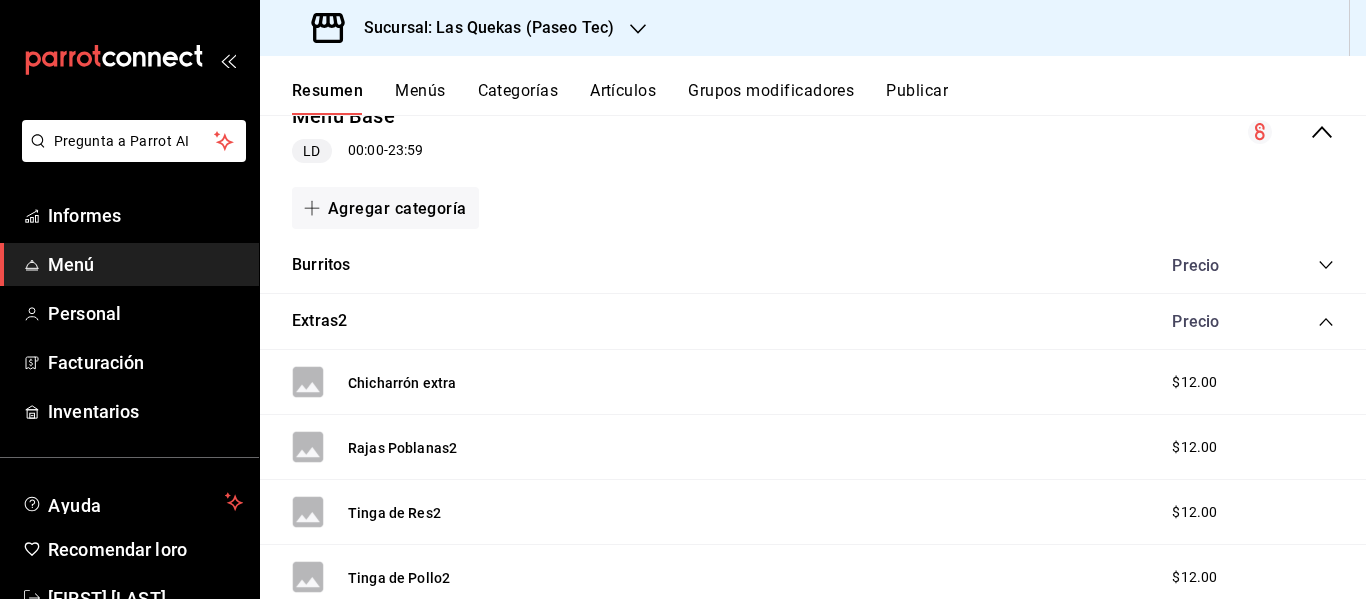 scroll, scrollTop: 263, scrollLeft: 0, axis: vertical 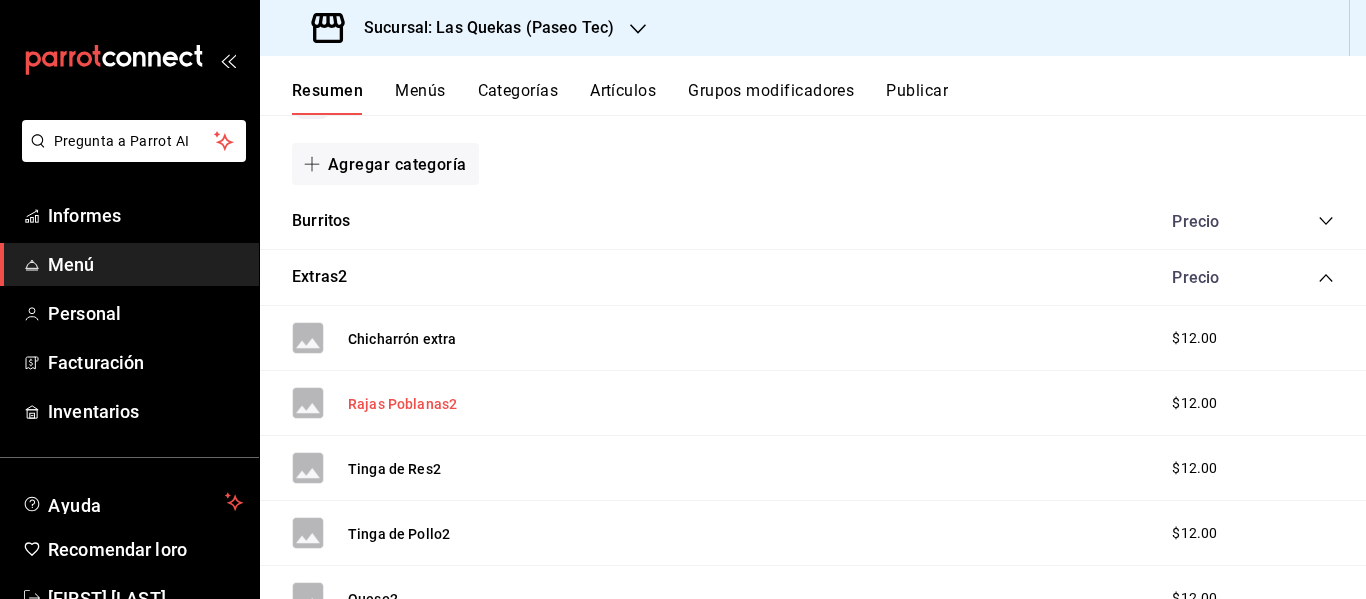 click on "Rajas Poblanas2" at bounding box center [402, 404] 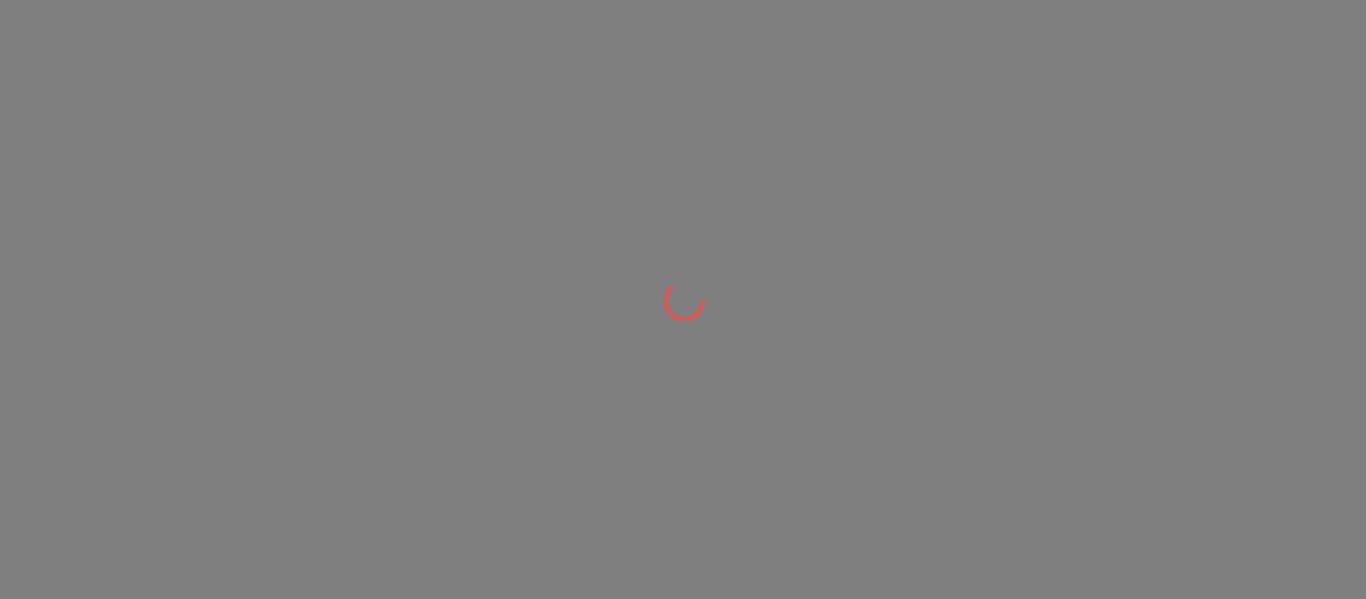 scroll, scrollTop: 0, scrollLeft: 0, axis: both 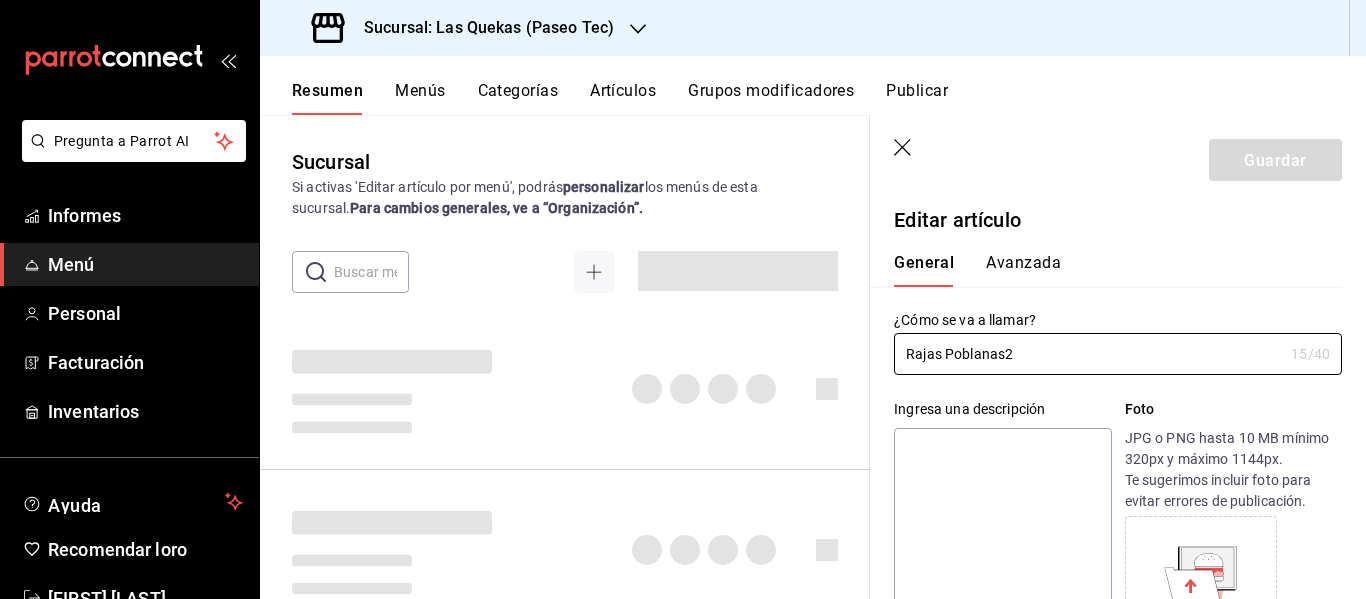 type on "$12.00" 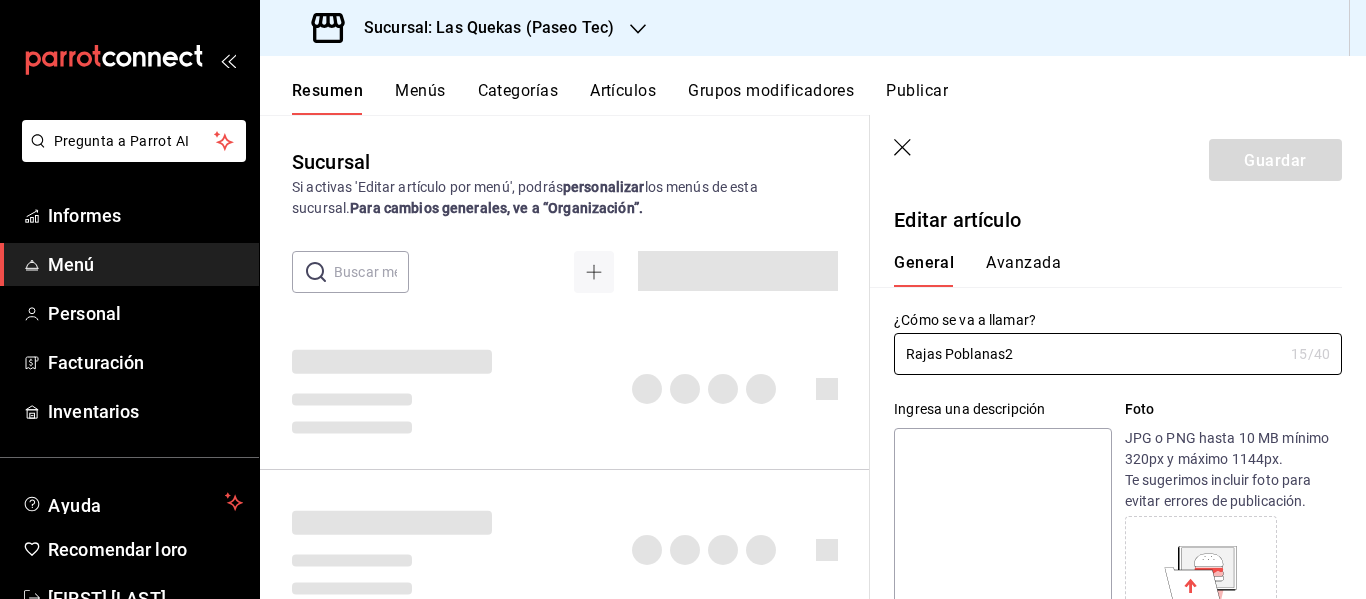 radio on "false" 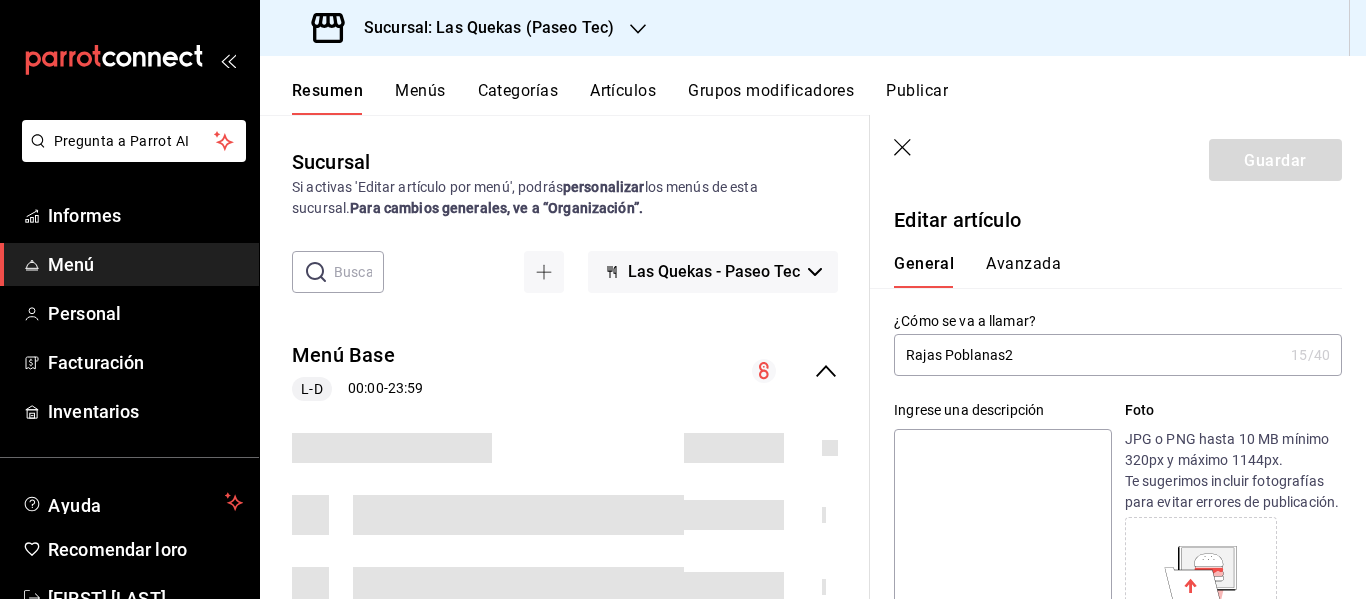 click on "Rajas Poblanas2" at bounding box center [1088, 355] 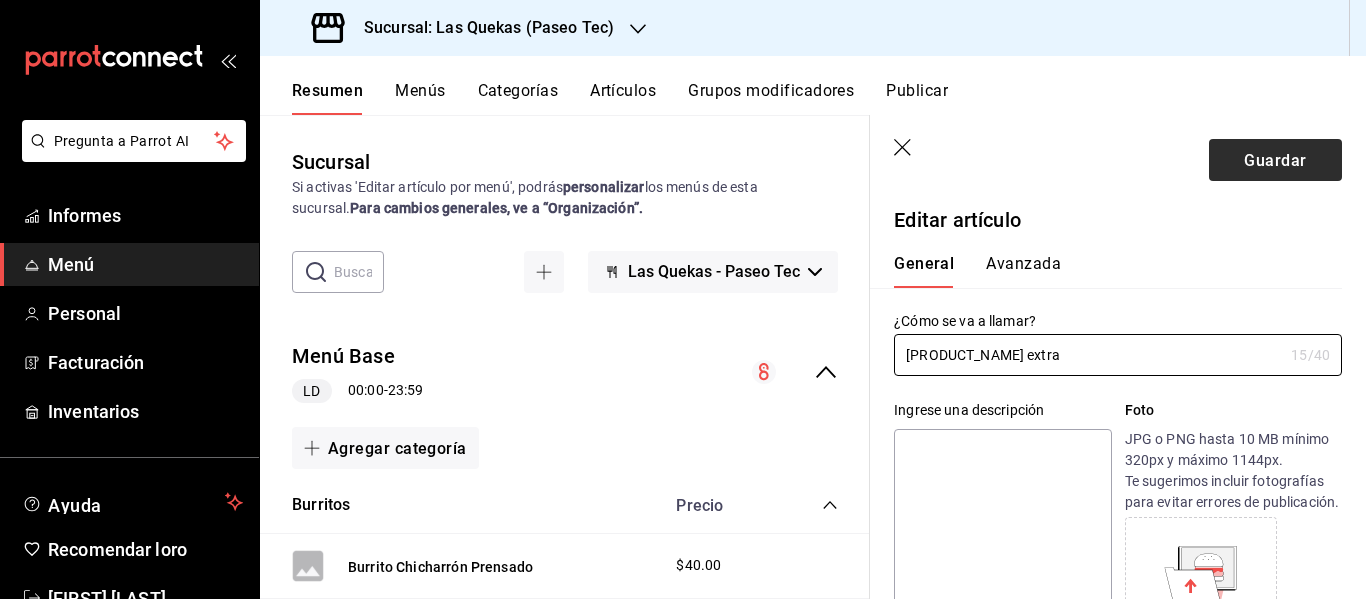 type on "[PRODUCT_NAME] extra" 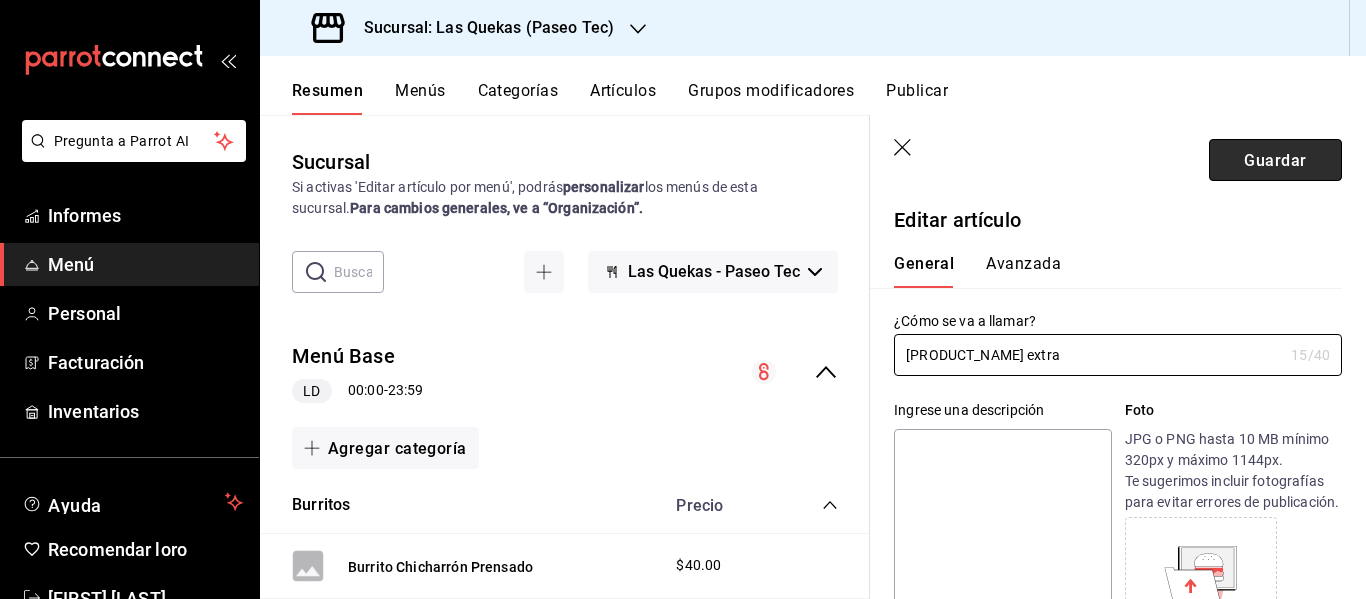 click on "Guardar" at bounding box center (1275, 159) 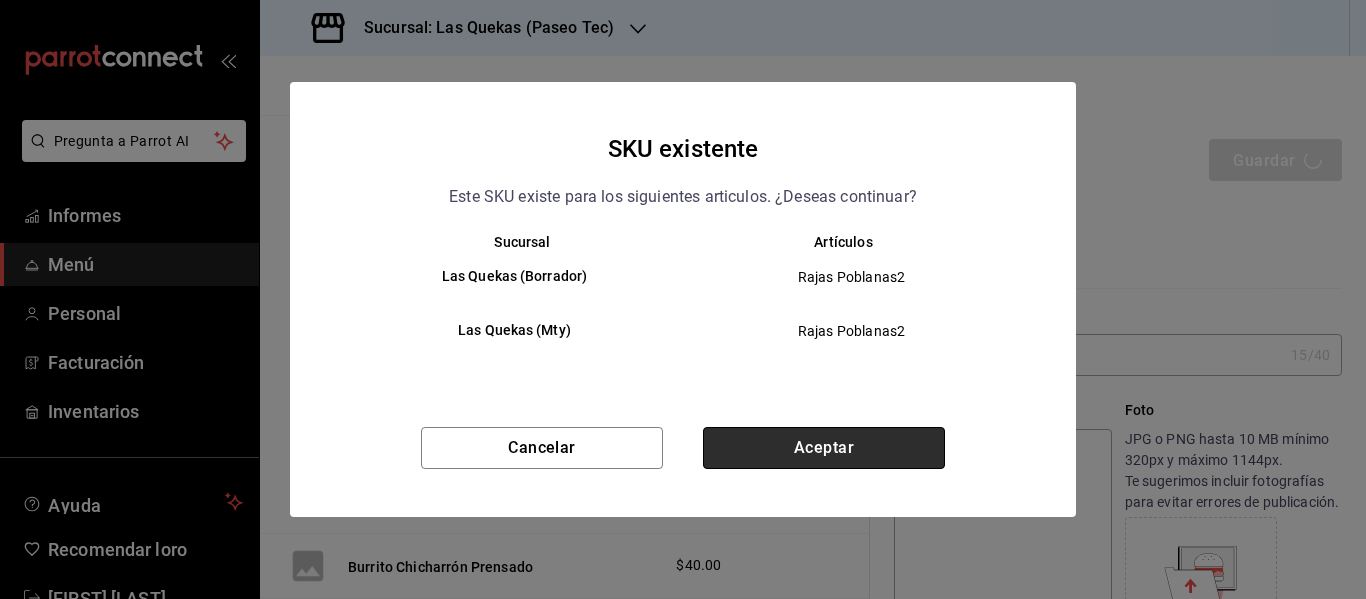 click on "Aceptar" at bounding box center [824, 448] 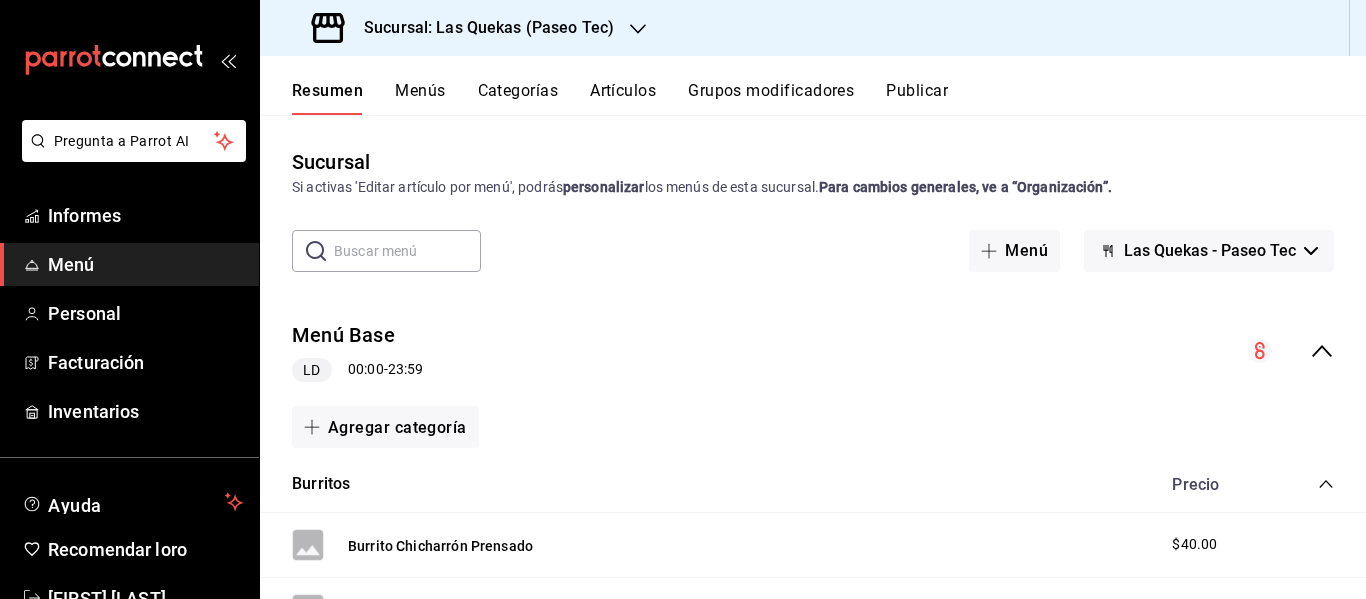 click 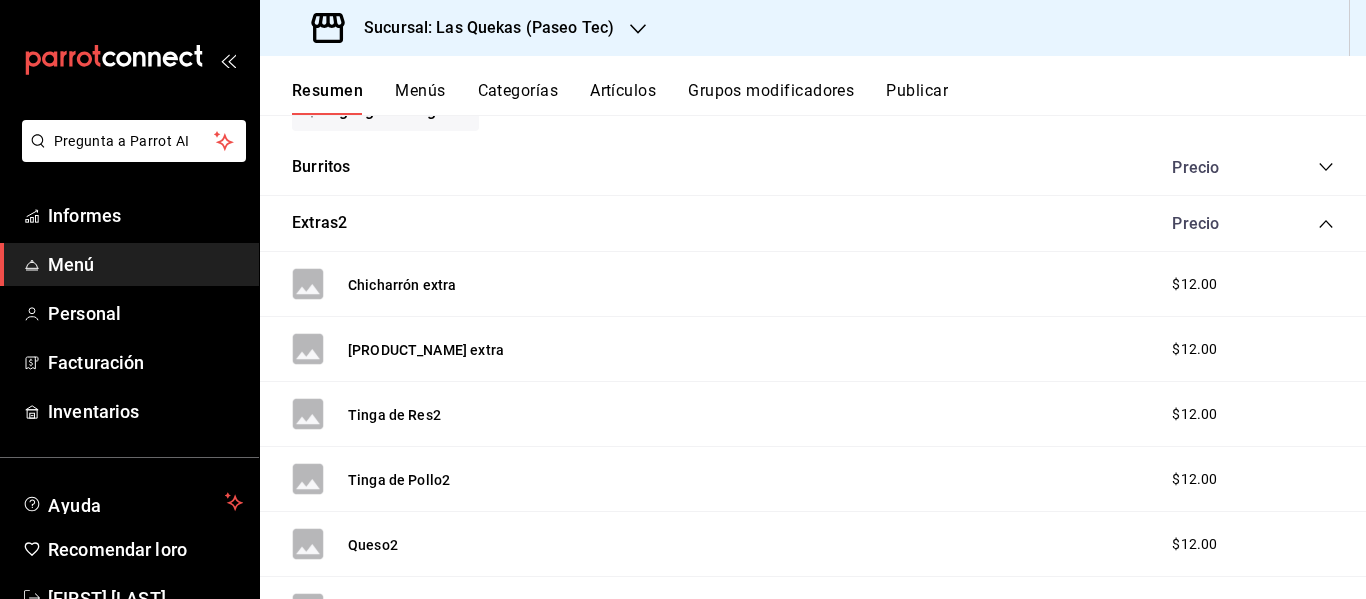 scroll, scrollTop: 350, scrollLeft: 0, axis: vertical 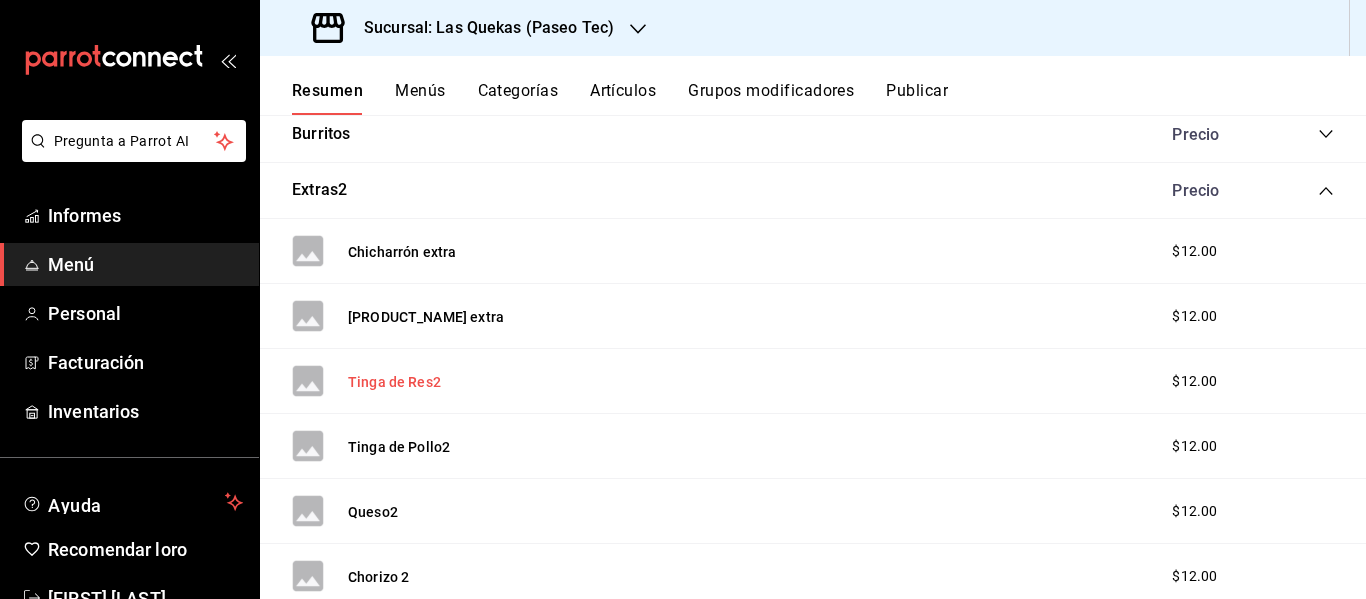 click on "Tinga de Res2" at bounding box center [394, 382] 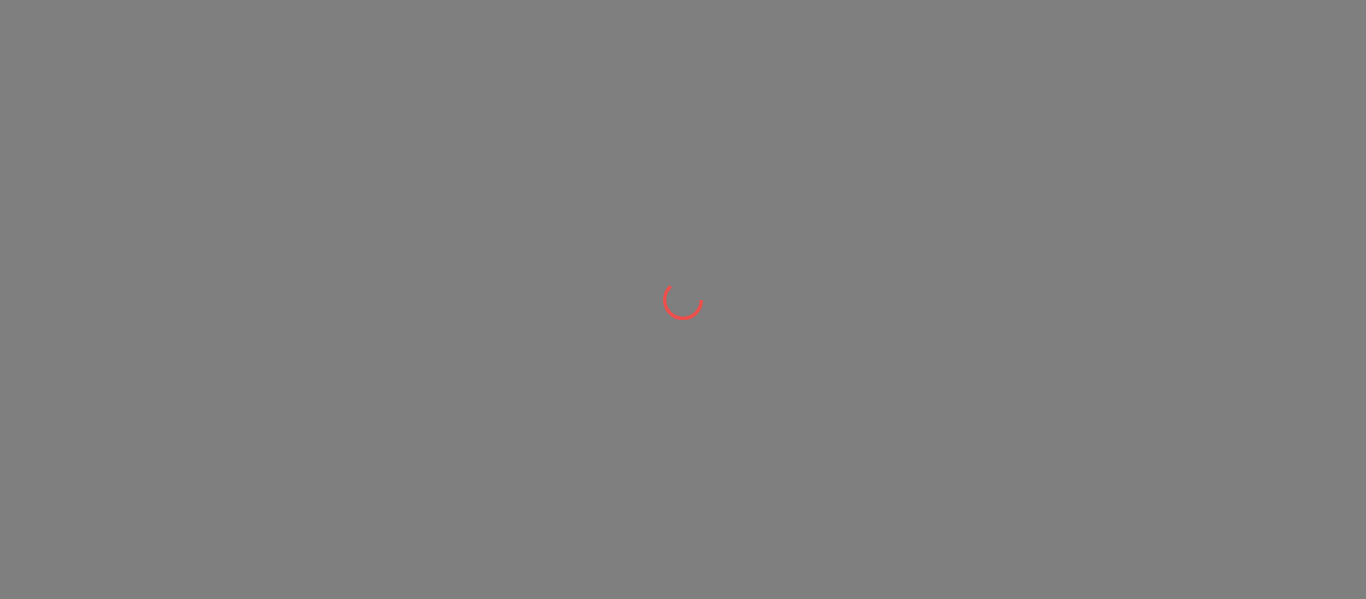scroll, scrollTop: 0, scrollLeft: 0, axis: both 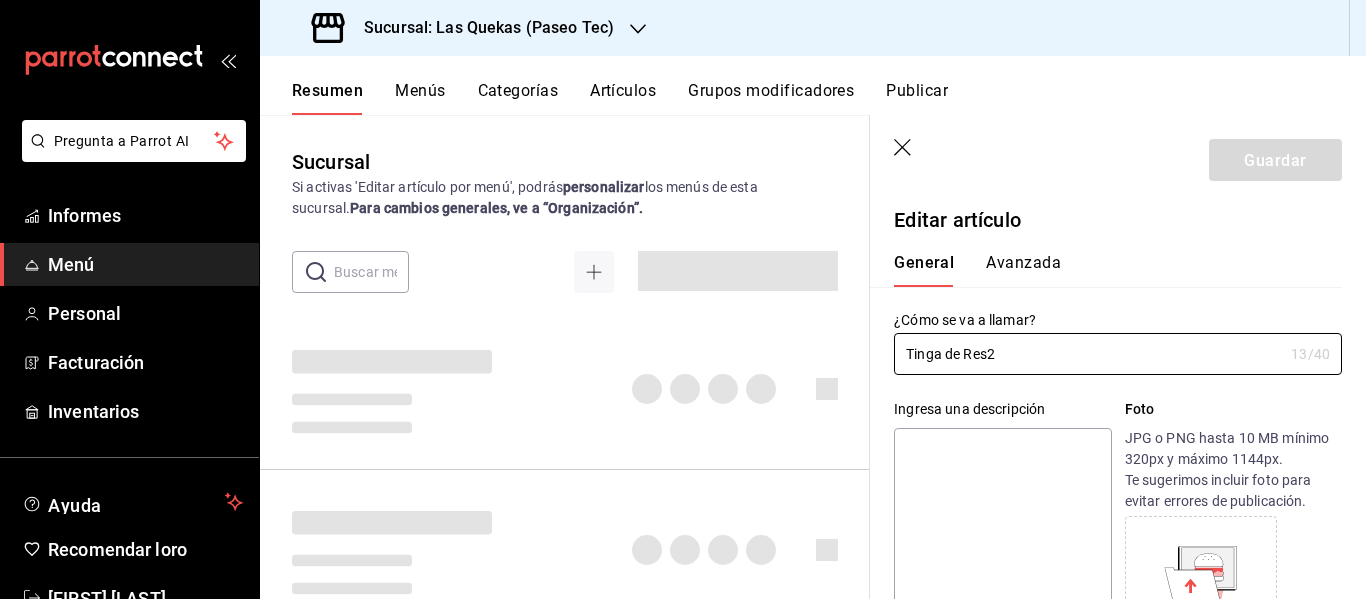 type on "$12.00" 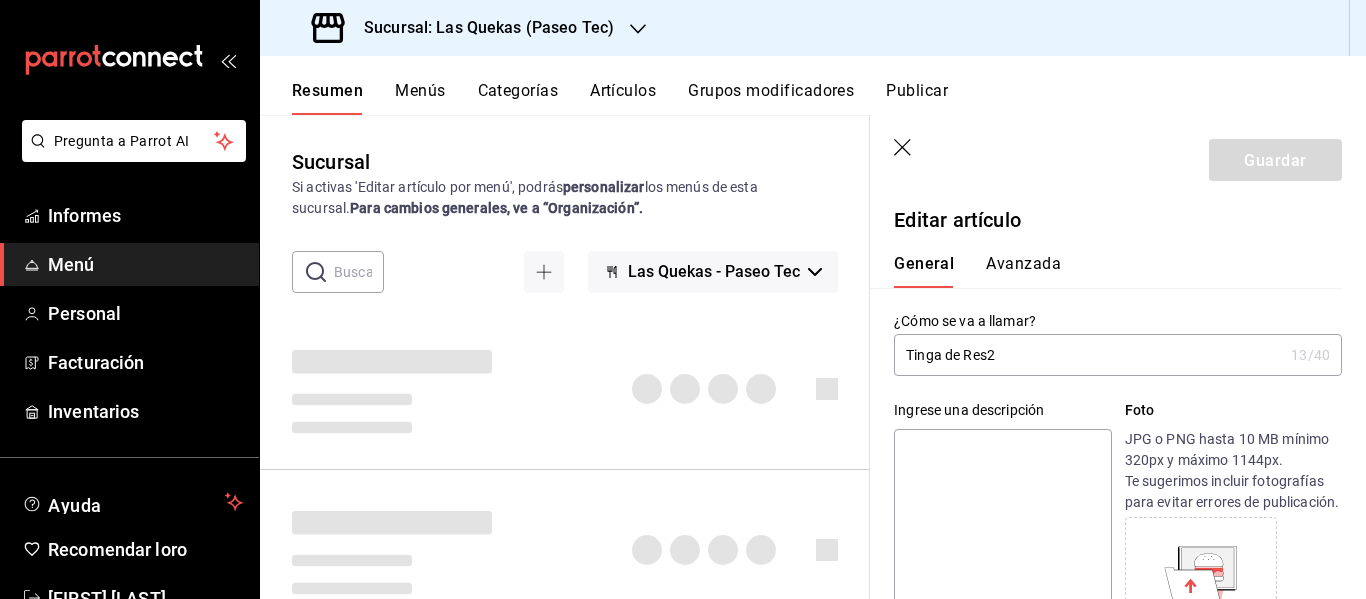 click on "Tinga de Res2" at bounding box center (1088, 355) 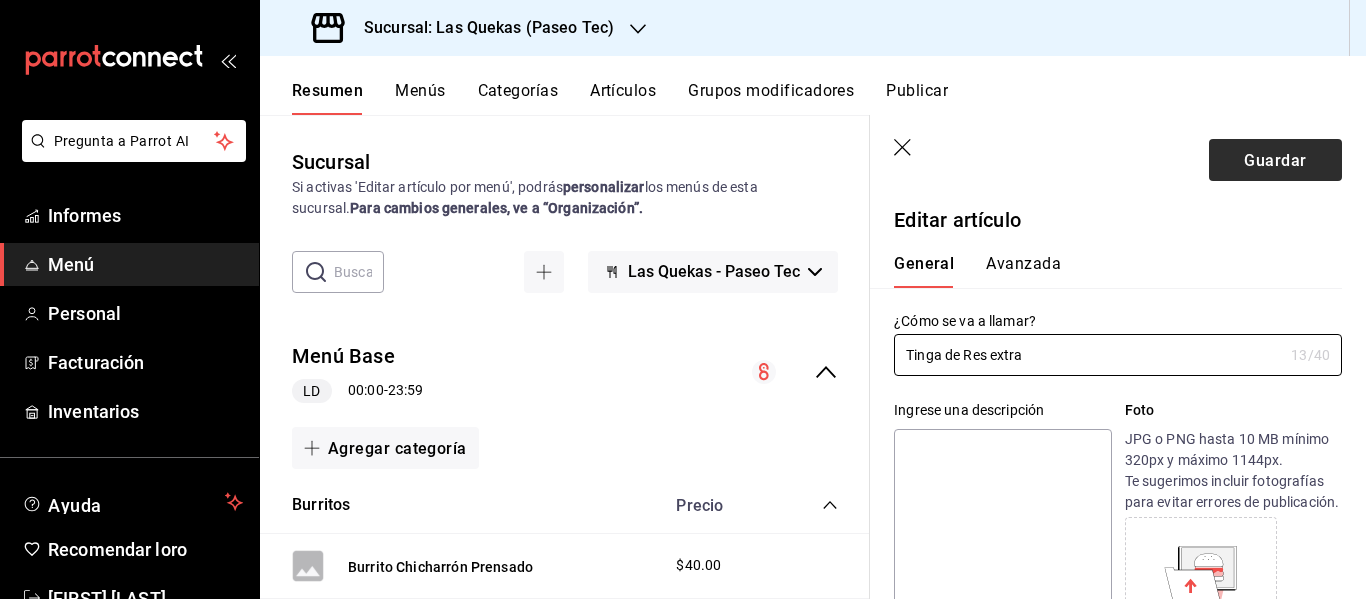 type on "Tinga de Res extra" 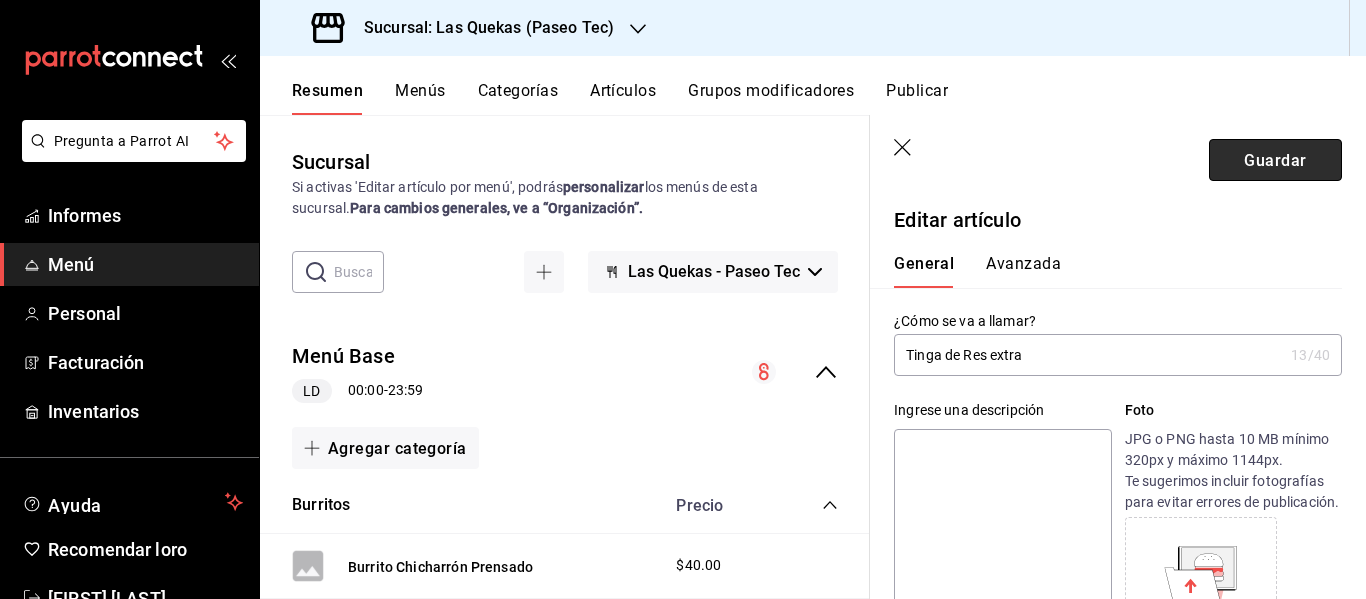 click on "Guardar" at bounding box center [1275, 159] 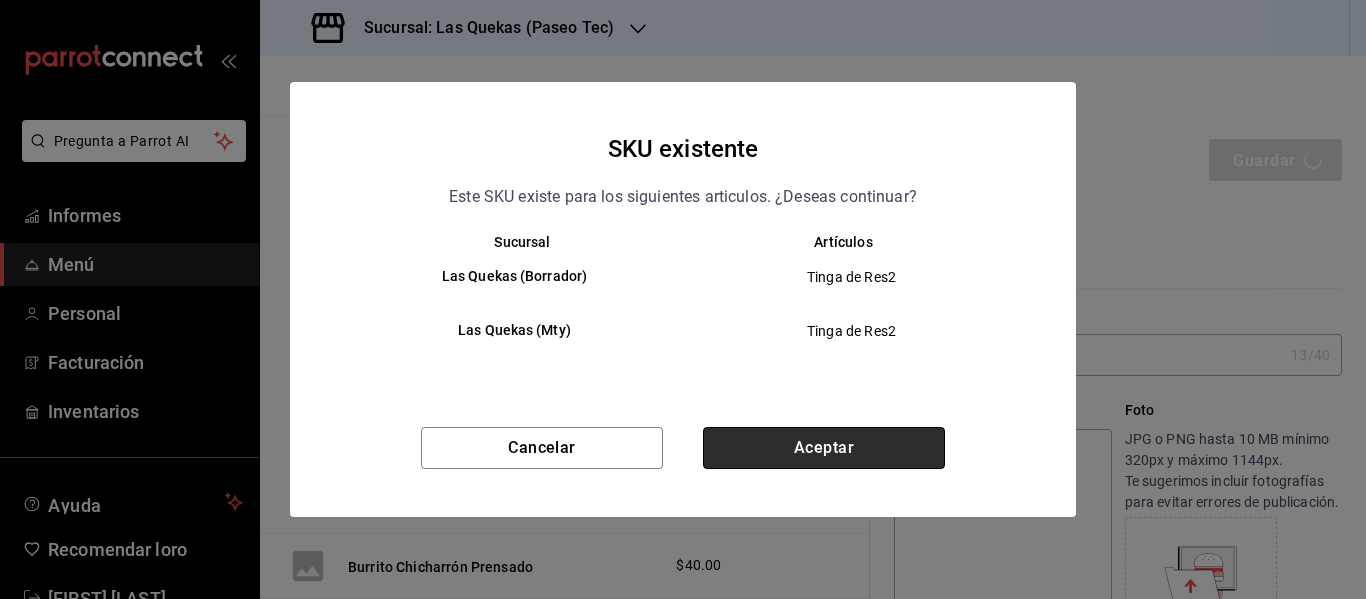 click on "Aceptar" at bounding box center [824, 448] 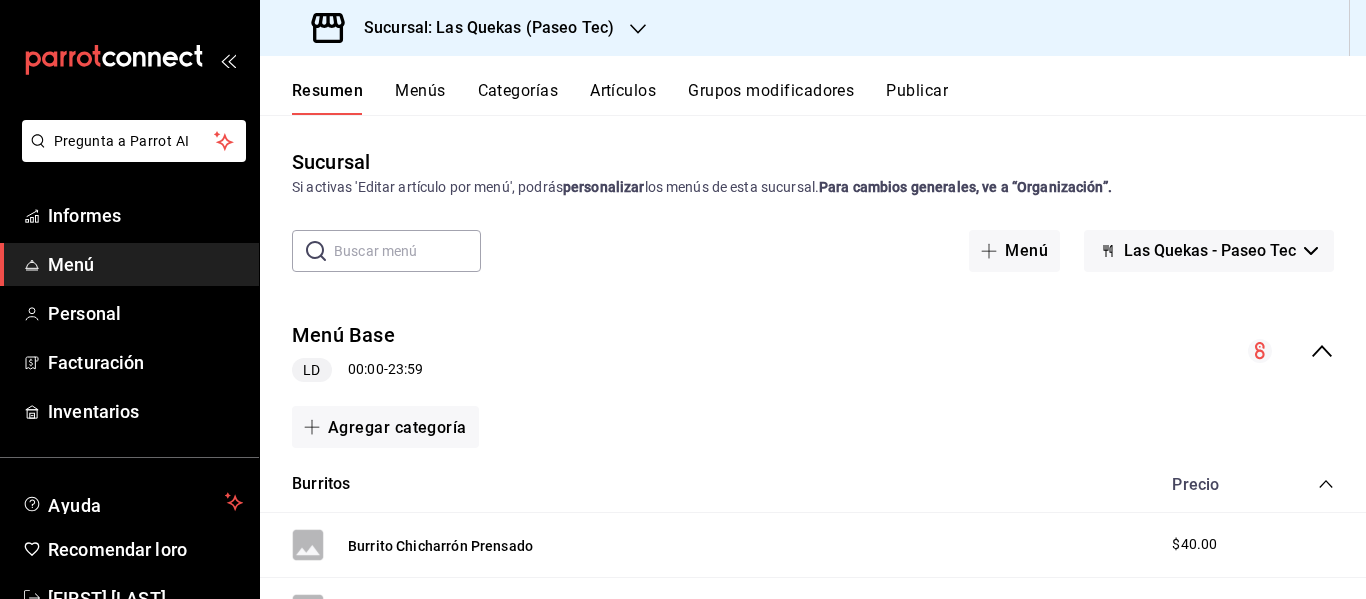 click 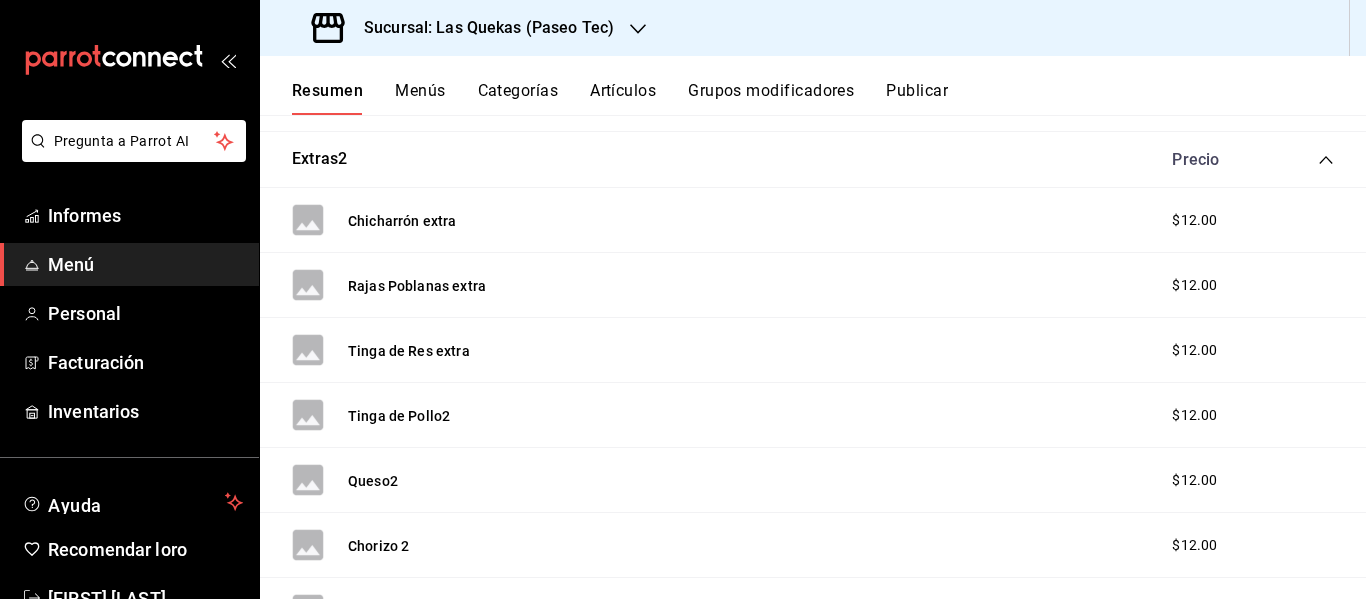 scroll, scrollTop: 390, scrollLeft: 0, axis: vertical 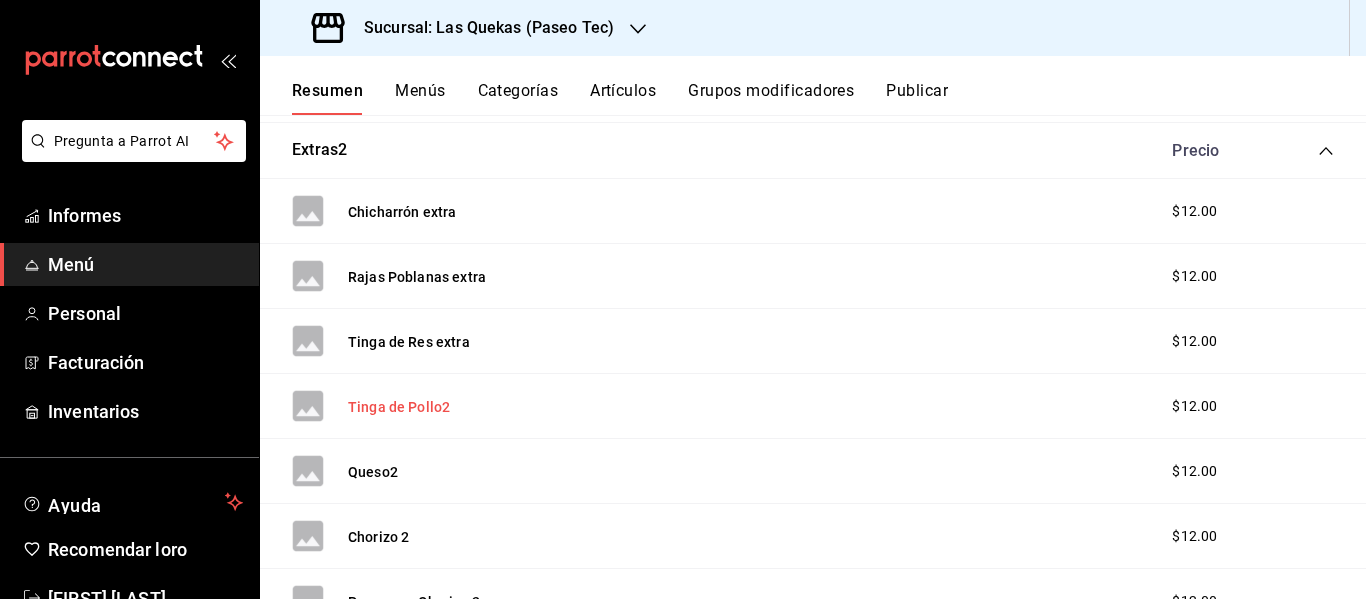 click on "Tinga de Pollo2" at bounding box center [399, 407] 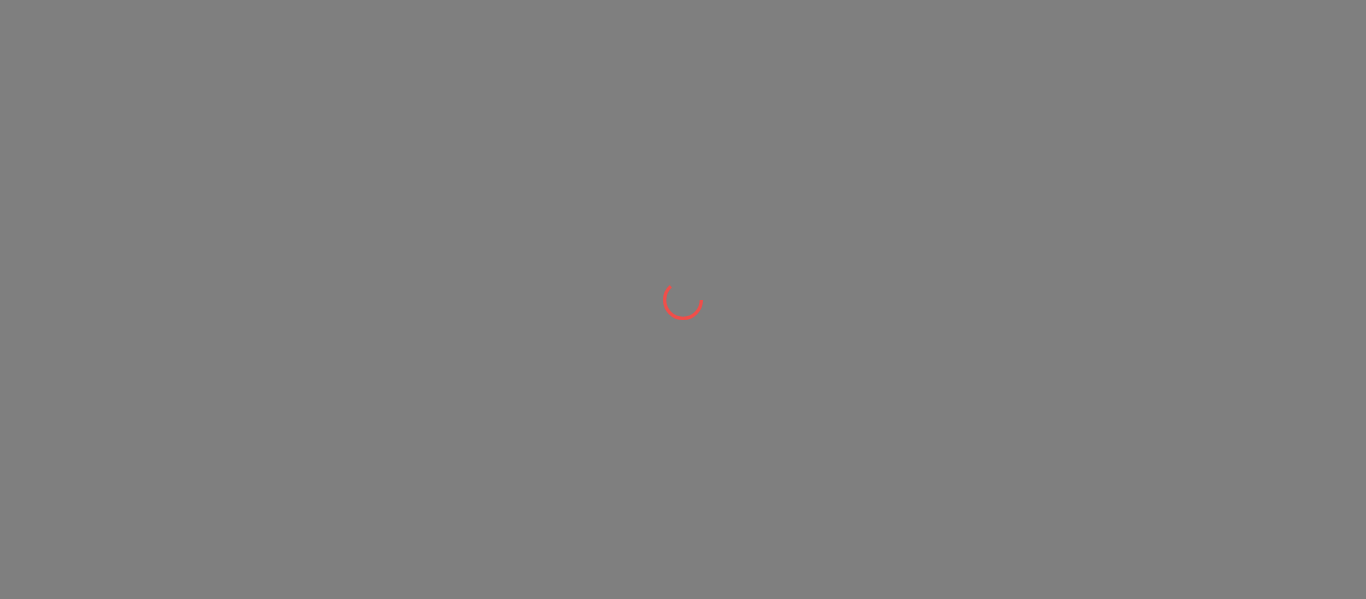 scroll, scrollTop: 0, scrollLeft: 0, axis: both 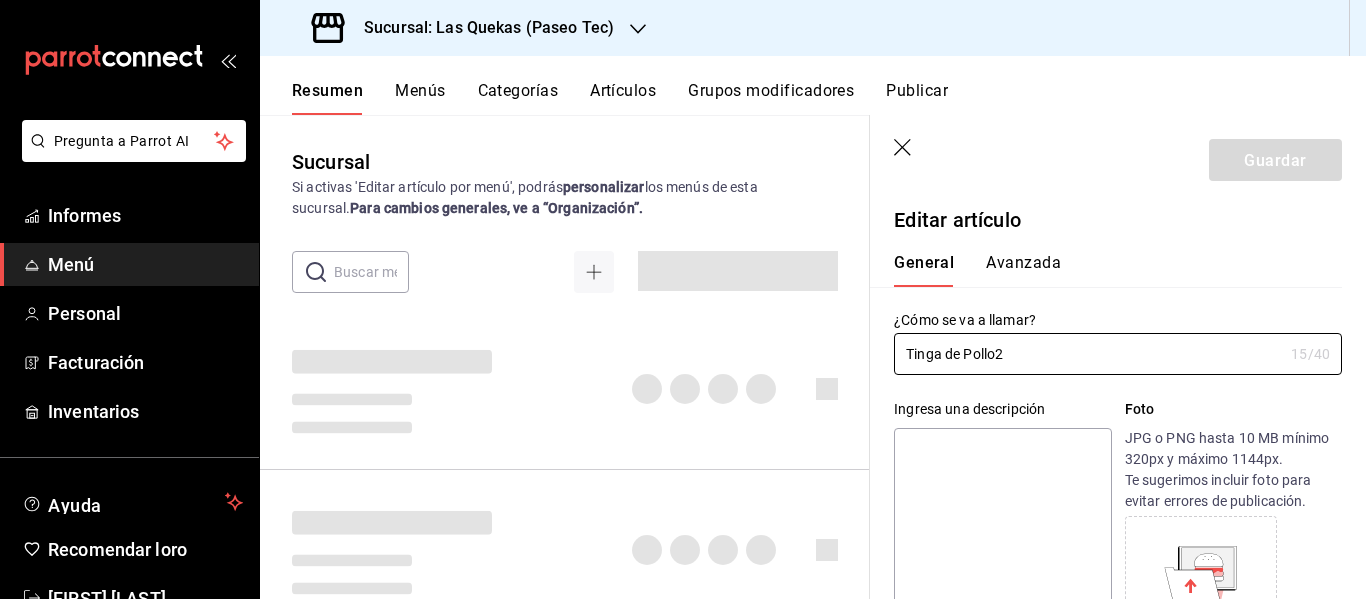 type on "$12.00" 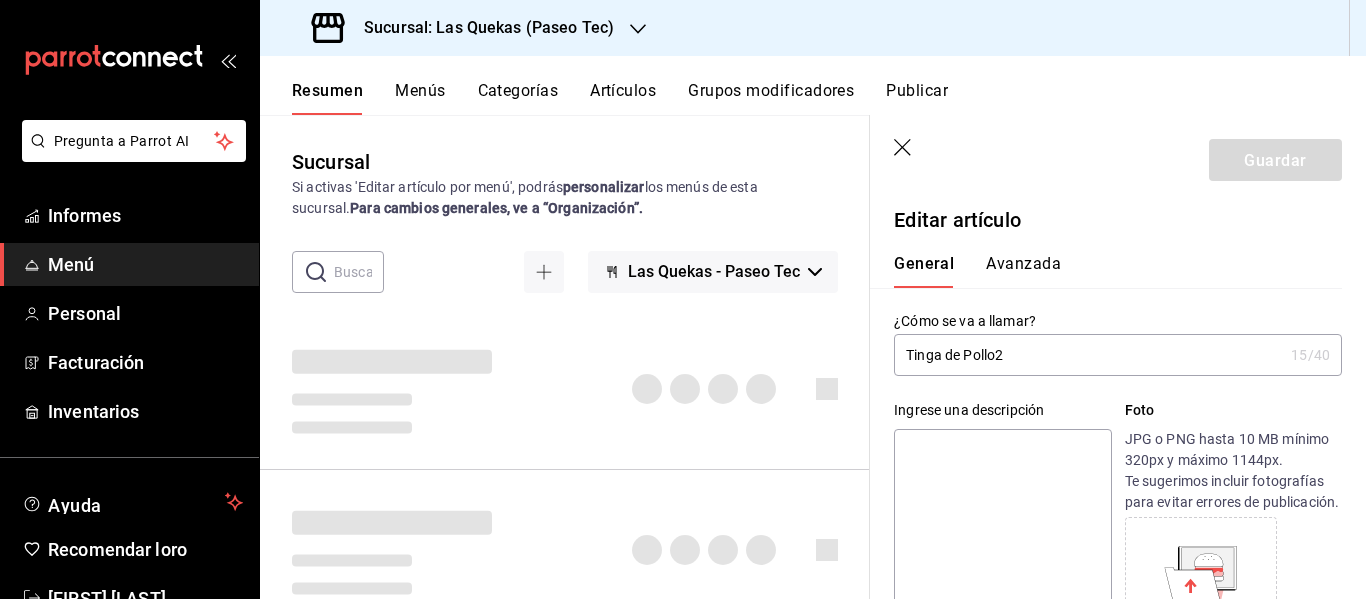 click on "Tinga de Pollo2" at bounding box center (1088, 355) 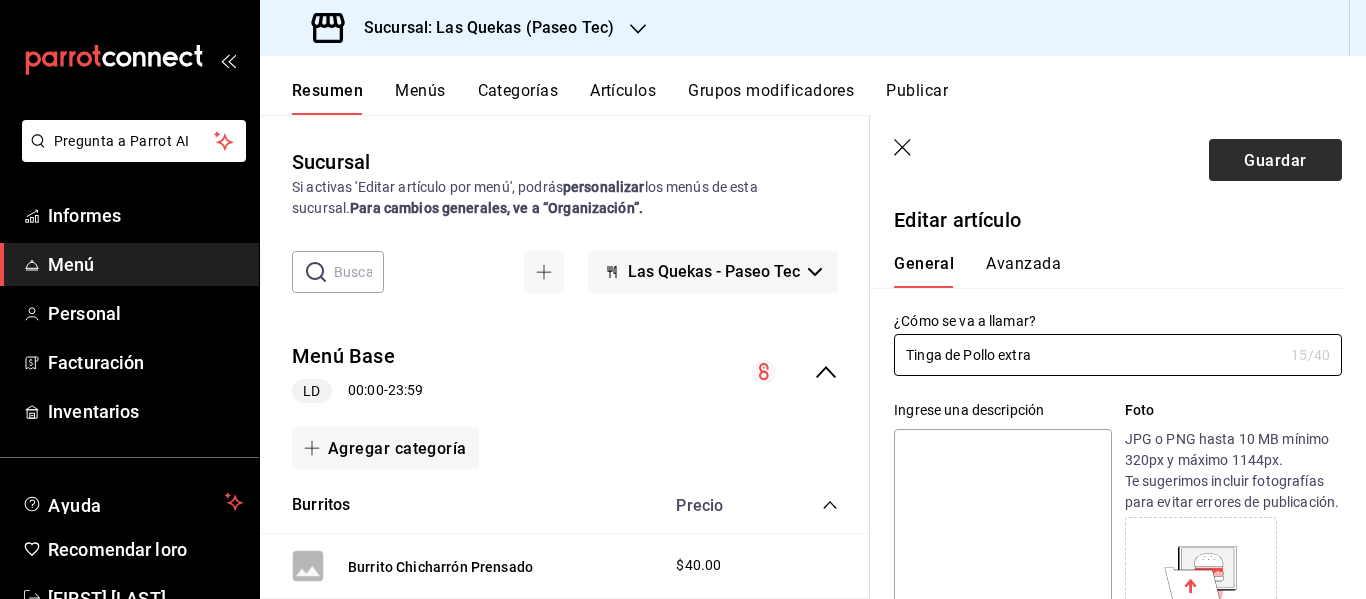 type on "Tinga de Pollo extra" 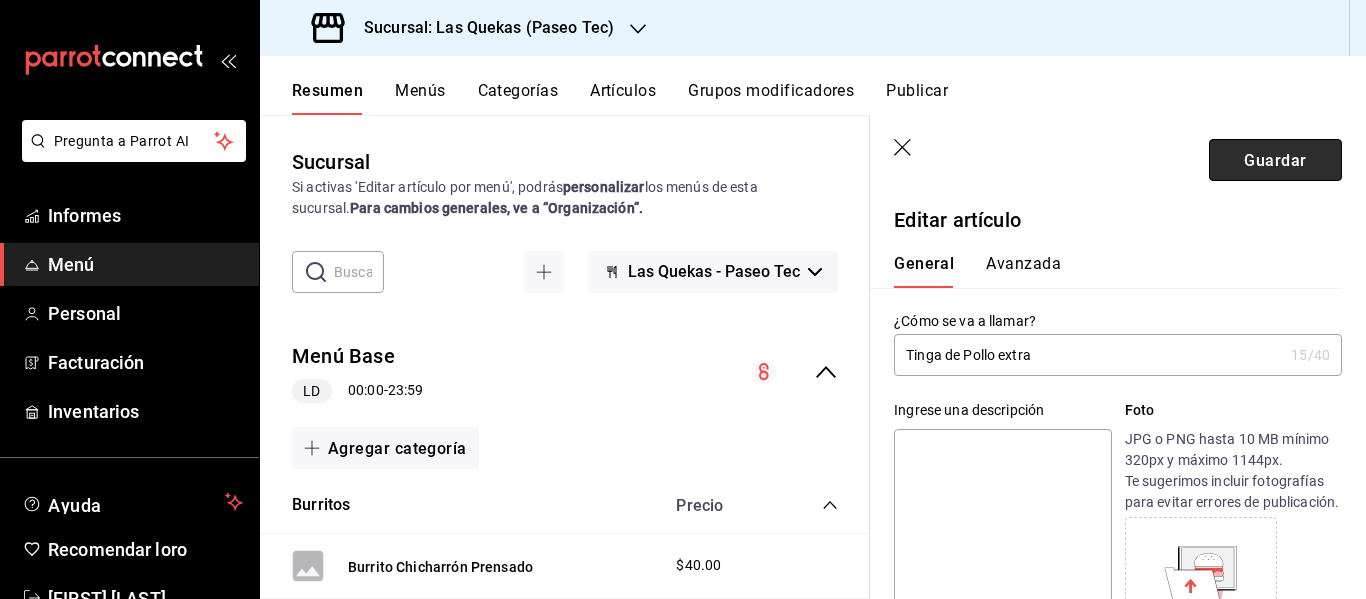 click on "Guardar" at bounding box center (1275, 160) 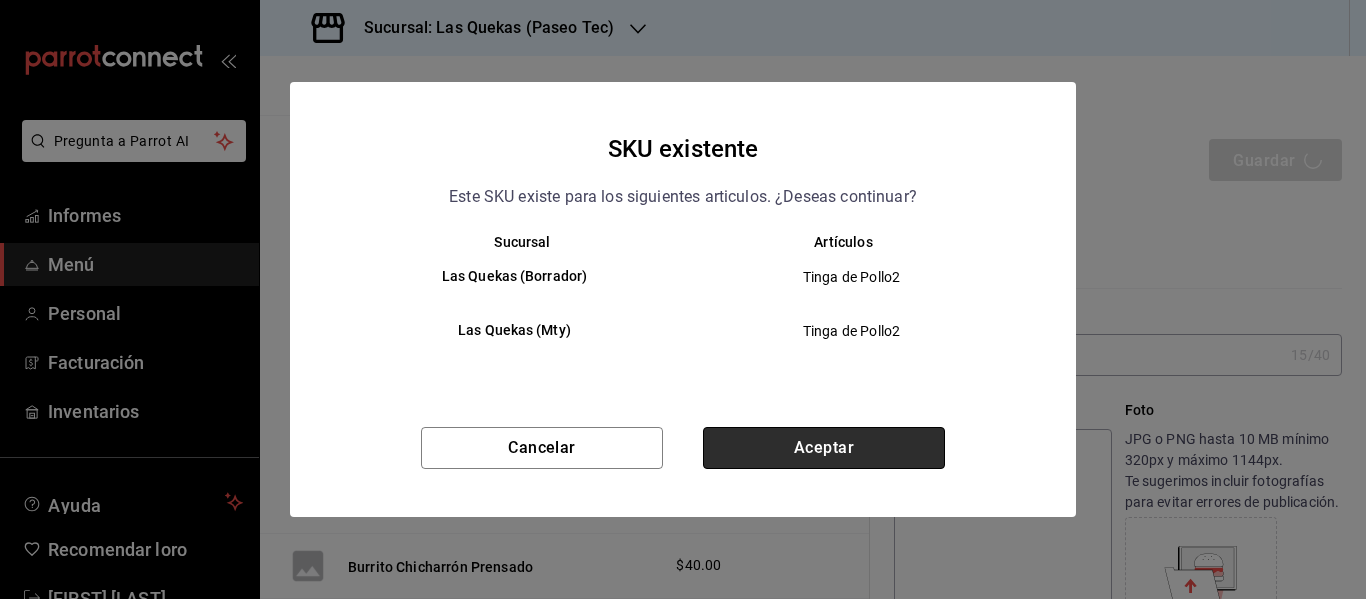 click on "Aceptar" at bounding box center [824, 448] 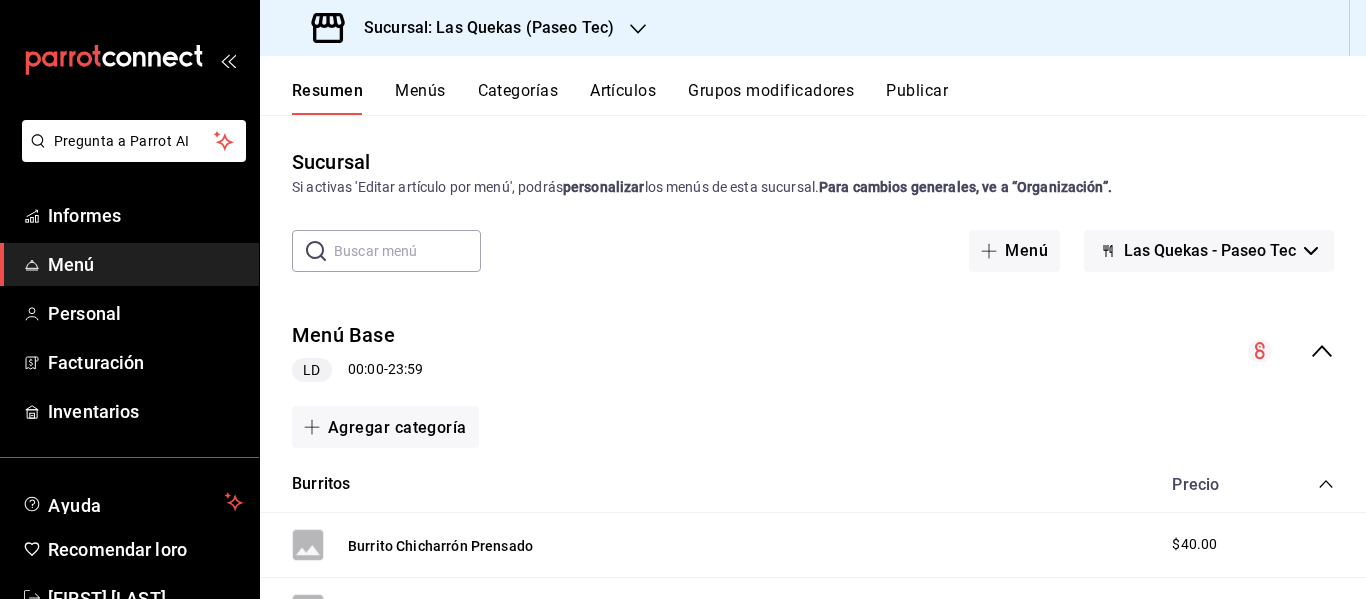 click 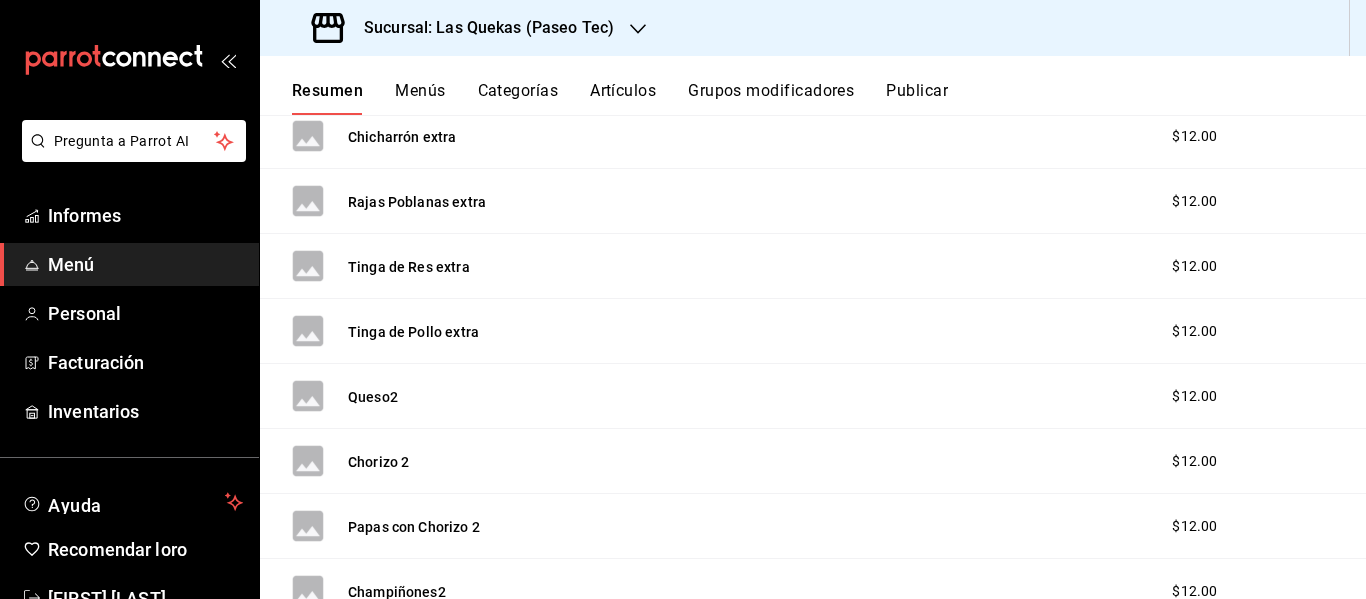 scroll, scrollTop: 467, scrollLeft: 0, axis: vertical 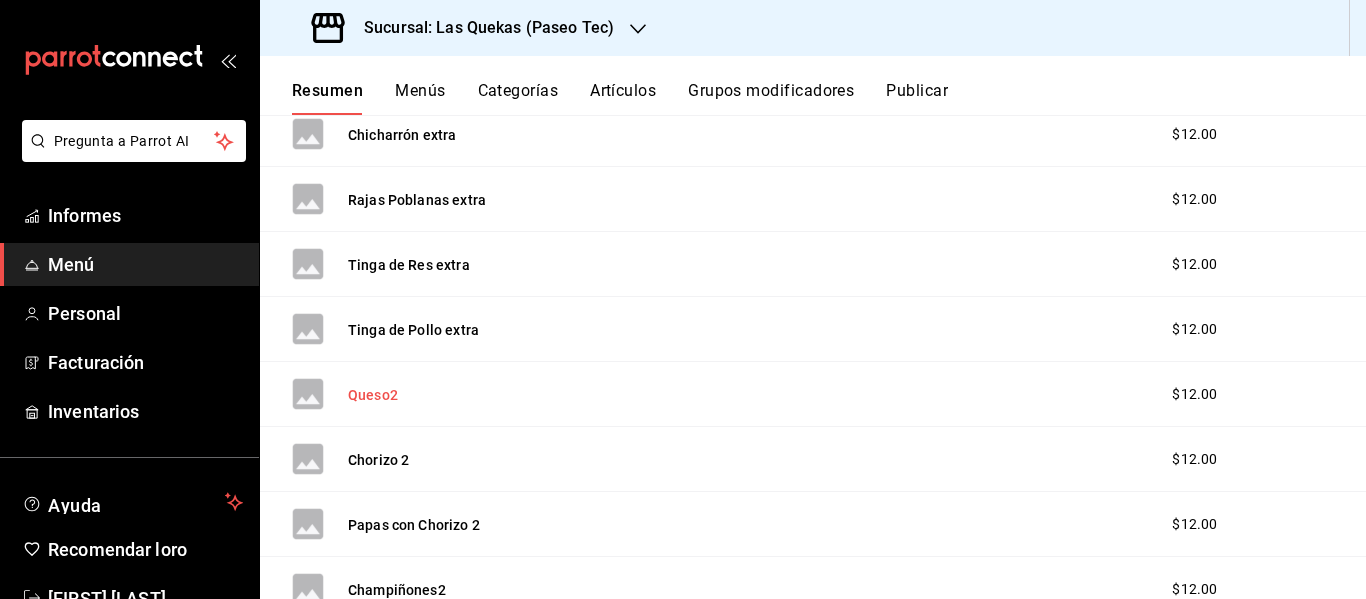 click on "Queso2" at bounding box center [373, 395] 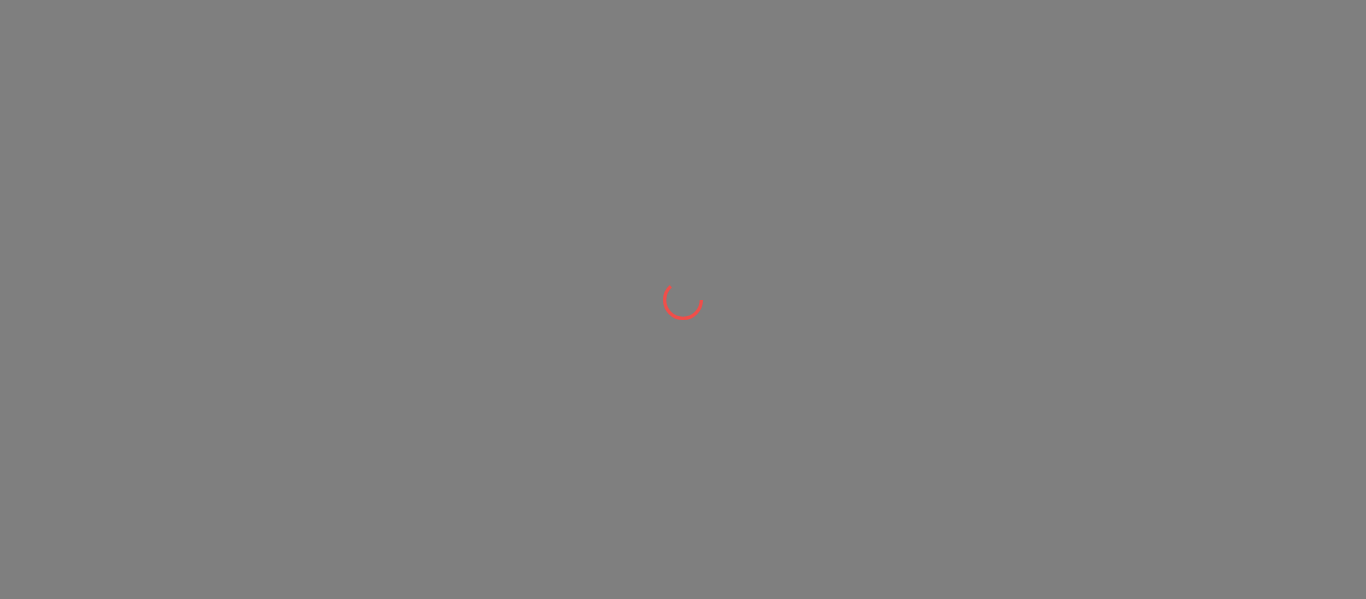 scroll, scrollTop: 0, scrollLeft: 0, axis: both 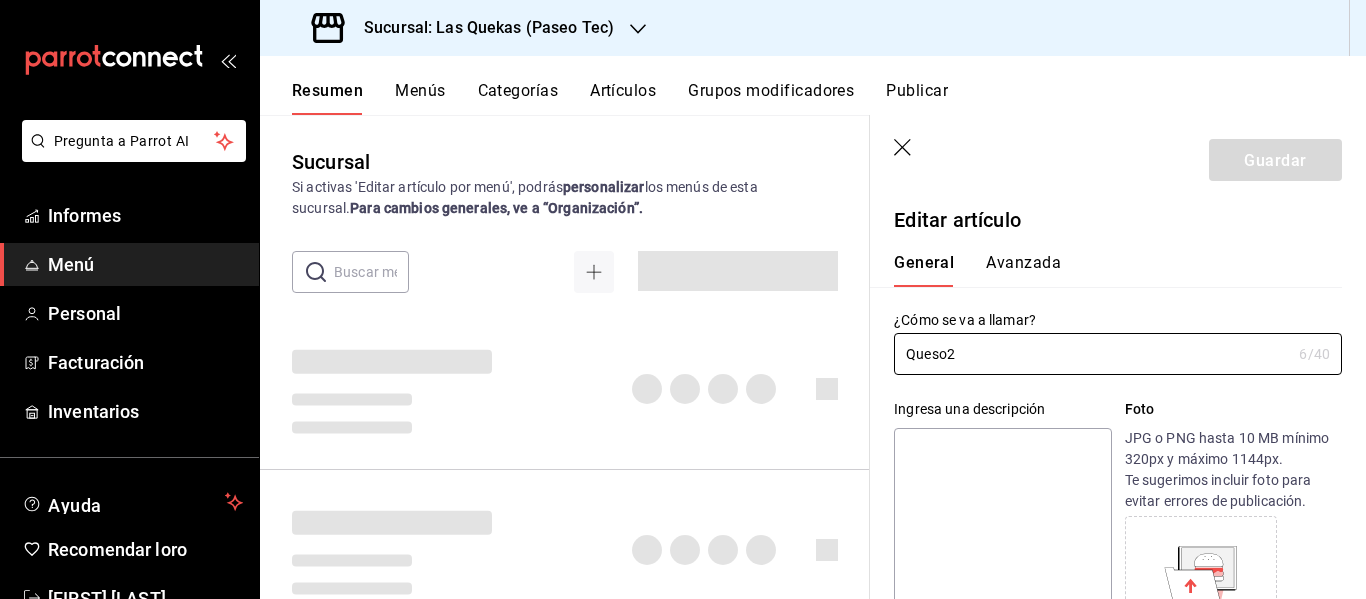 type on "$12.00" 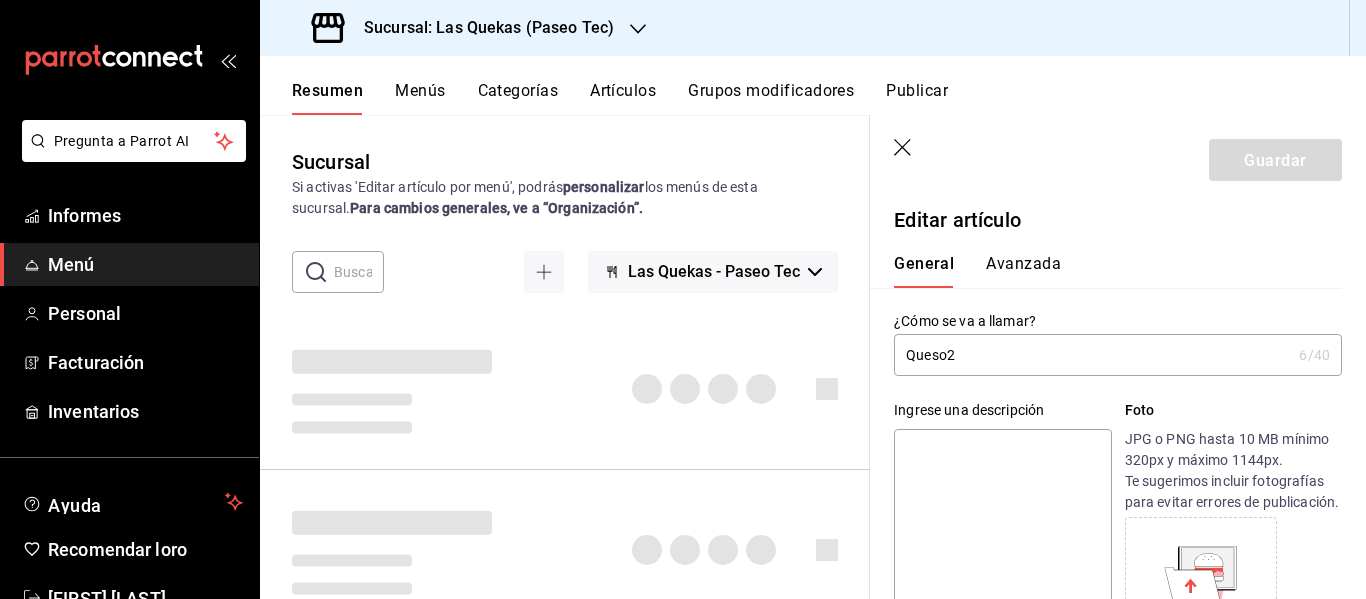 click on "Queso2" at bounding box center [1092, 355] 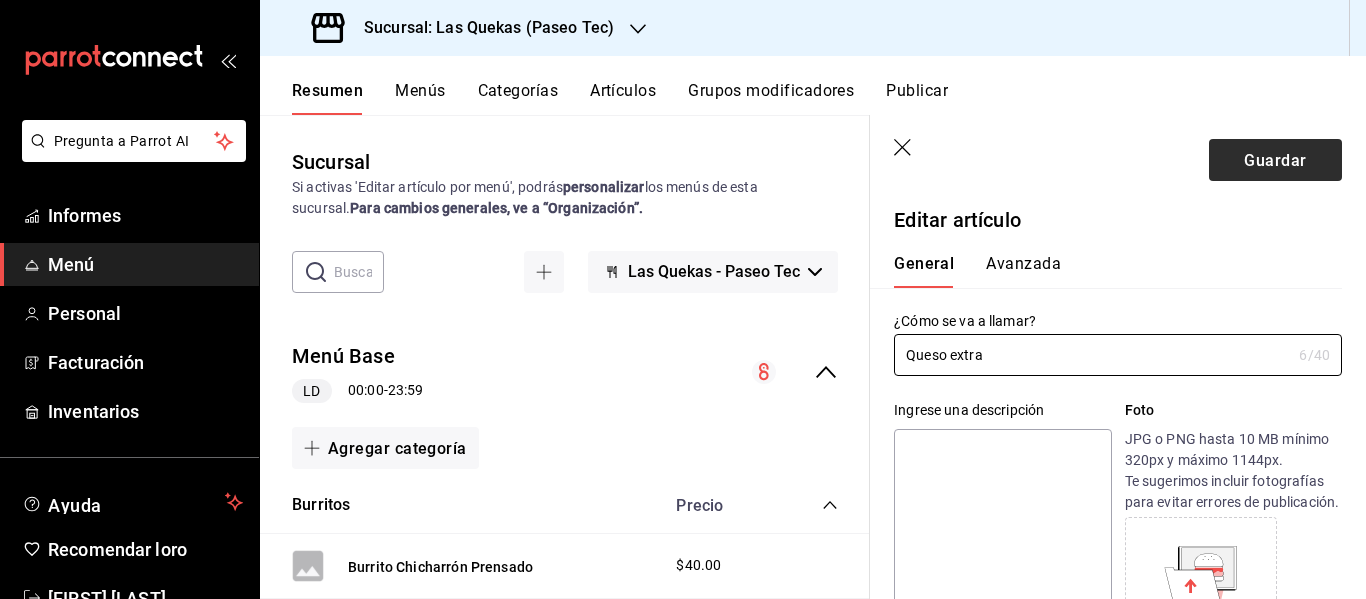 type on "Queso extra" 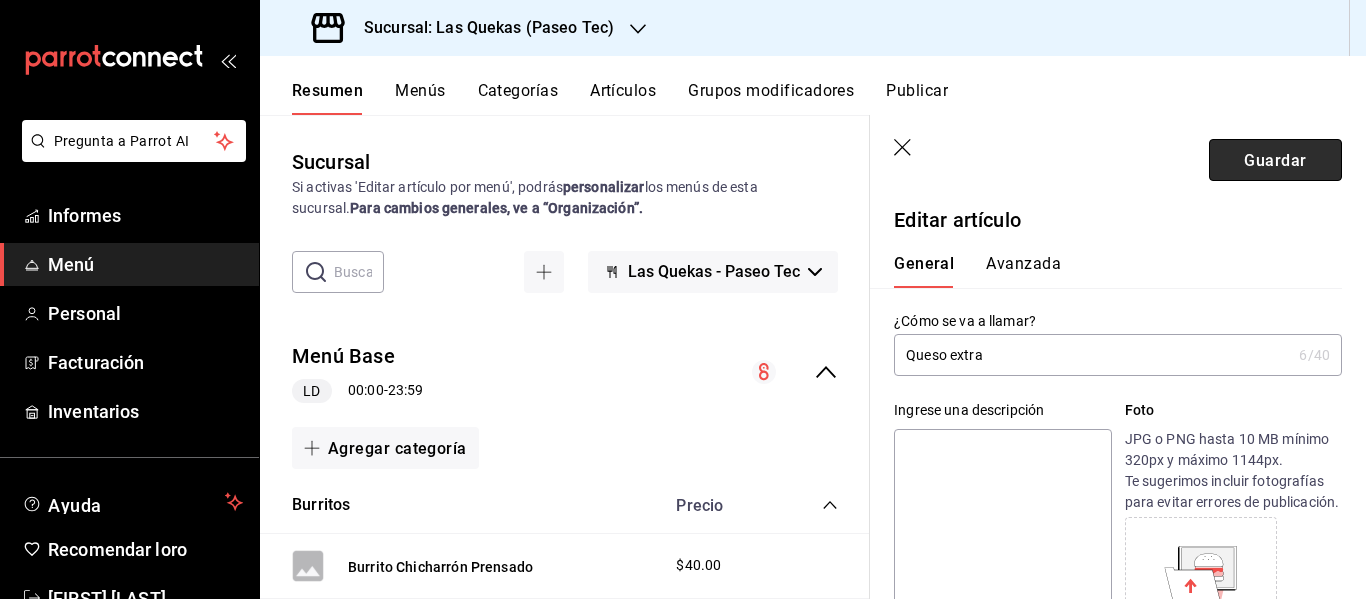 click on "Guardar" at bounding box center (1275, 159) 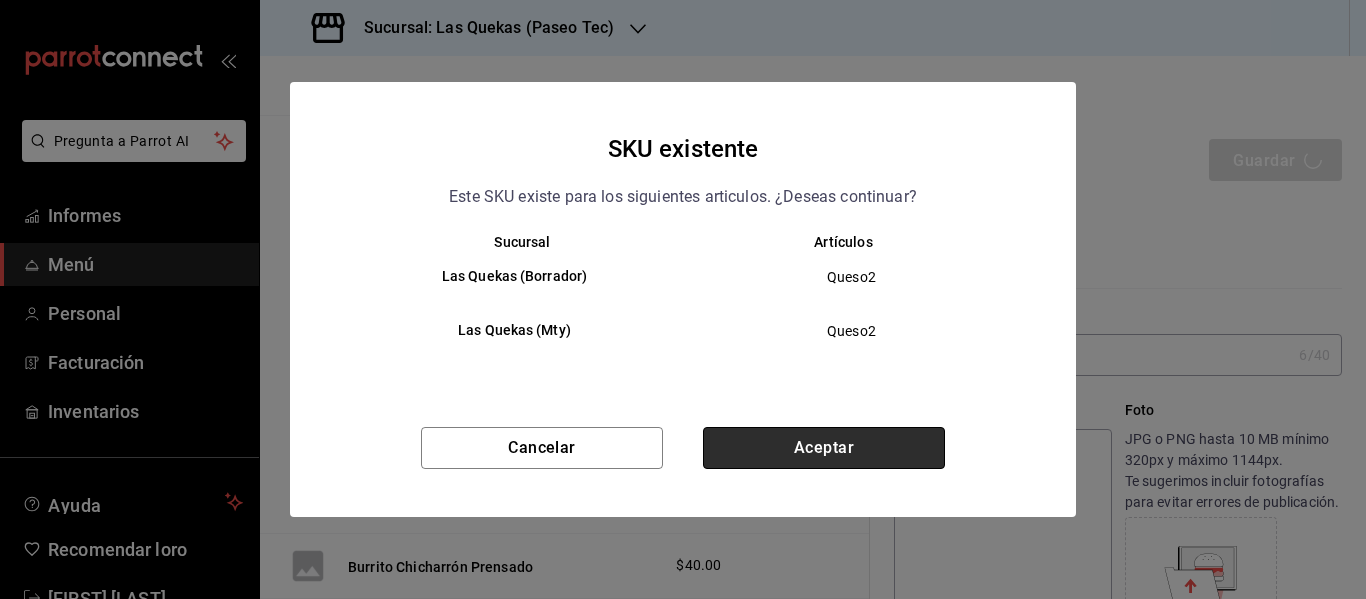 click on "Aceptar" at bounding box center (824, 448) 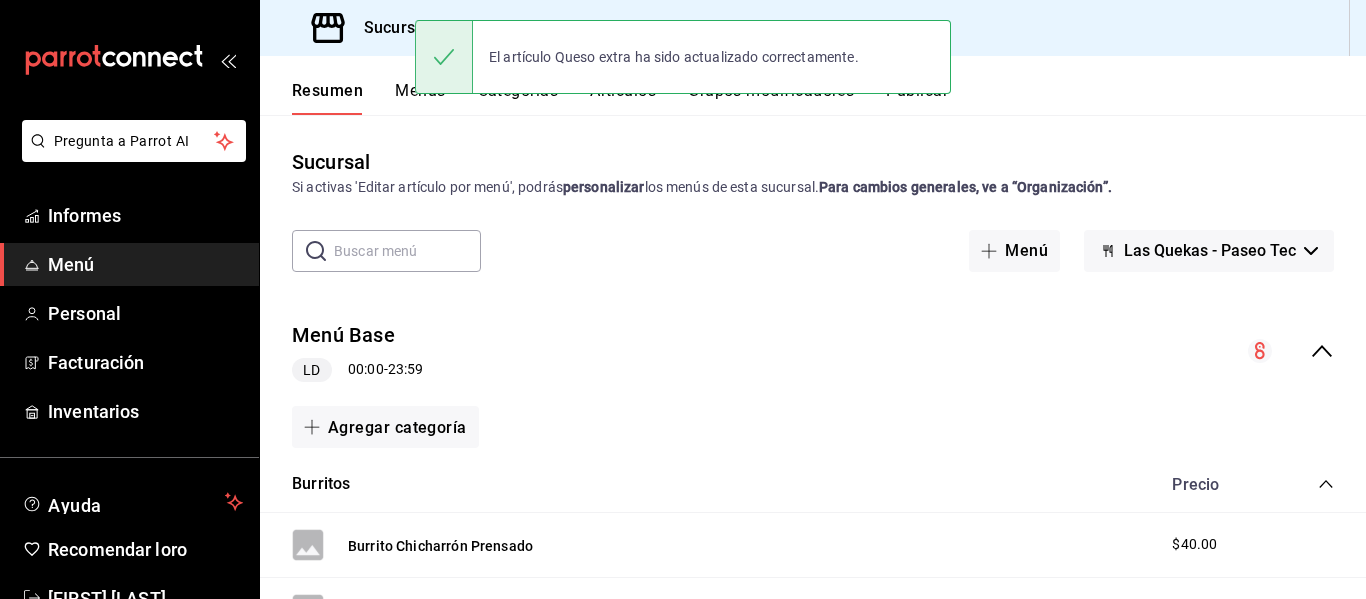 click on "Agregar categoría" at bounding box center (813, 427) 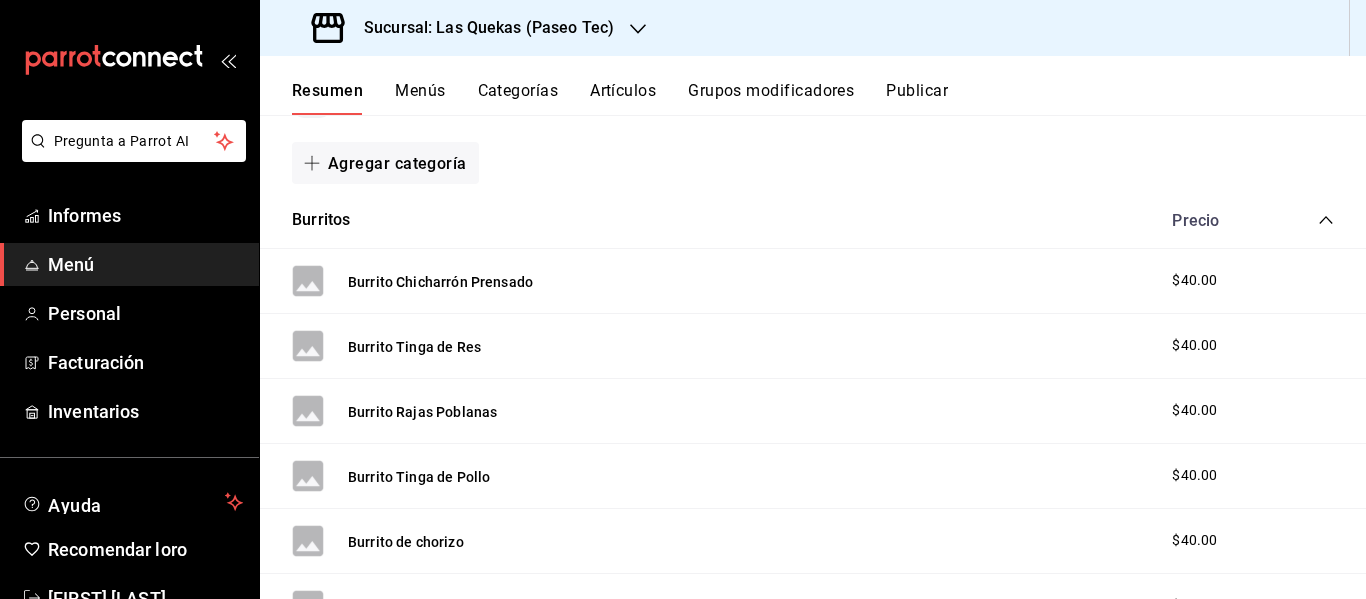 scroll, scrollTop: 238, scrollLeft: 0, axis: vertical 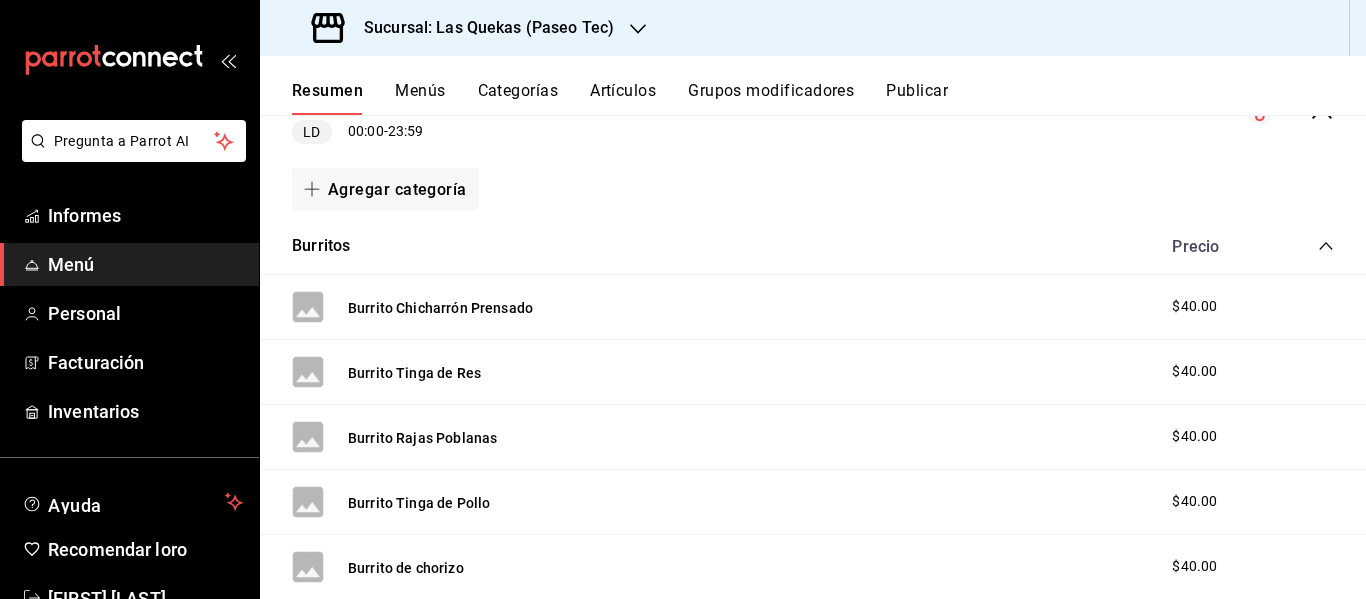 click 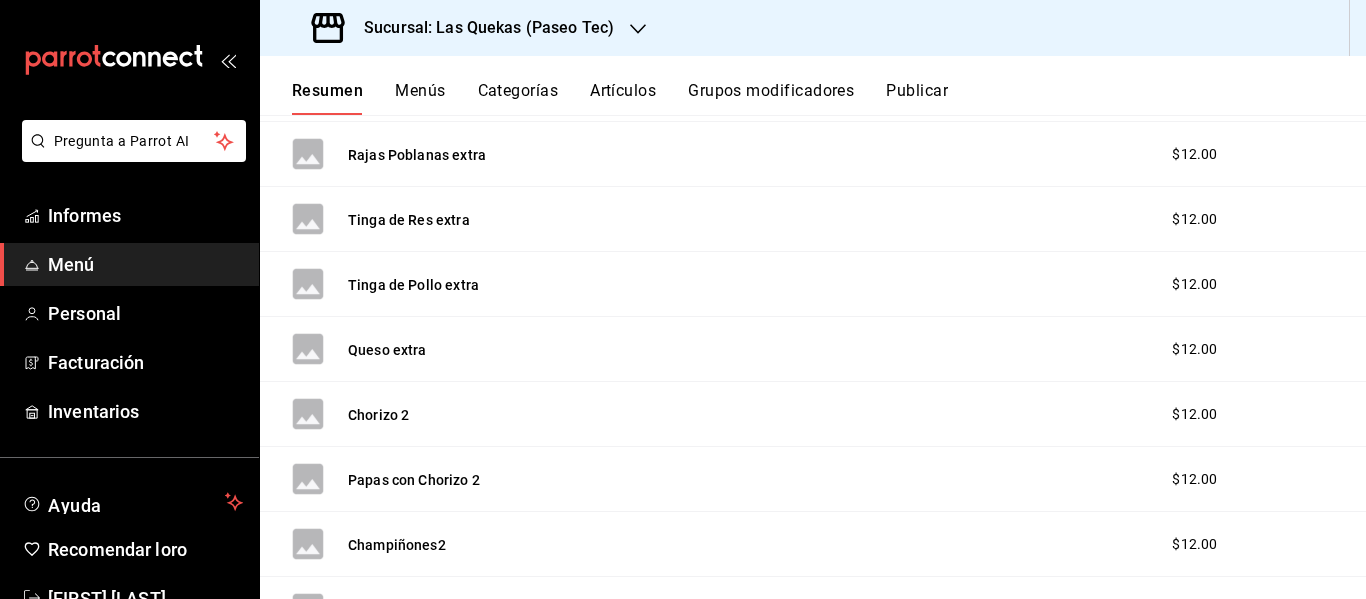 scroll, scrollTop: 513, scrollLeft: 0, axis: vertical 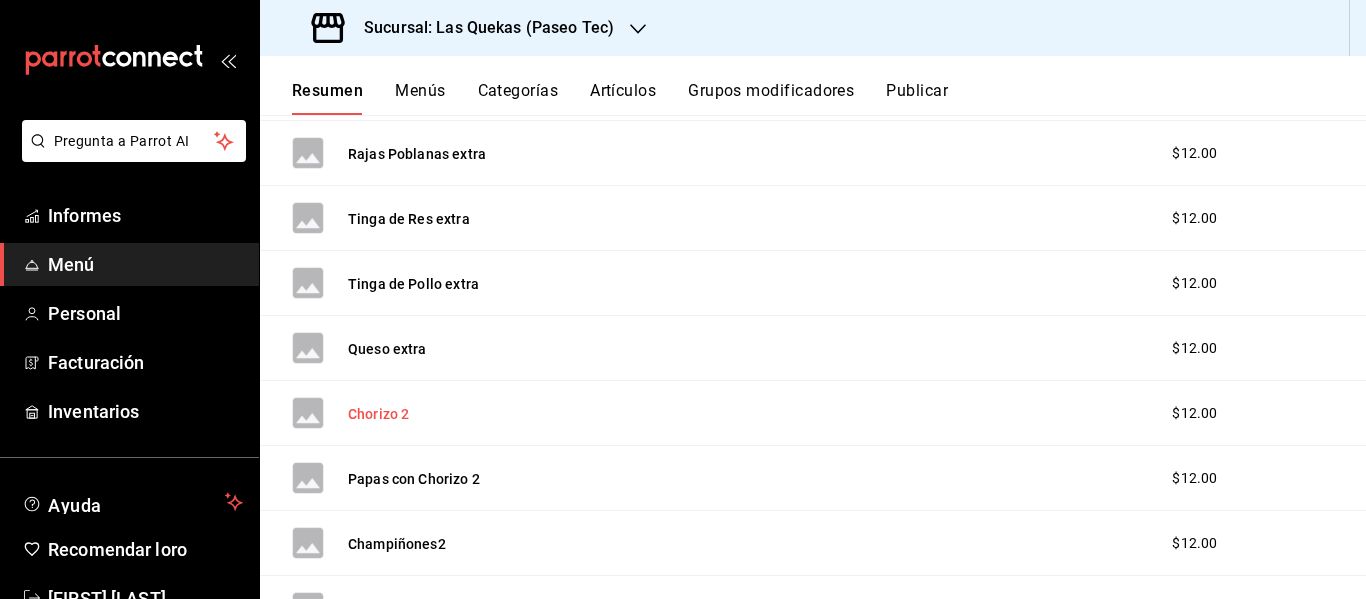 click on "Chorizo 2" at bounding box center (378, 414) 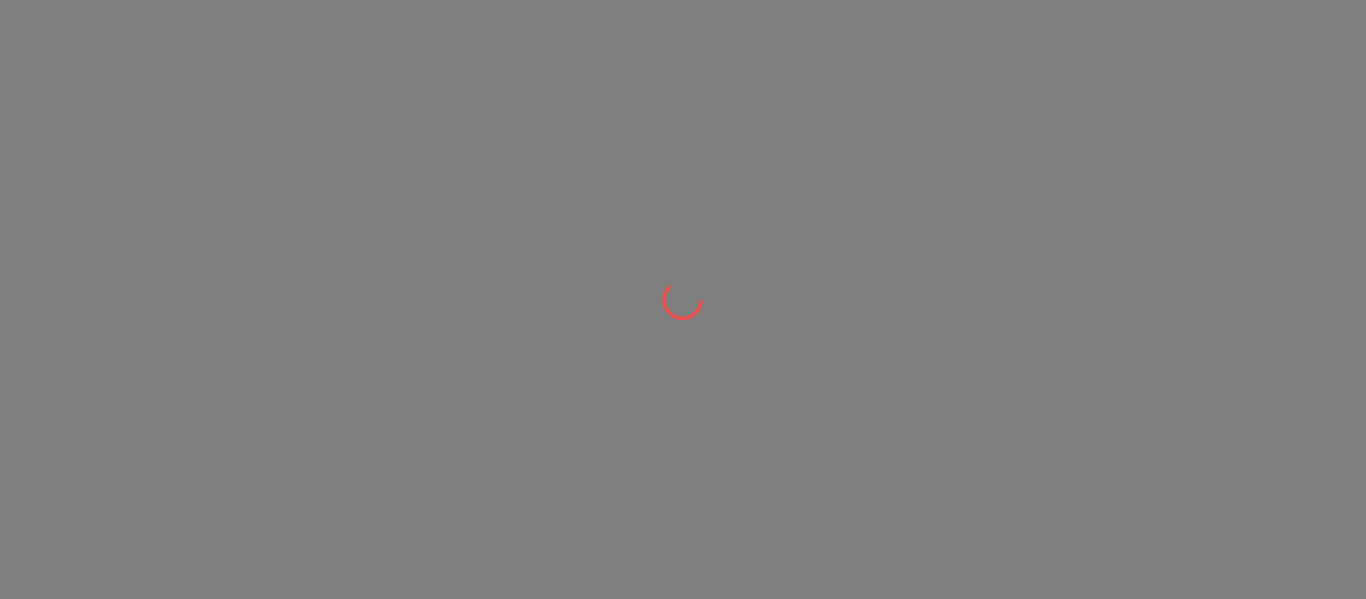 scroll, scrollTop: 0, scrollLeft: 0, axis: both 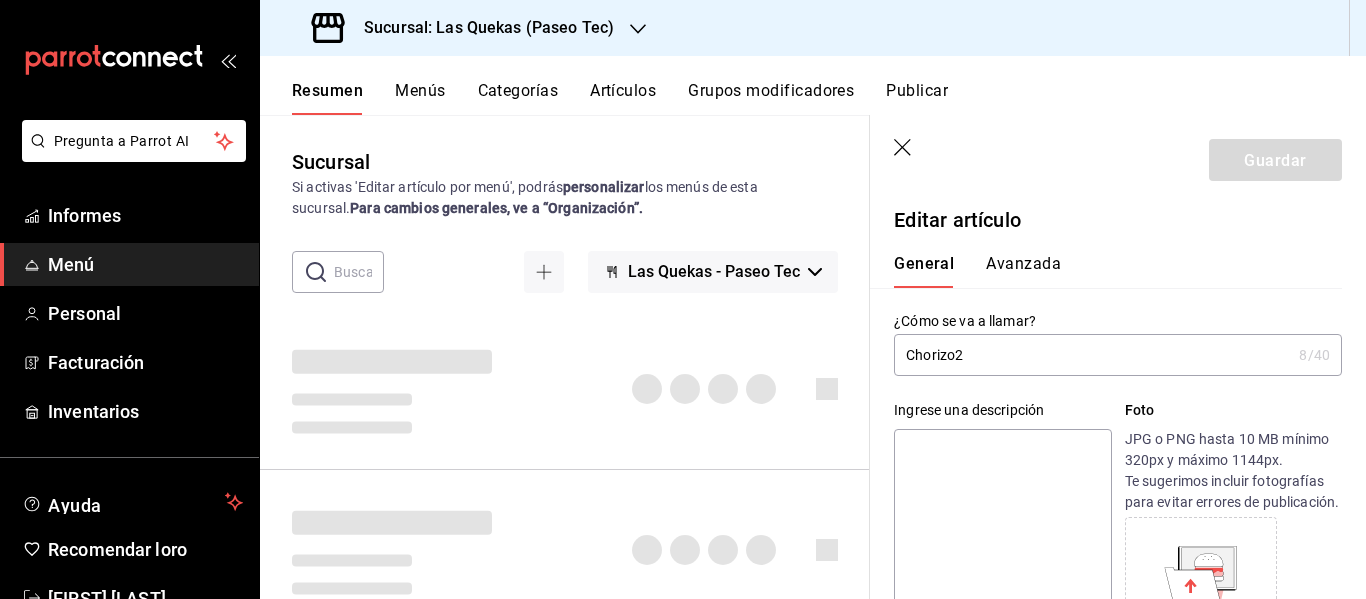 click on "Chorizo2" at bounding box center (1092, 355) 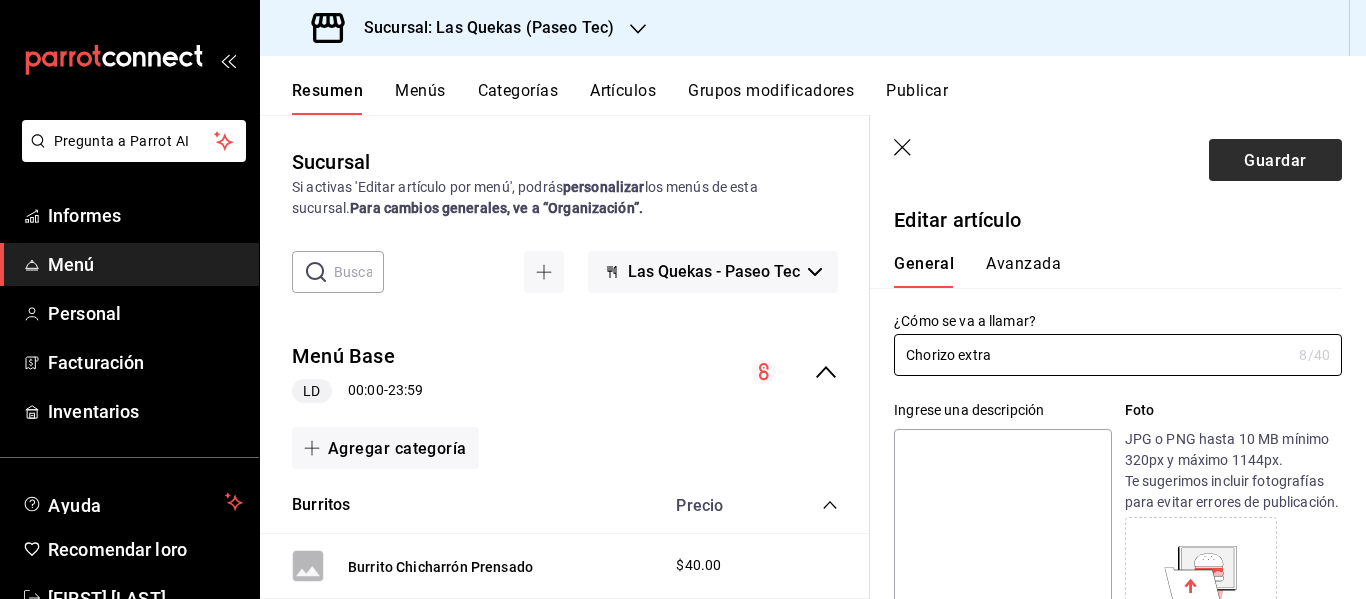 type on "Chorizo extra" 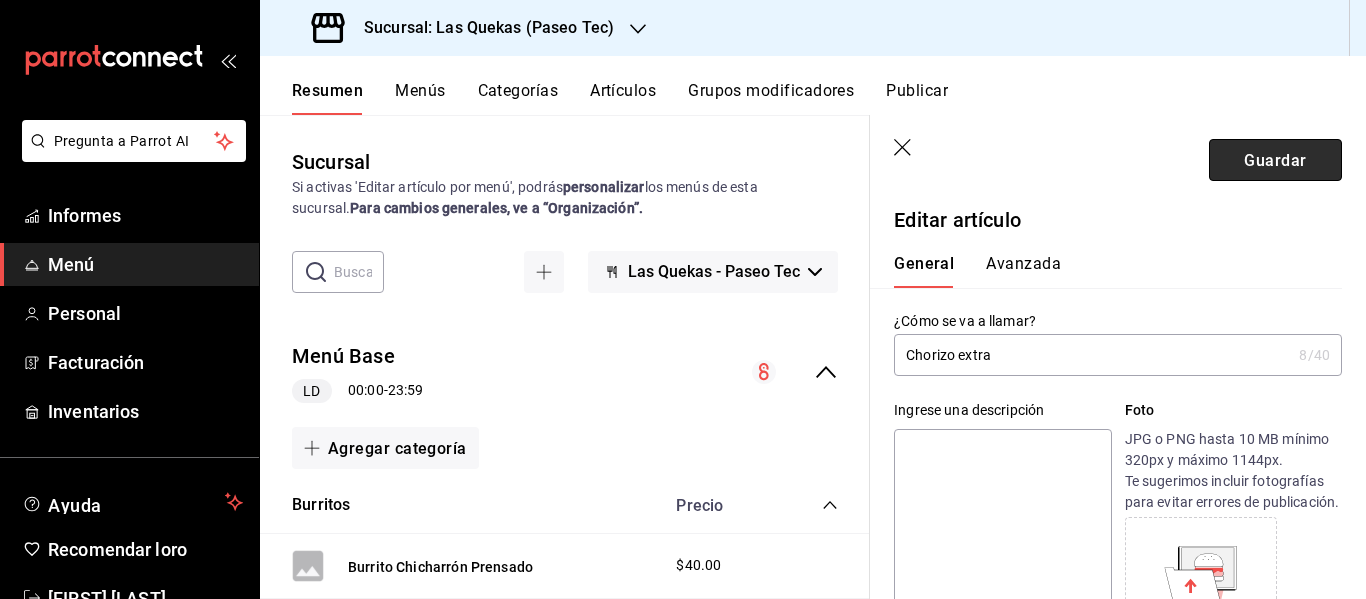 click on "Guardar" at bounding box center (1275, 159) 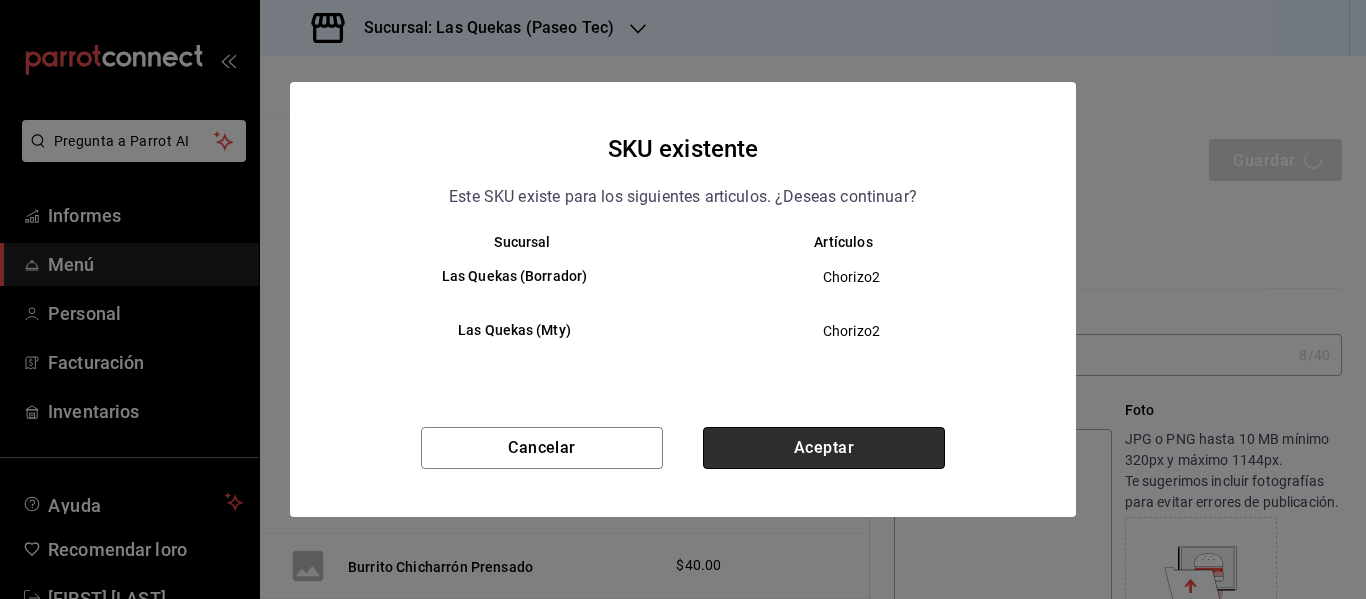 click on "Aceptar" at bounding box center (824, 448) 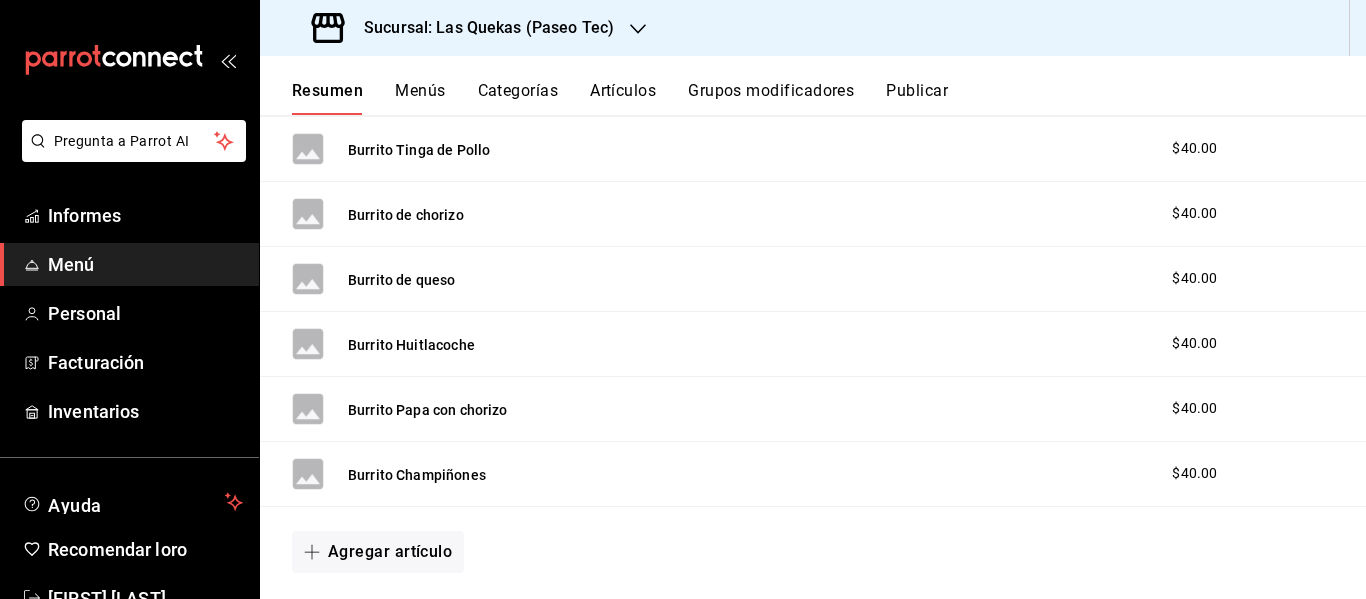 scroll, scrollTop: 612, scrollLeft: 0, axis: vertical 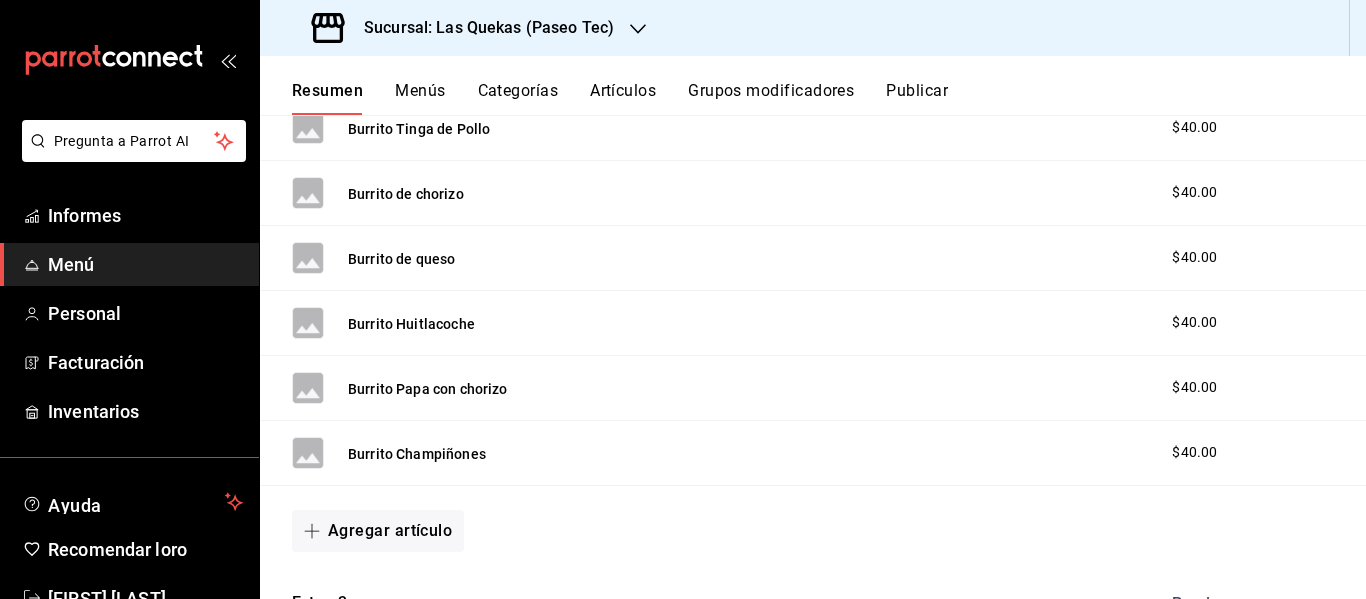 click on "Burrito Champiñones $40.00" at bounding box center (813, 453) 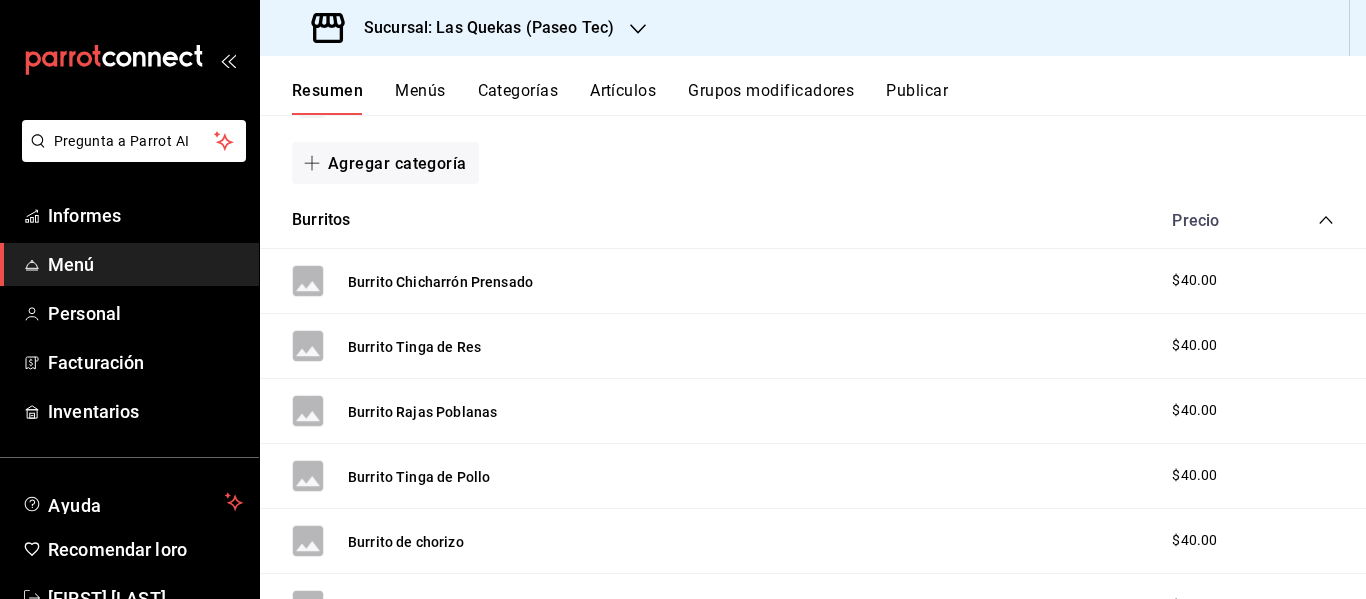 scroll, scrollTop: 263, scrollLeft: 0, axis: vertical 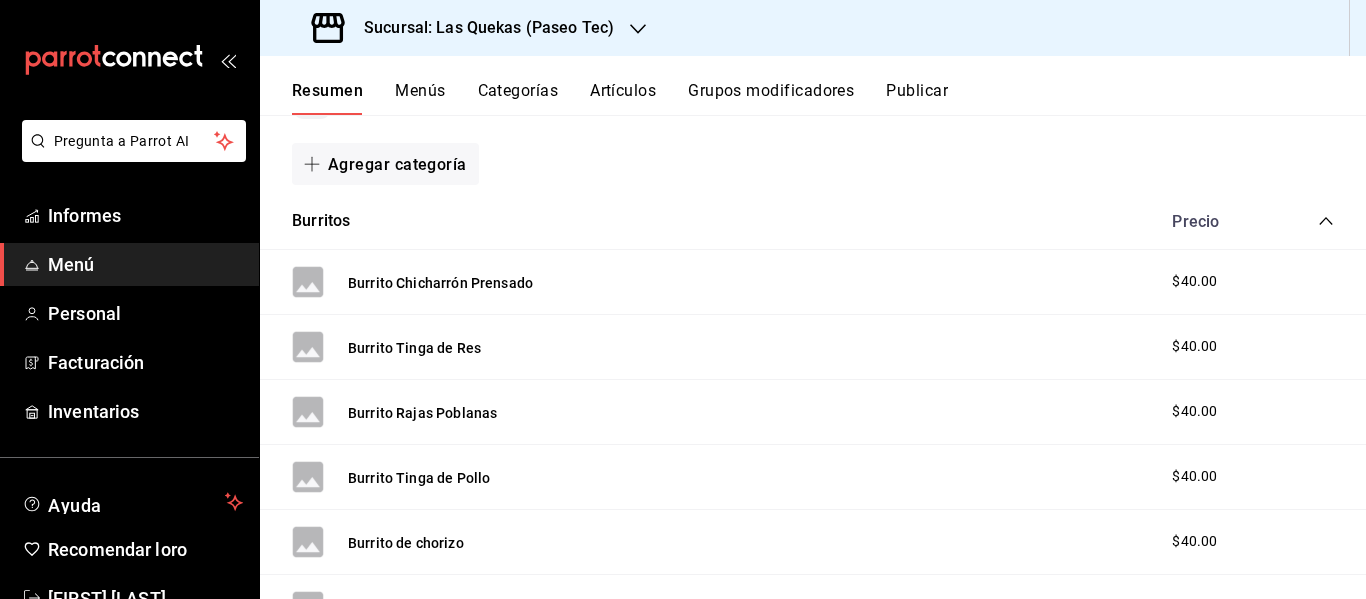 click 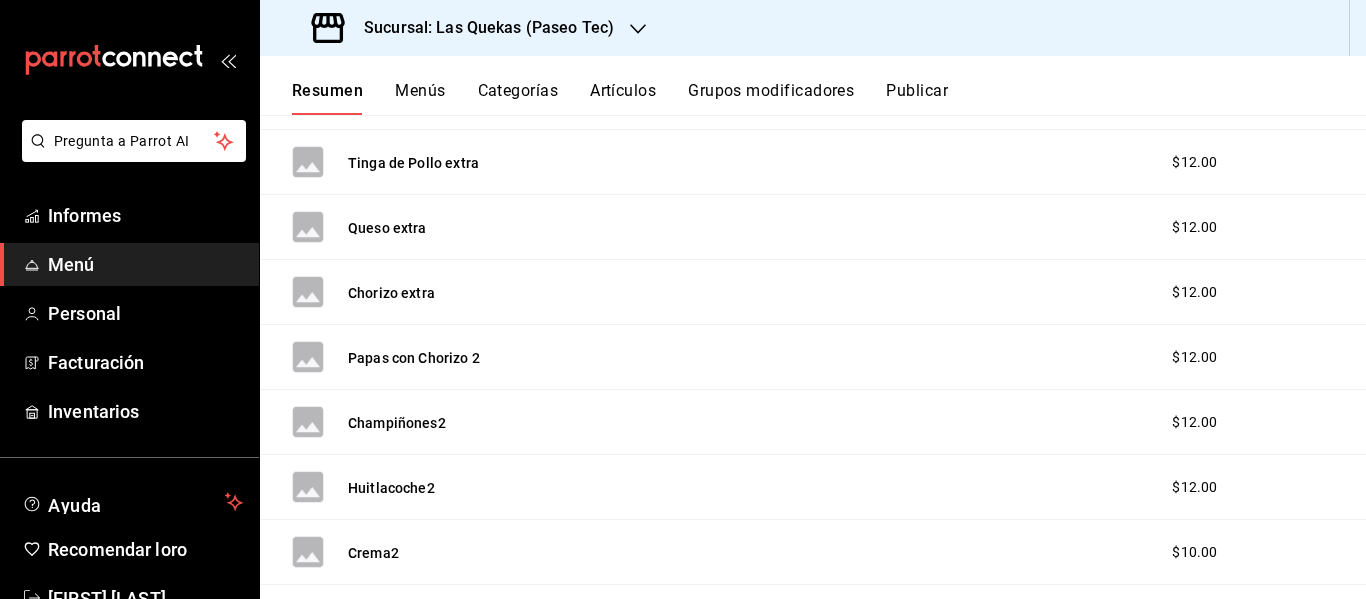 scroll, scrollTop: 653, scrollLeft: 0, axis: vertical 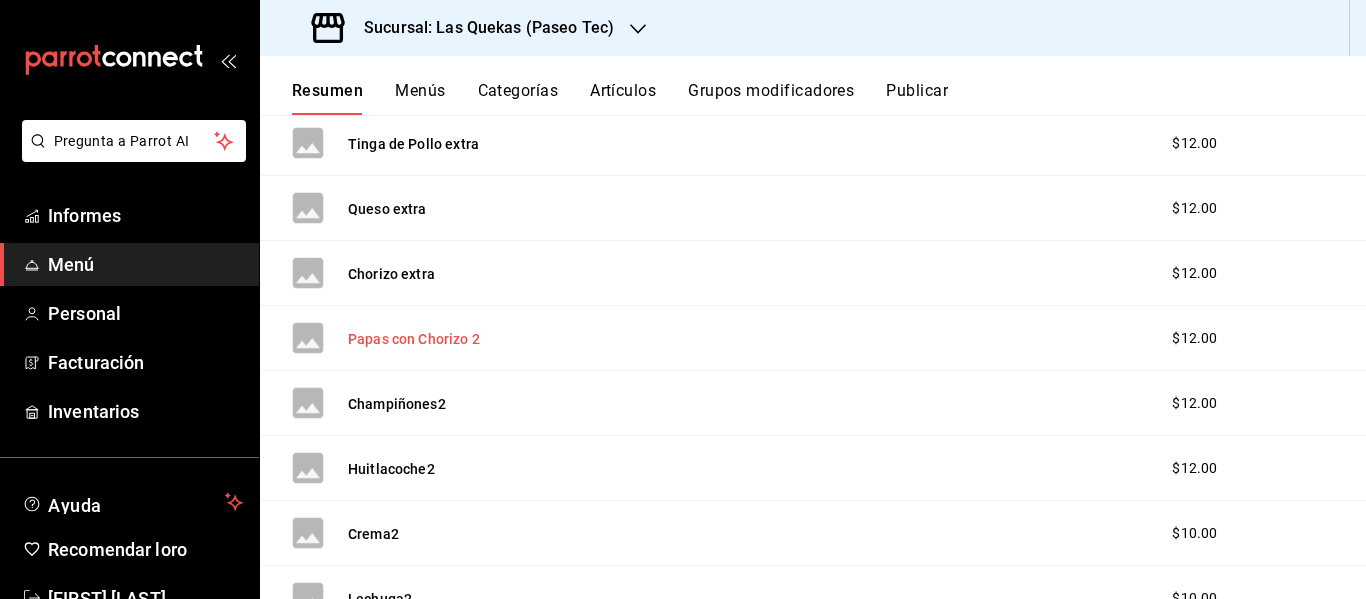 click on "Papas con Chorizo 2" at bounding box center [414, 339] 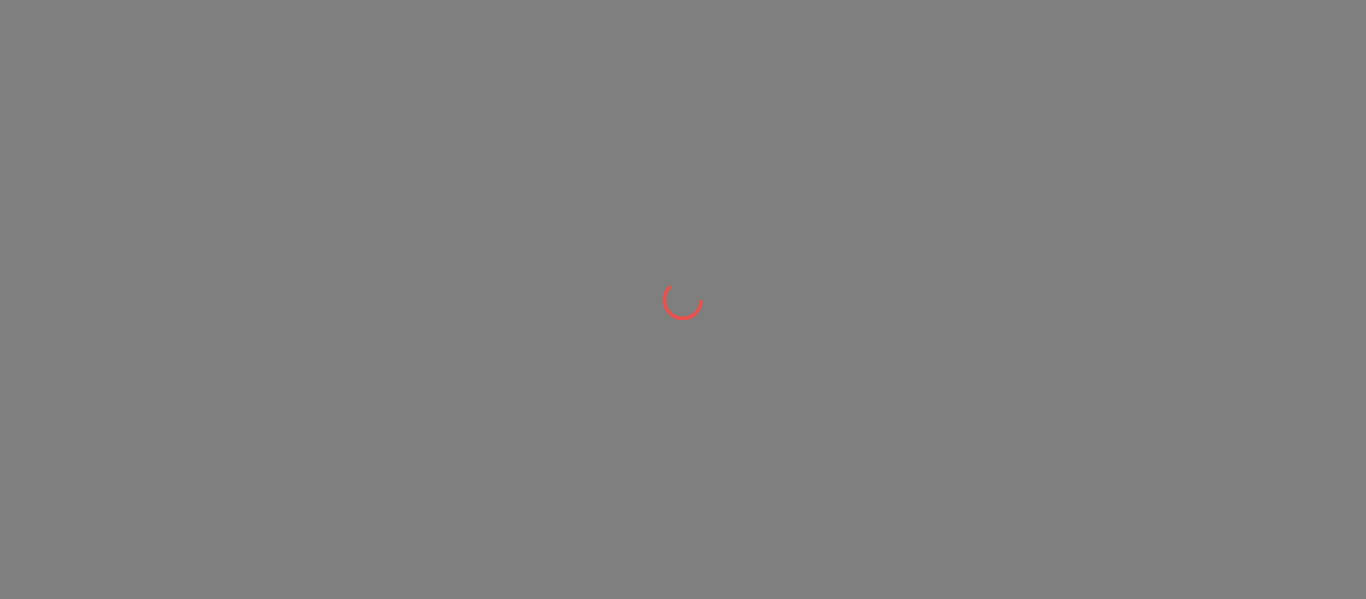 scroll, scrollTop: 0, scrollLeft: 0, axis: both 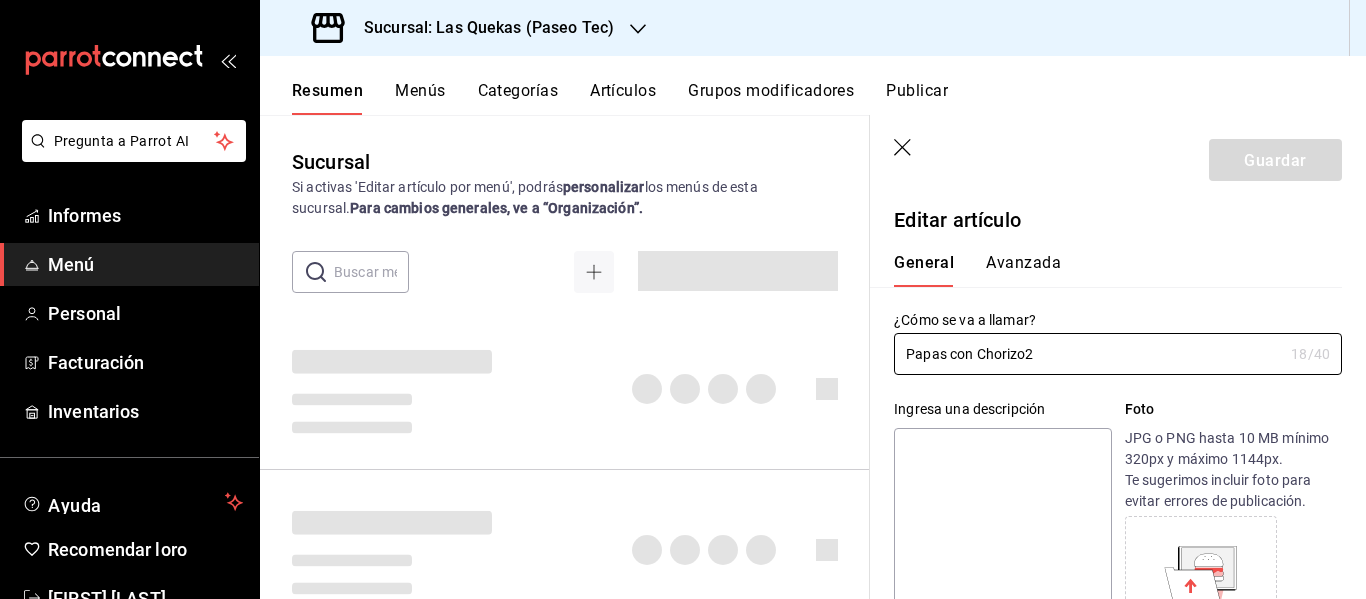 type on "$12.00" 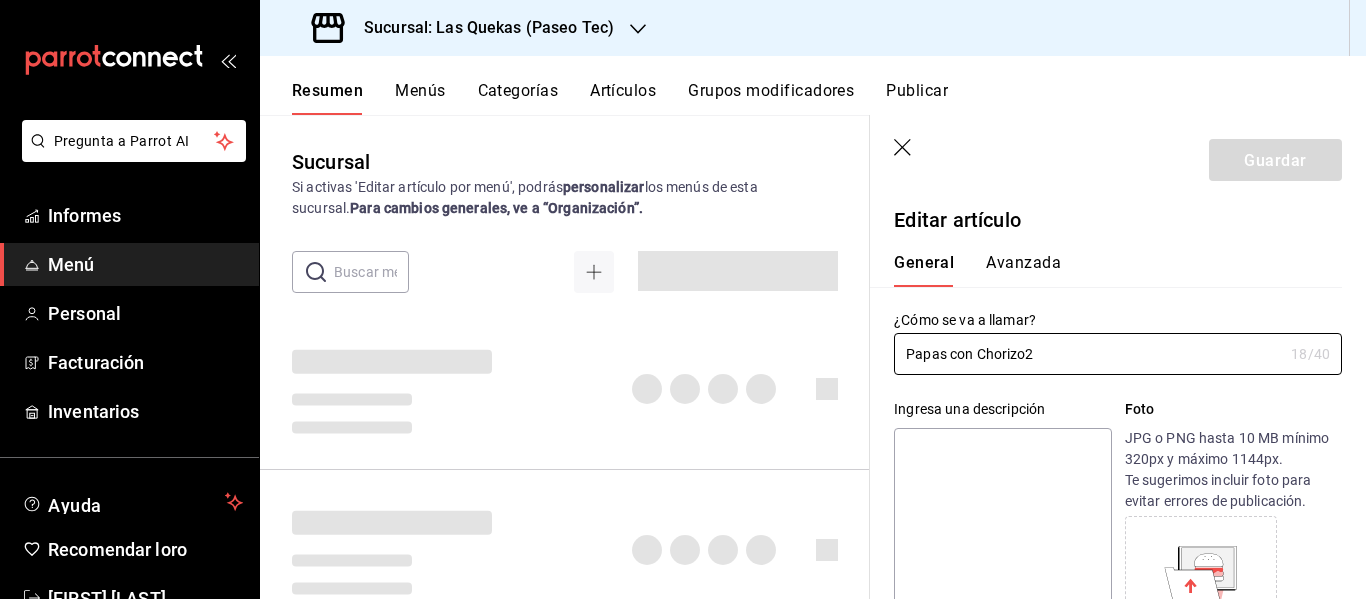 radio on "false" 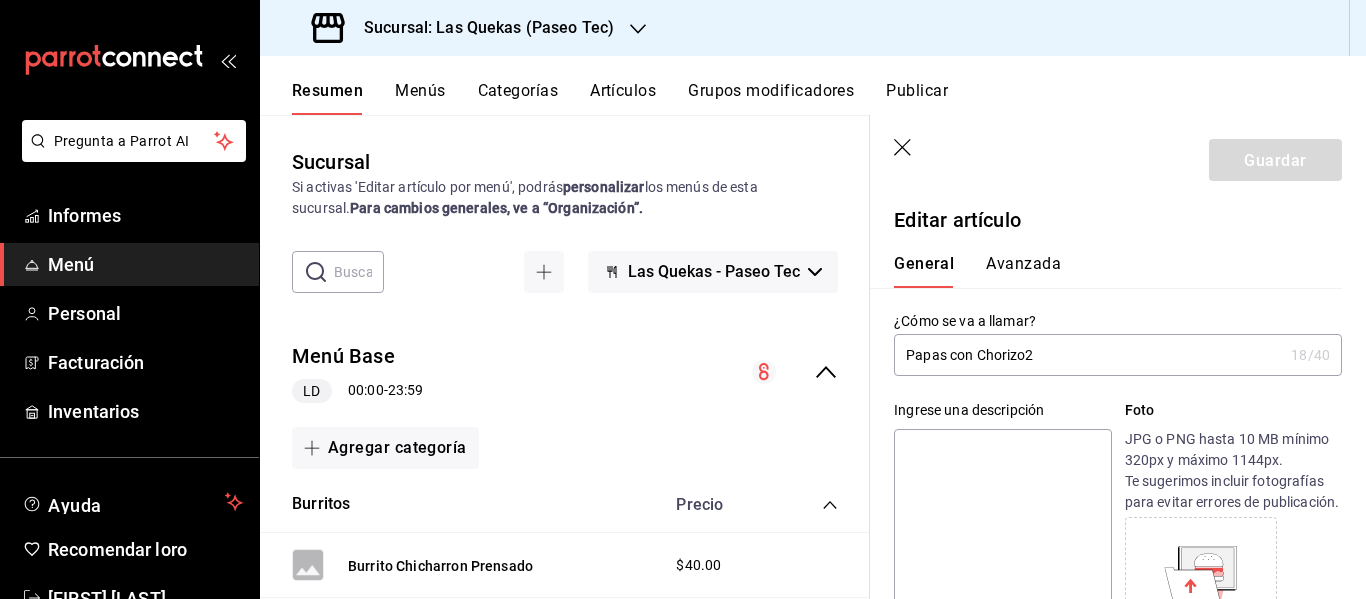 click on "Papas con Chorizo2" at bounding box center [1088, 355] 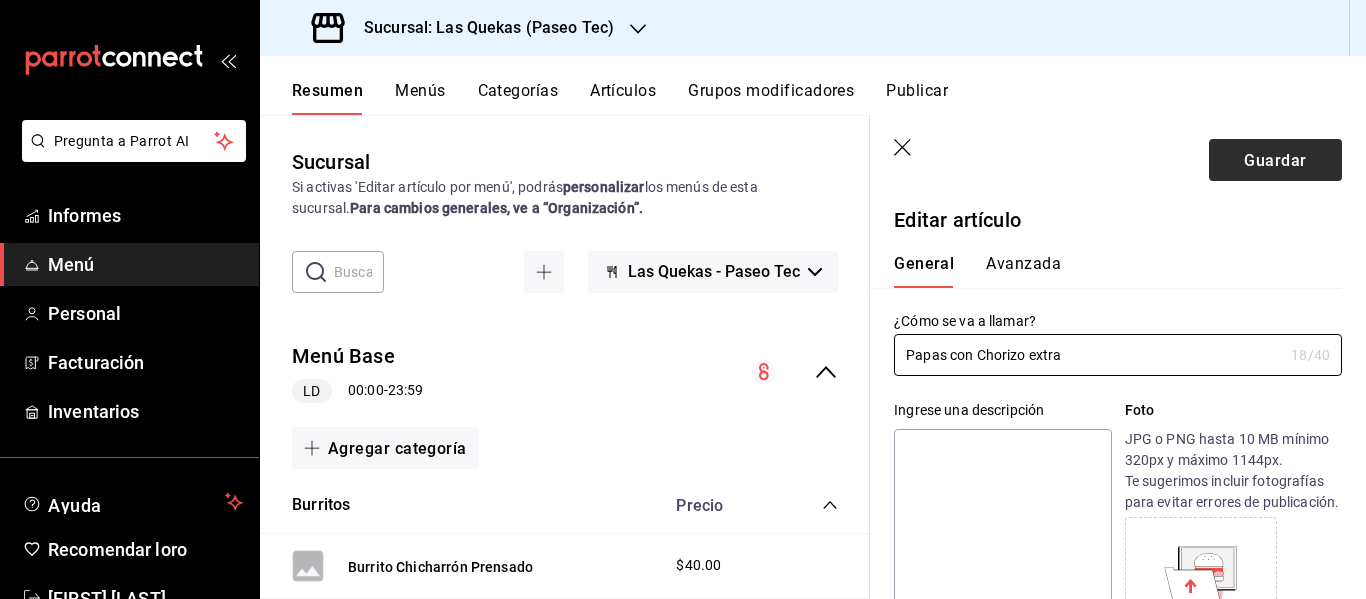 type on "Papas con Chorizo extra" 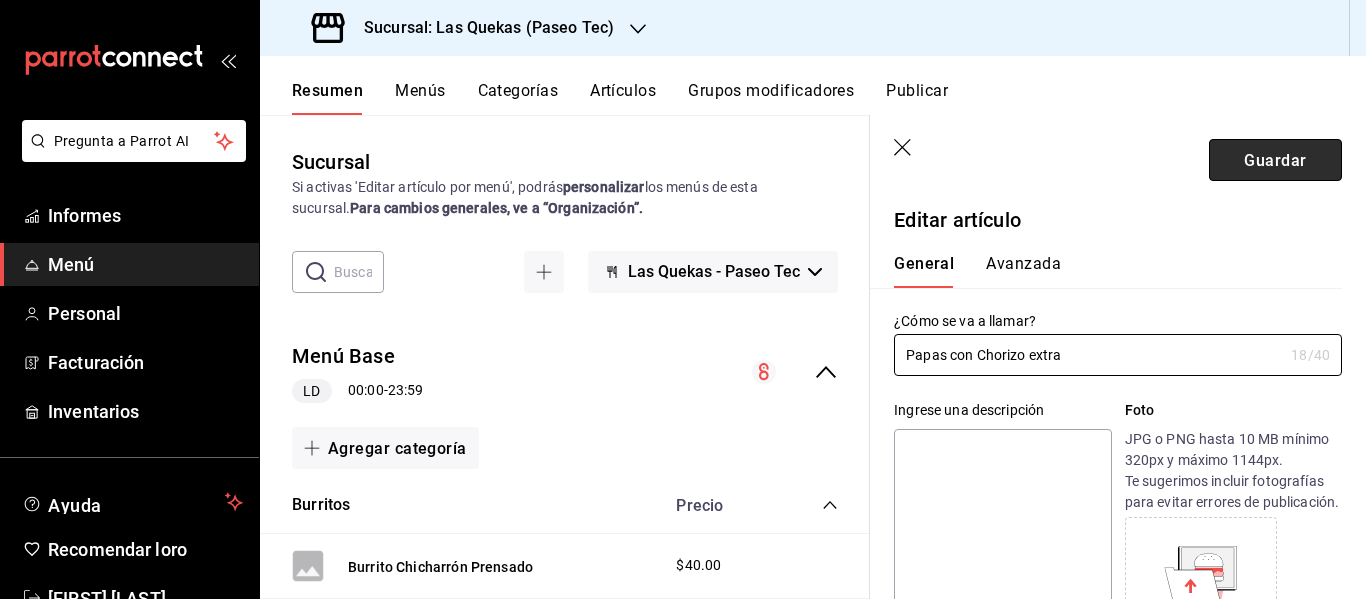 click on "Guardar" at bounding box center (1275, 159) 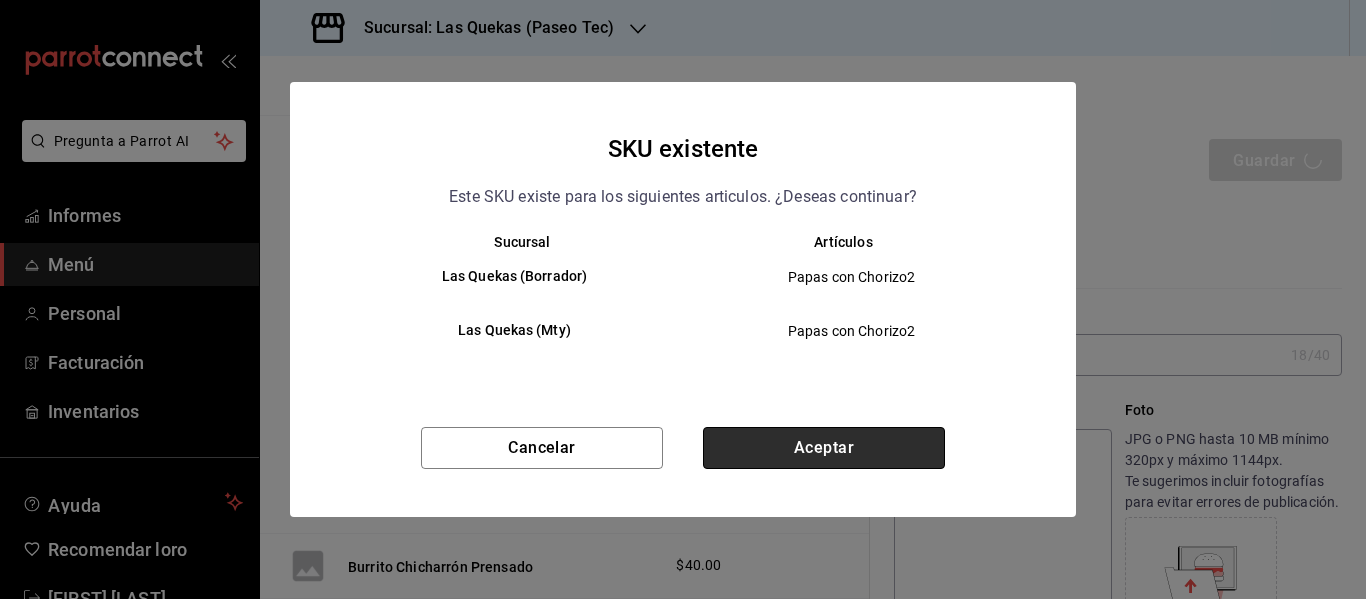 click on "Aceptar" at bounding box center (824, 448) 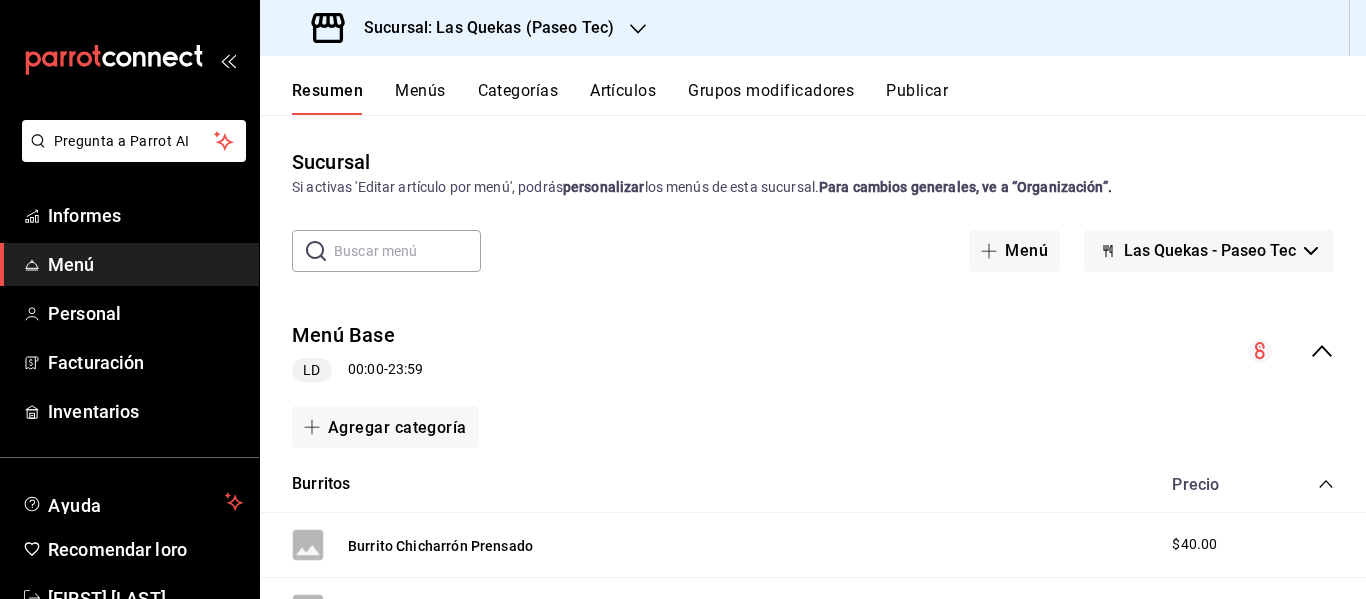click at bounding box center [1326, 484] 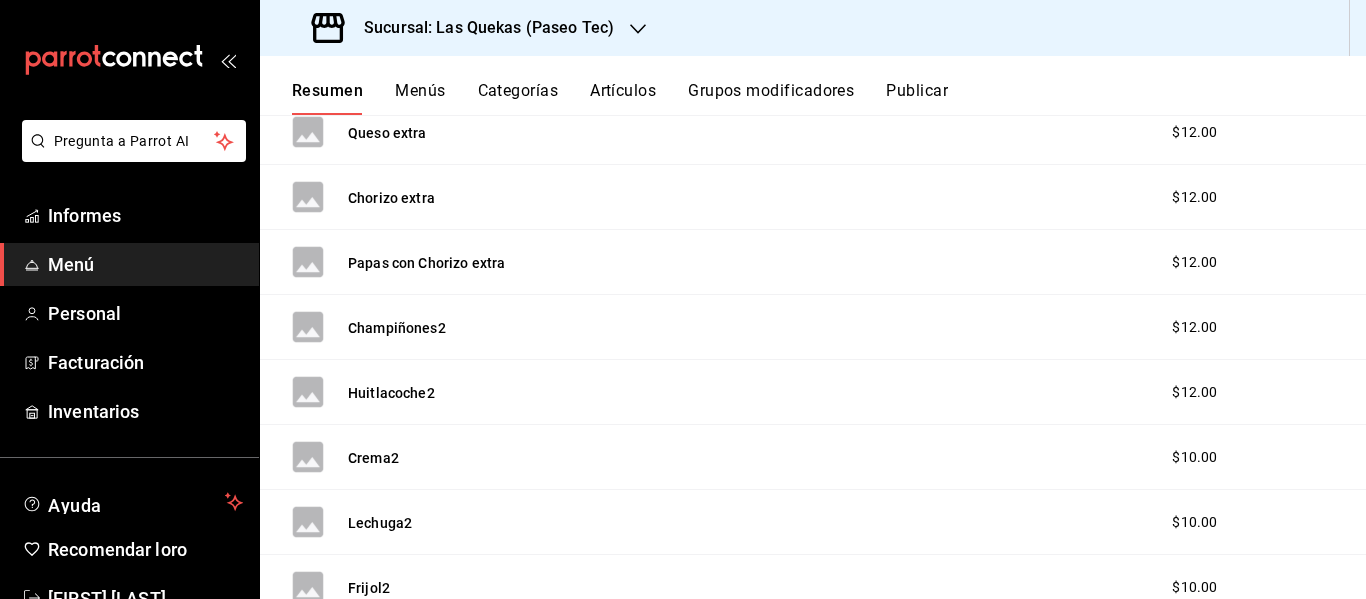 scroll, scrollTop: 743, scrollLeft: 0, axis: vertical 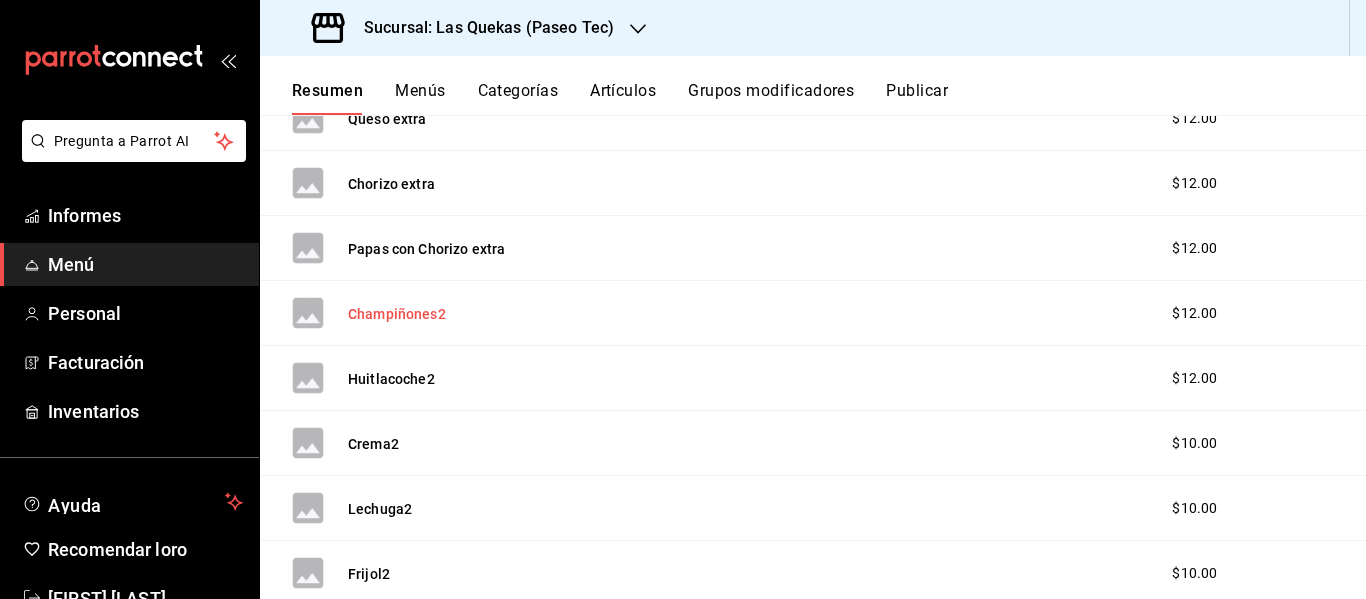 click on "Champiñones2" at bounding box center (397, 314) 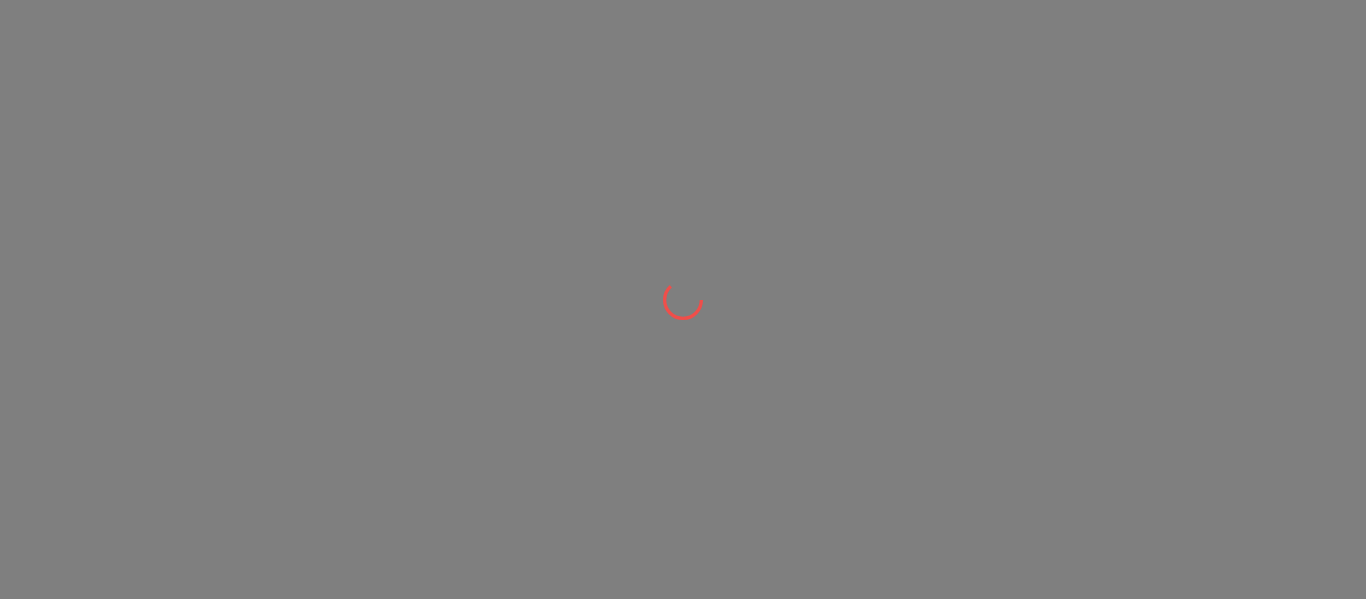 scroll, scrollTop: 0, scrollLeft: 0, axis: both 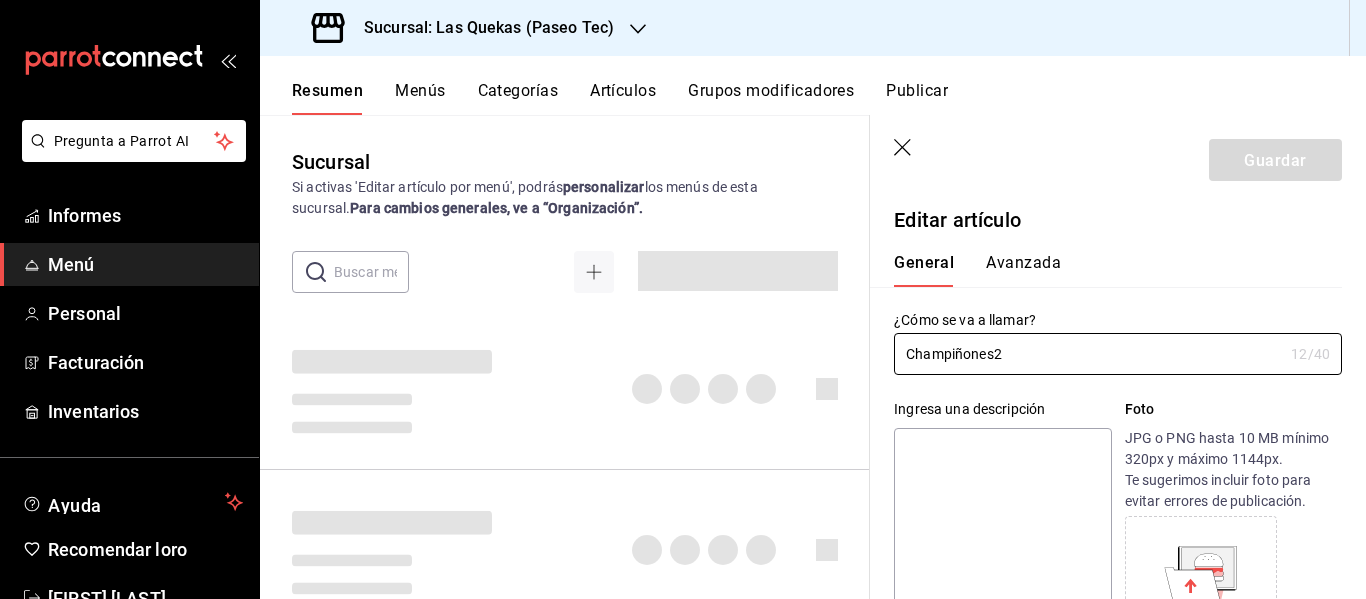 type on "$12.00" 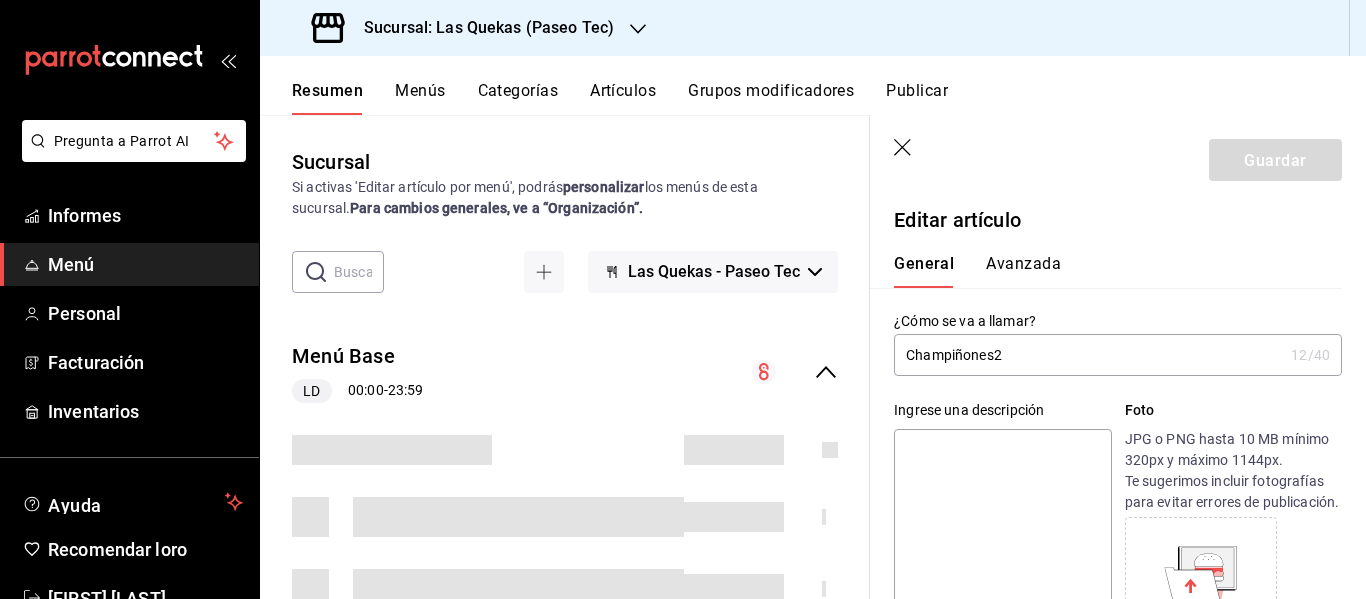 click on "Champiñones2" at bounding box center [1088, 355] 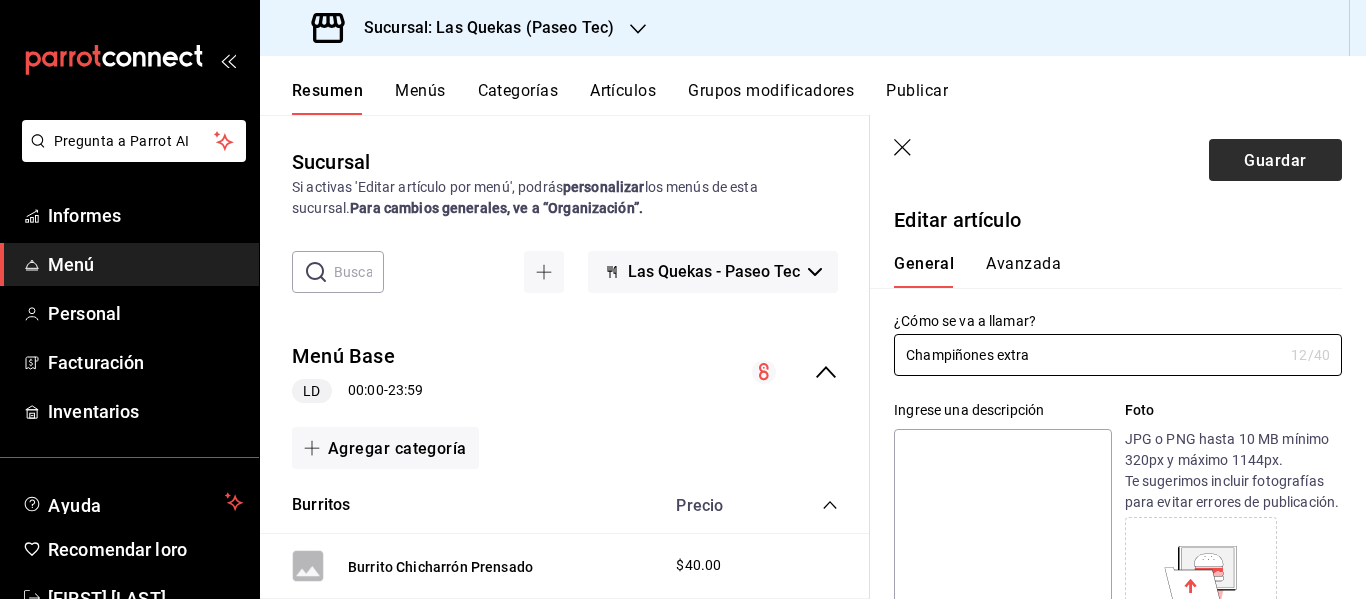 type on "Champiñones extra" 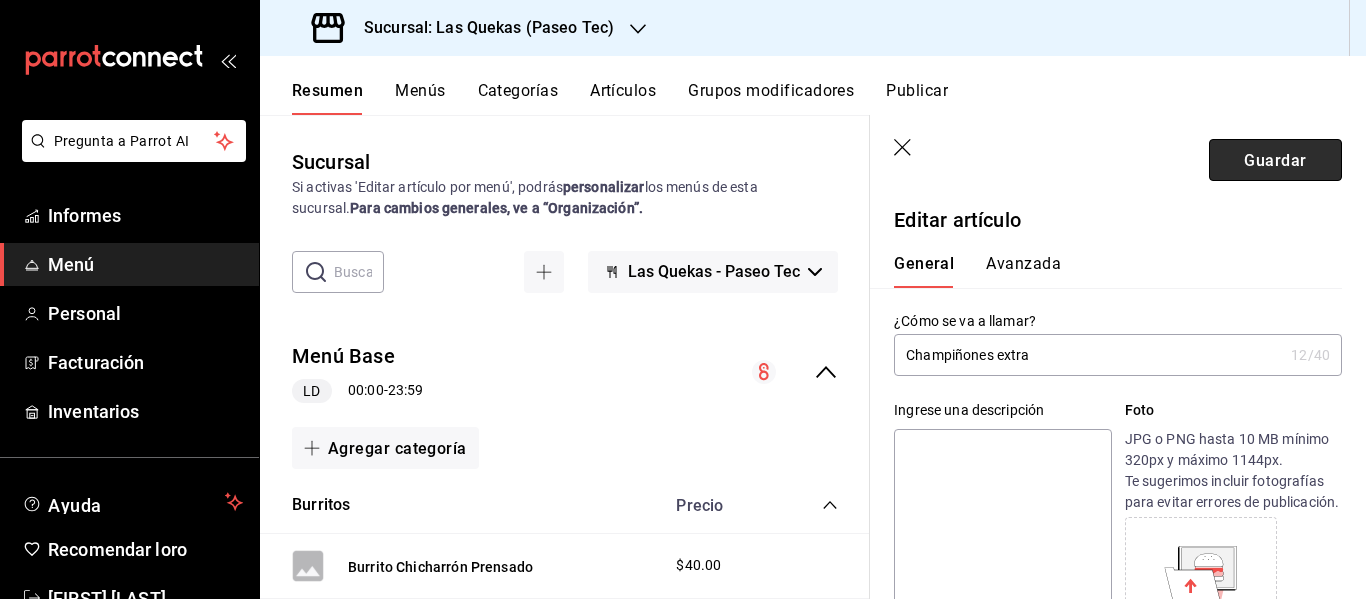 click on "Guardar" at bounding box center [1275, 160] 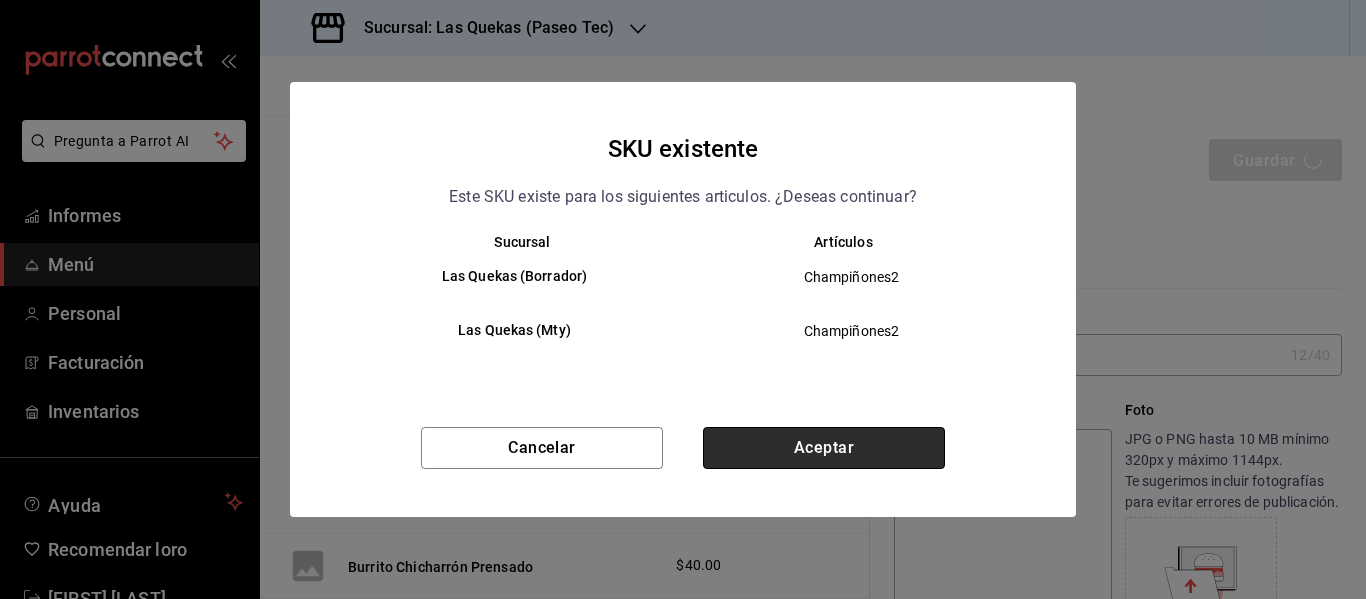 click on "Aceptar" at bounding box center [824, 448] 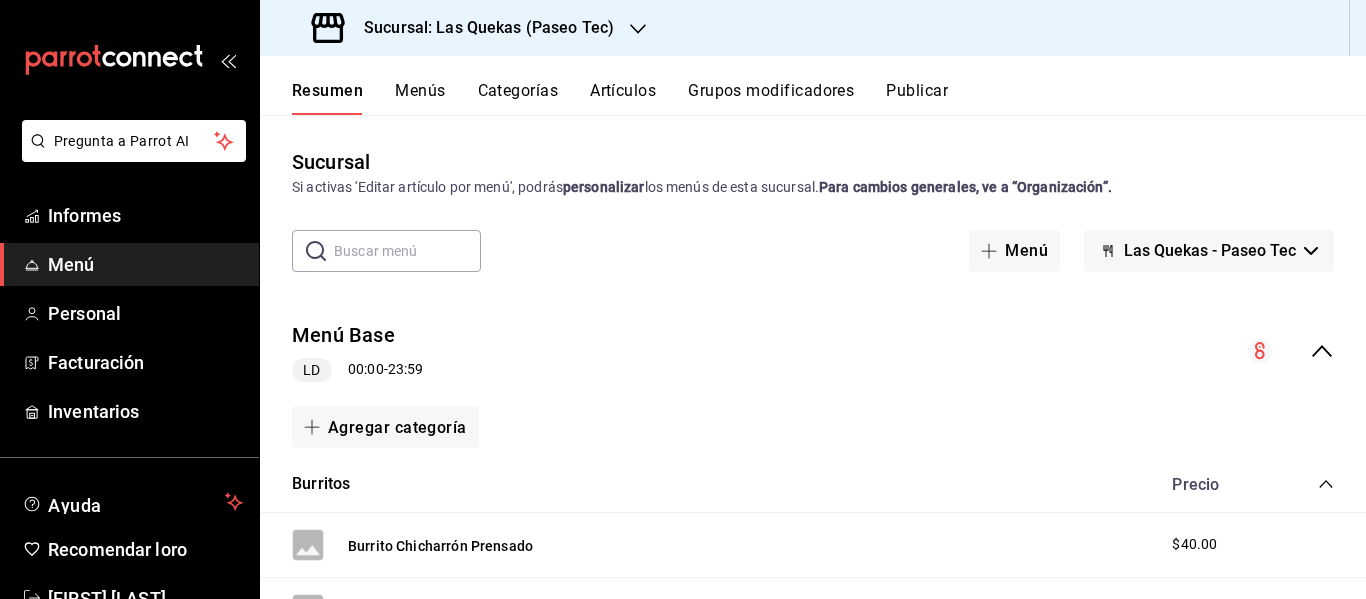 click 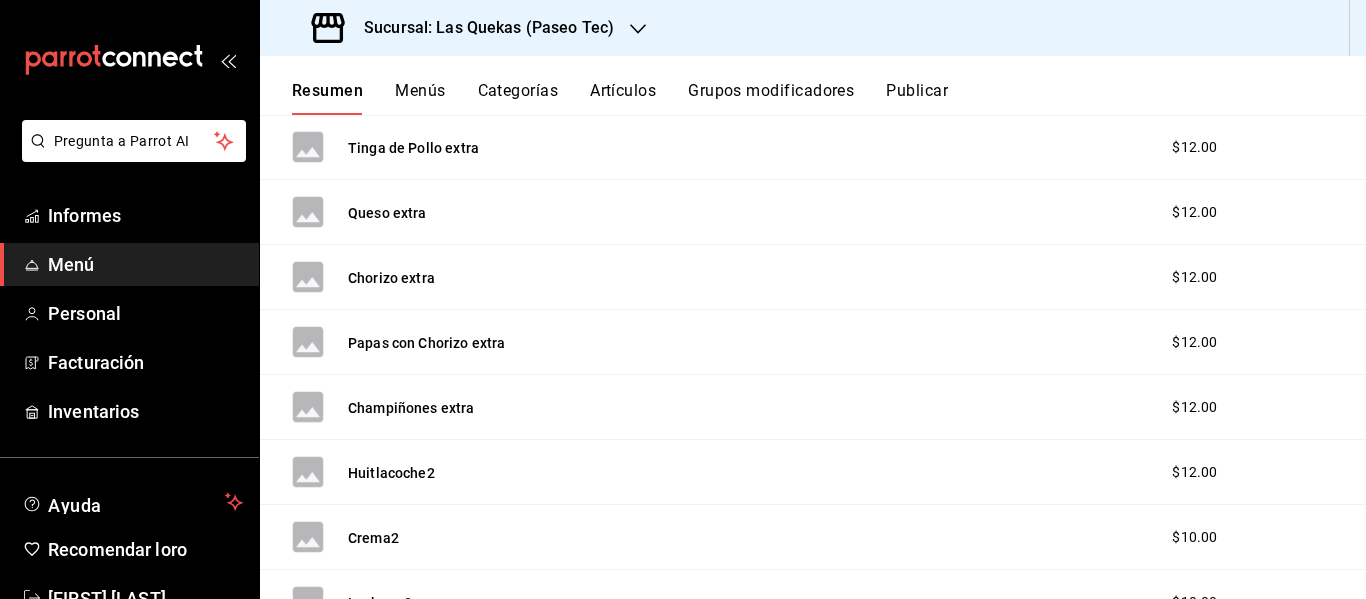 scroll, scrollTop: 658, scrollLeft: 0, axis: vertical 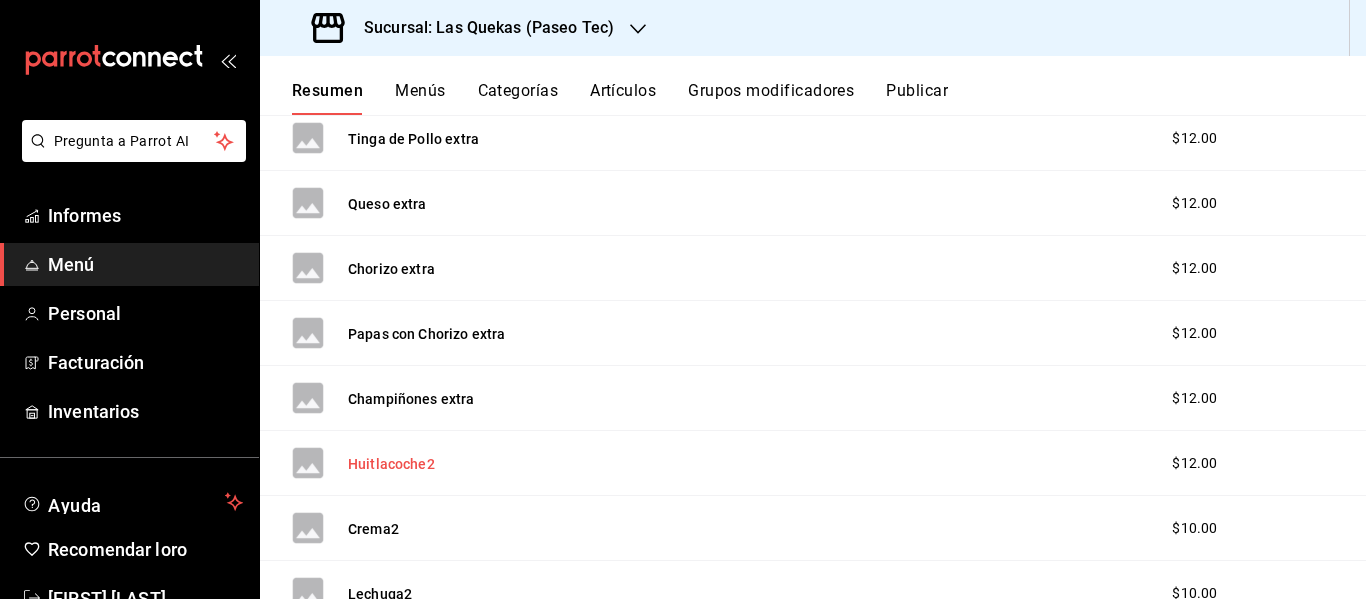 click on "Huitlacoche2" at bounding box center (391, 464) 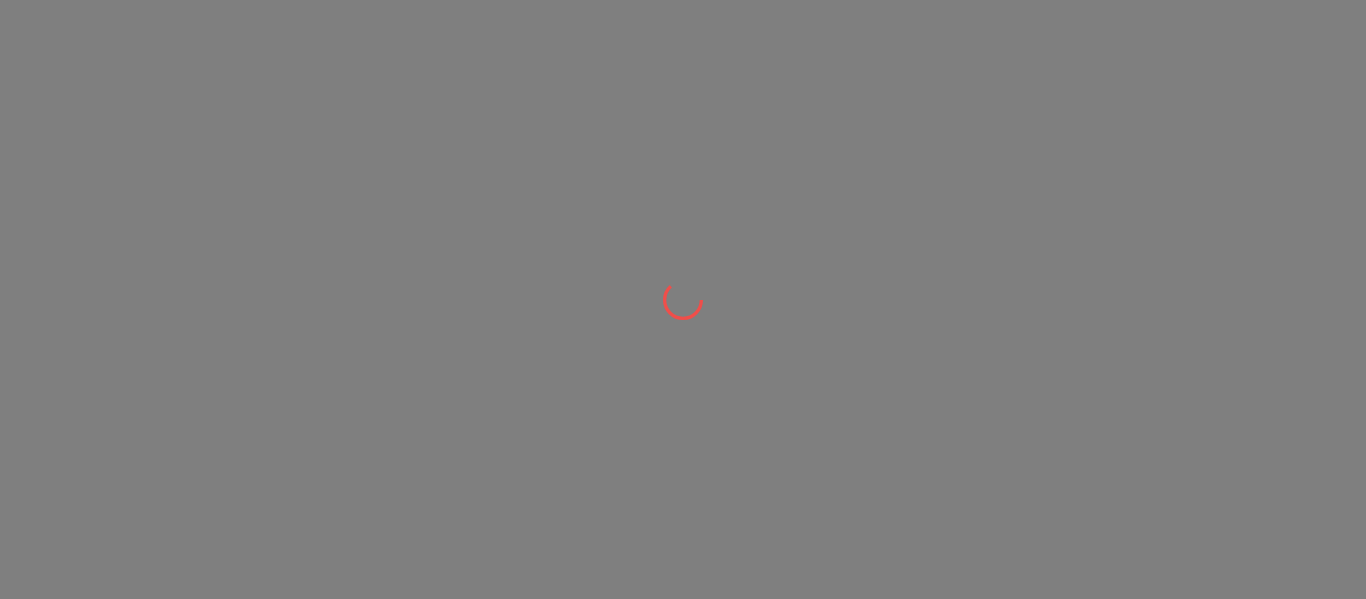 scroll, scrollTop: 0, scrollLeft: 0, axis: both 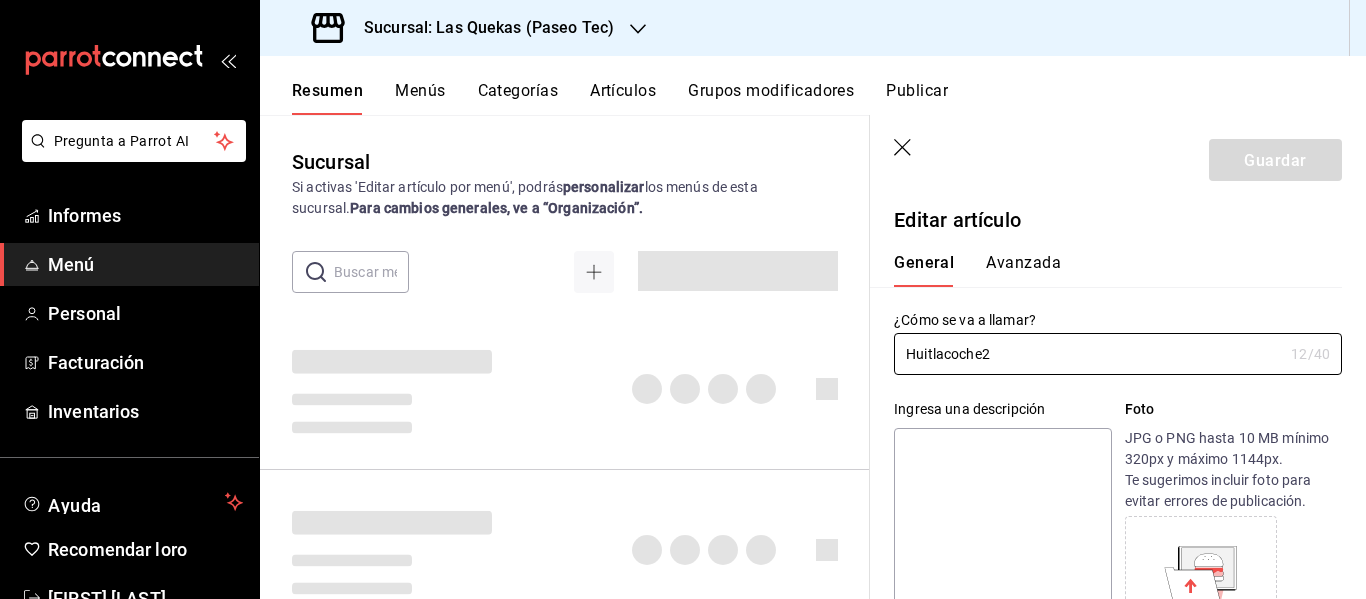 type on "$12.00" 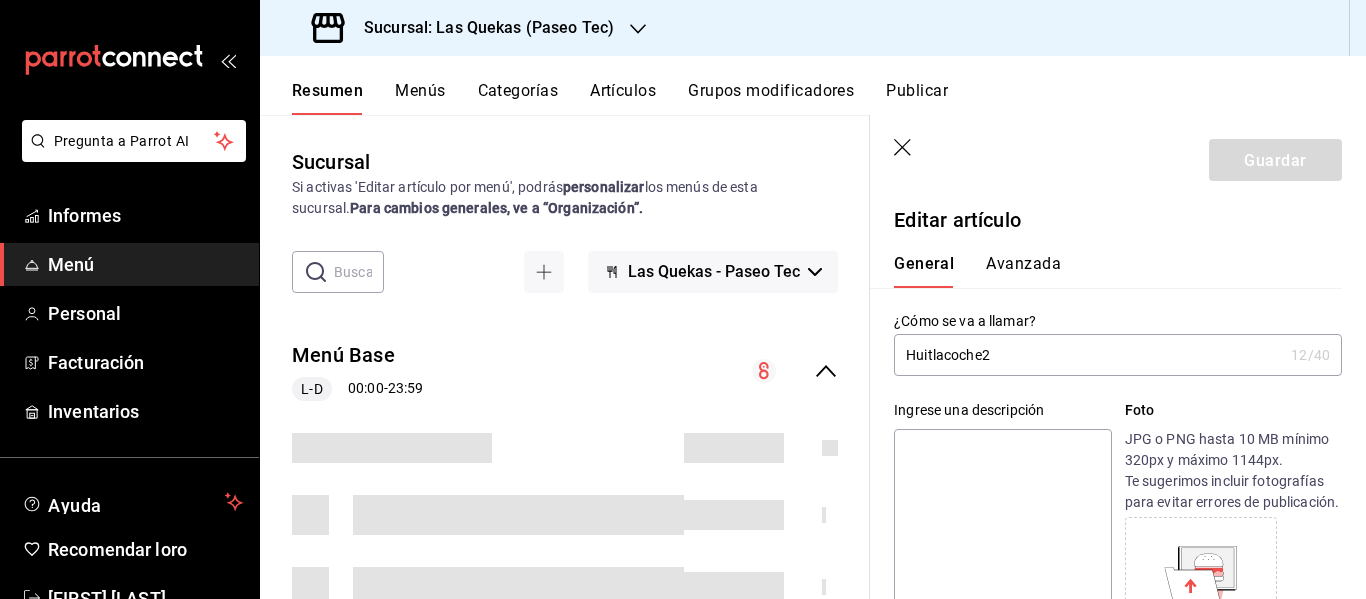 click on "Huitlacoche2" at bounding box center [1088, 355] 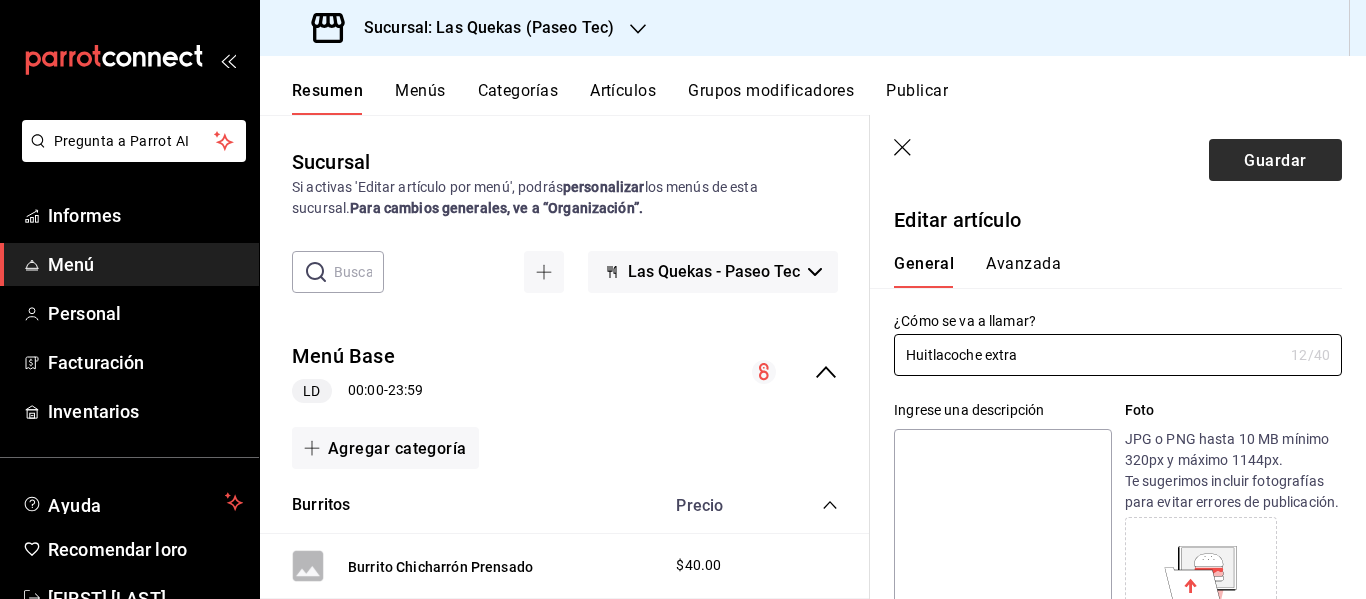 type on "Huitlacoche extra" 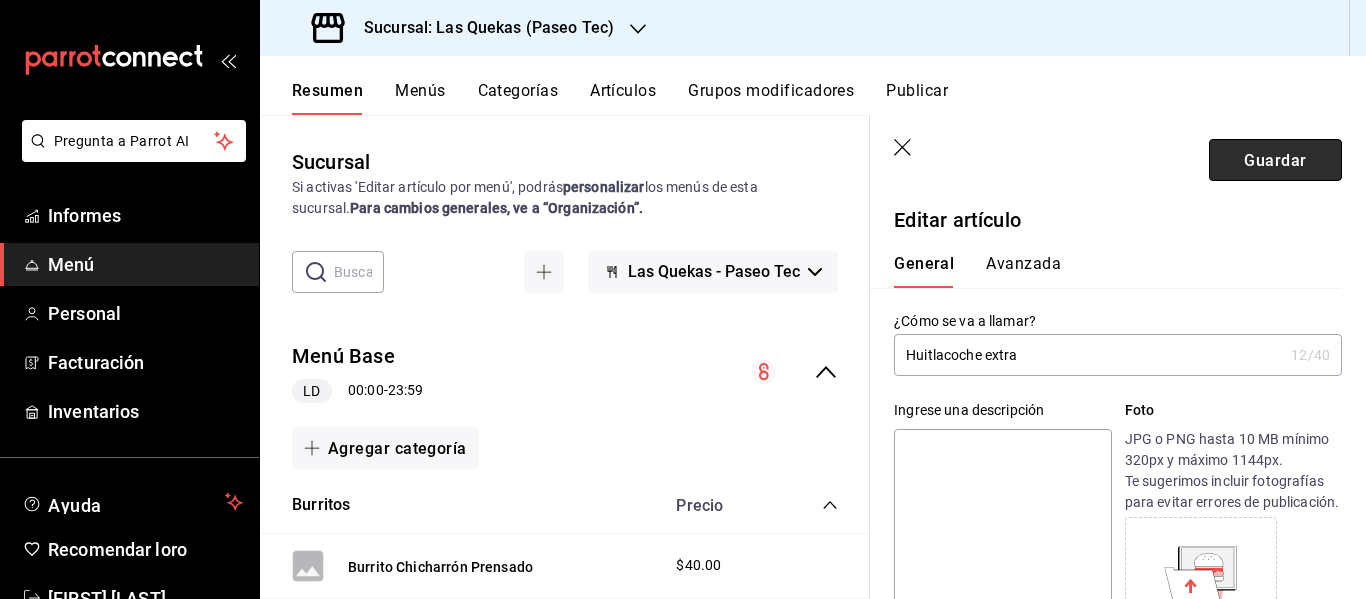 click on "Guardar" at bounding box center (1275, 159) 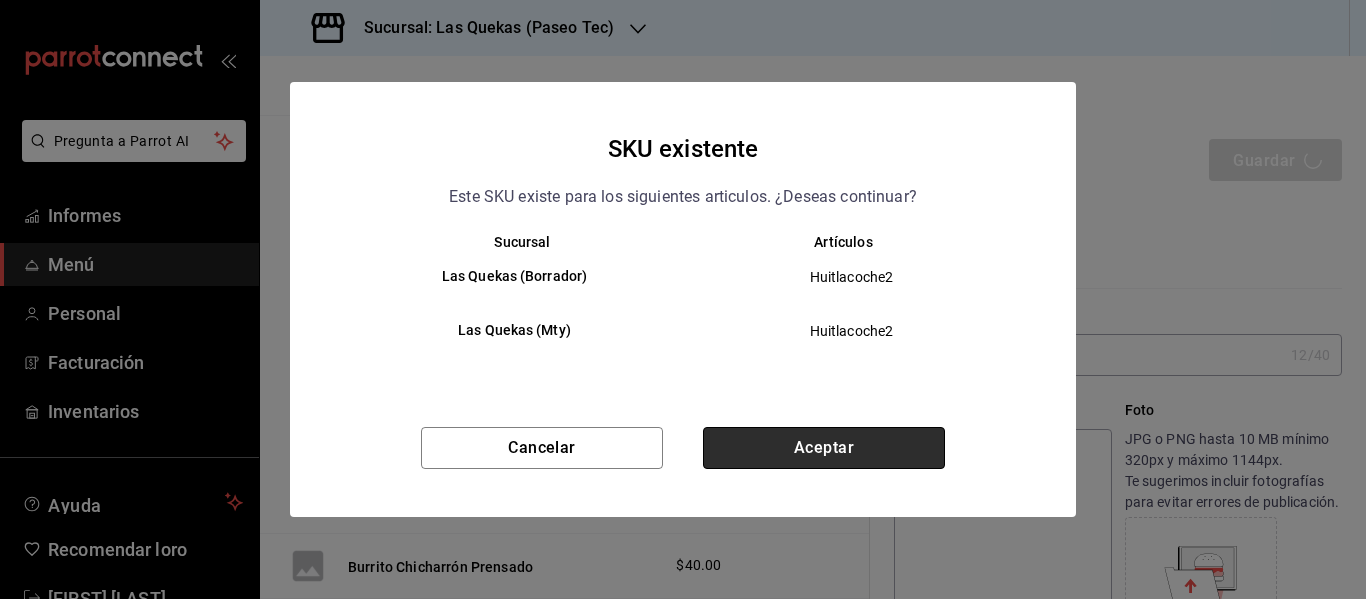 click on "Aceptar" at bounding box center [824, 448] 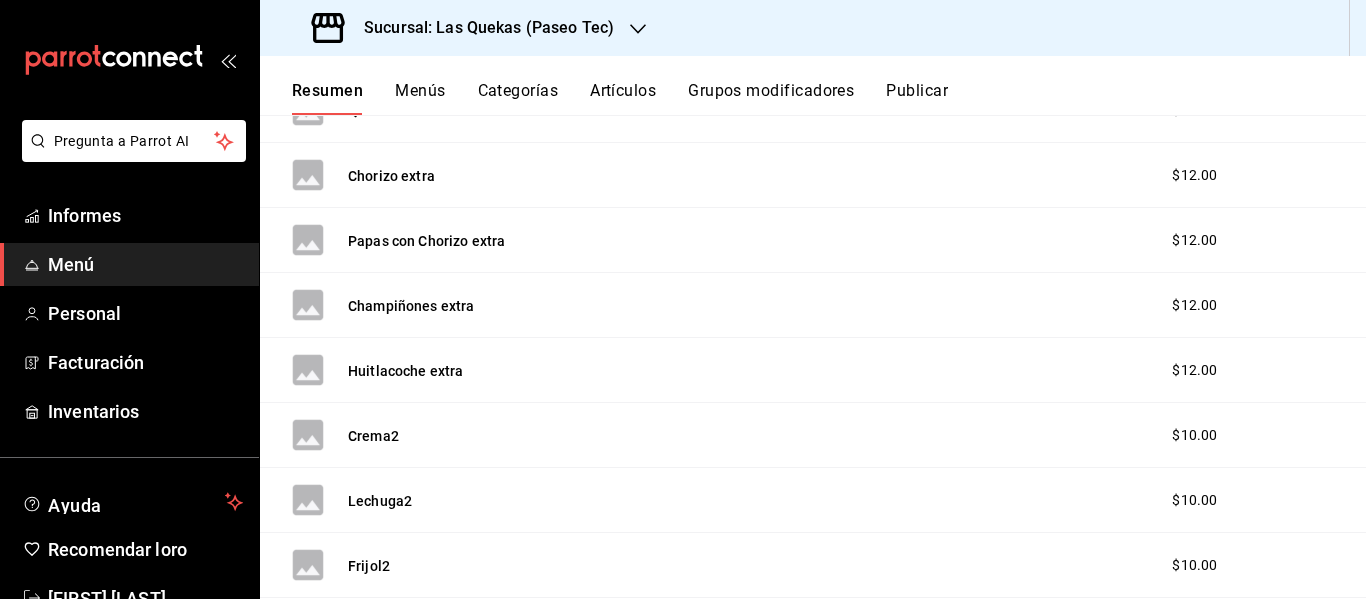 scroll, scrollTop: 1427, scrollLeft: 0, axis: vertical 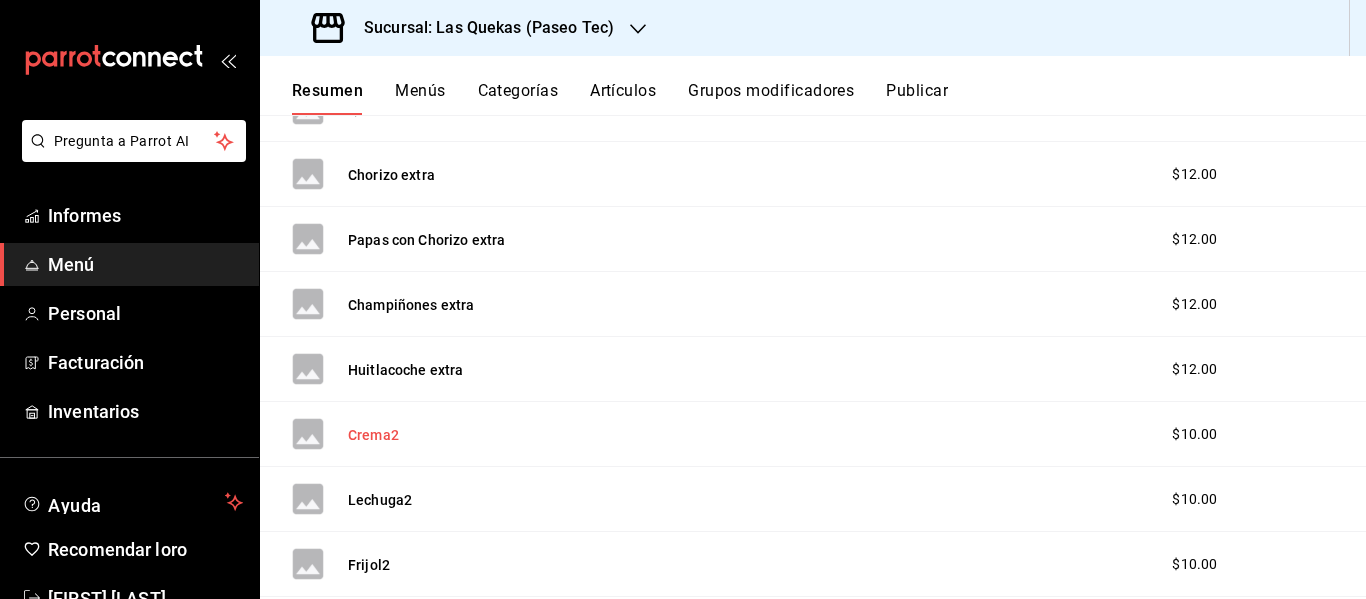 click on "Crema2" at bounding box center (373, 435) 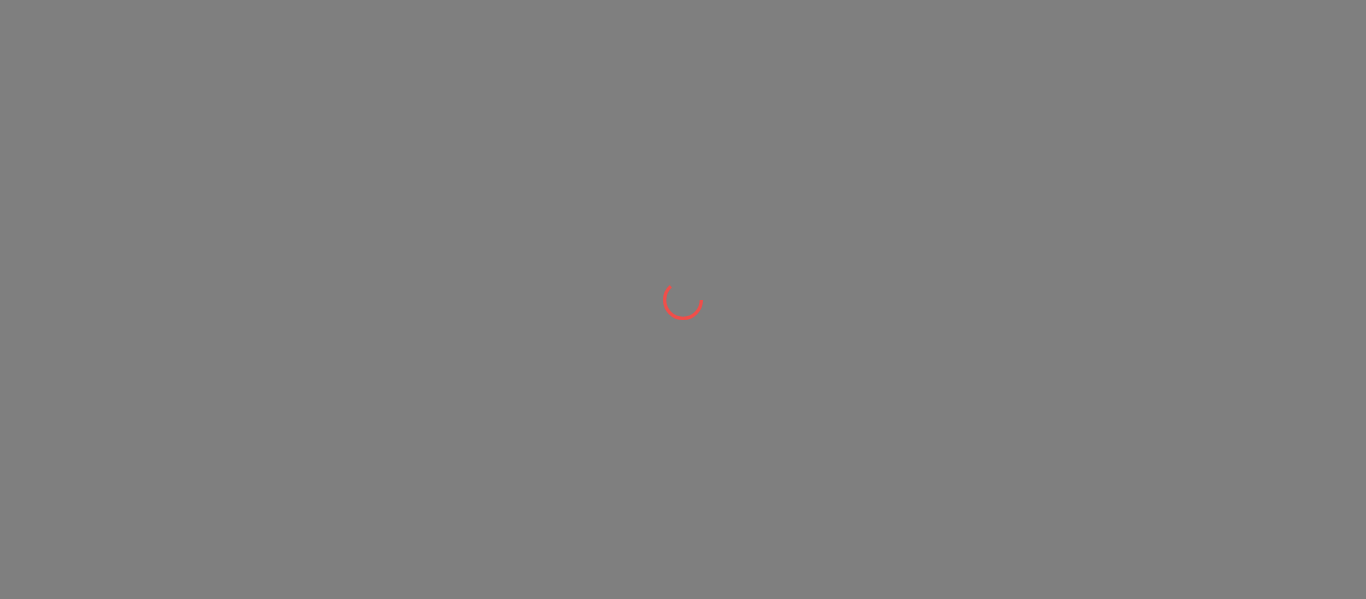 scroll, scrollTop: 0, scrollLeft: 0, axis: both 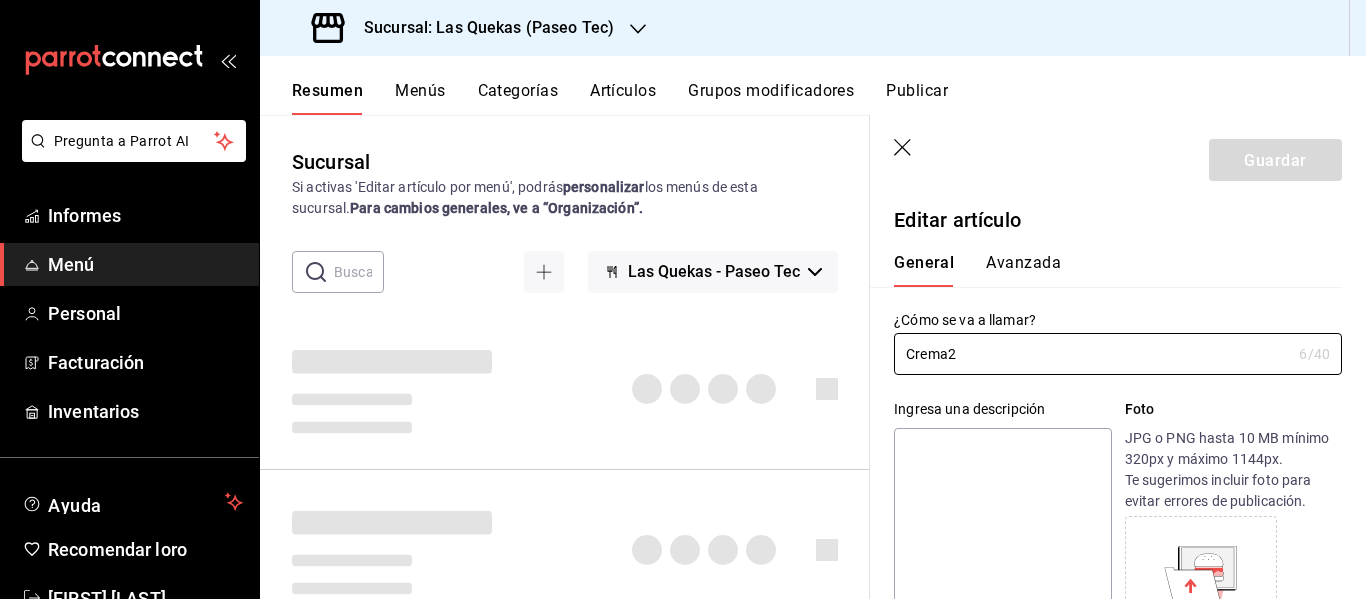 type on "$10.00" 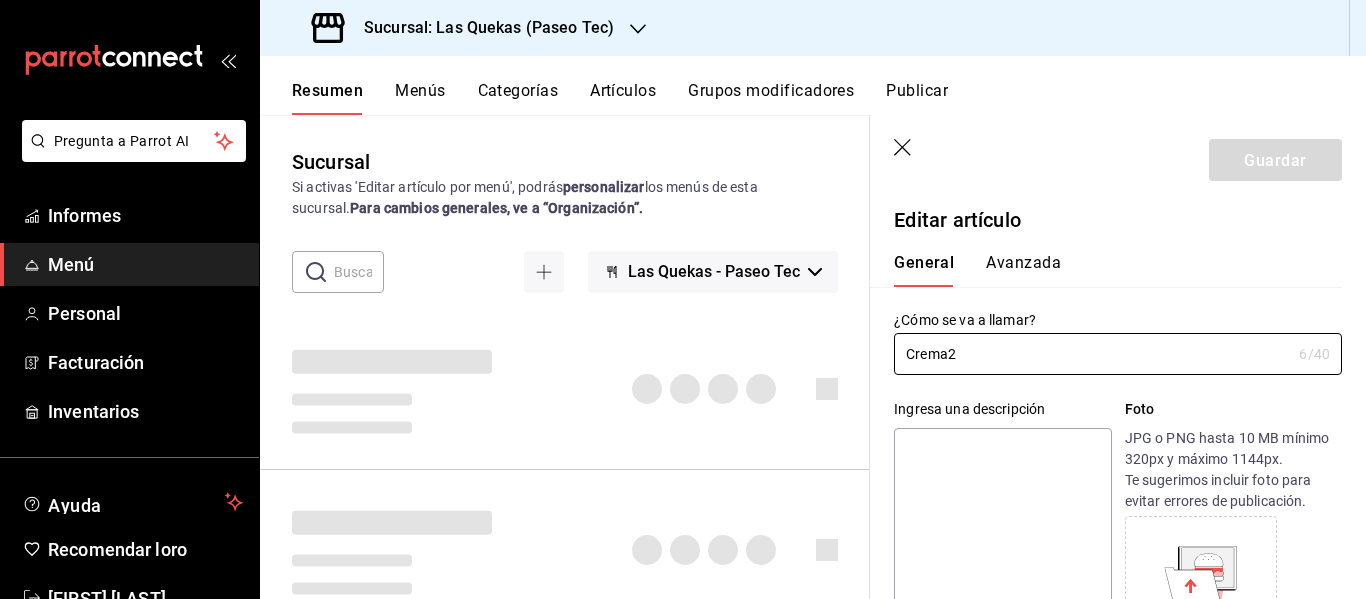 radio on "false" 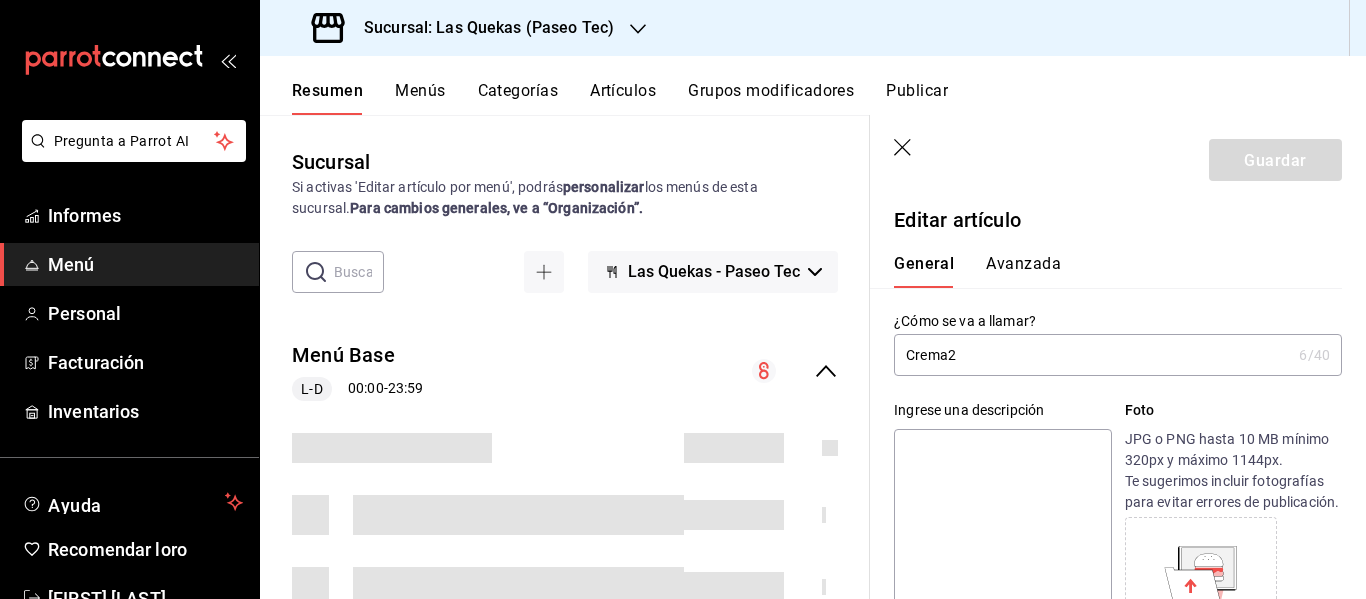click on "Crema2" at bounding box center [1092, 355] 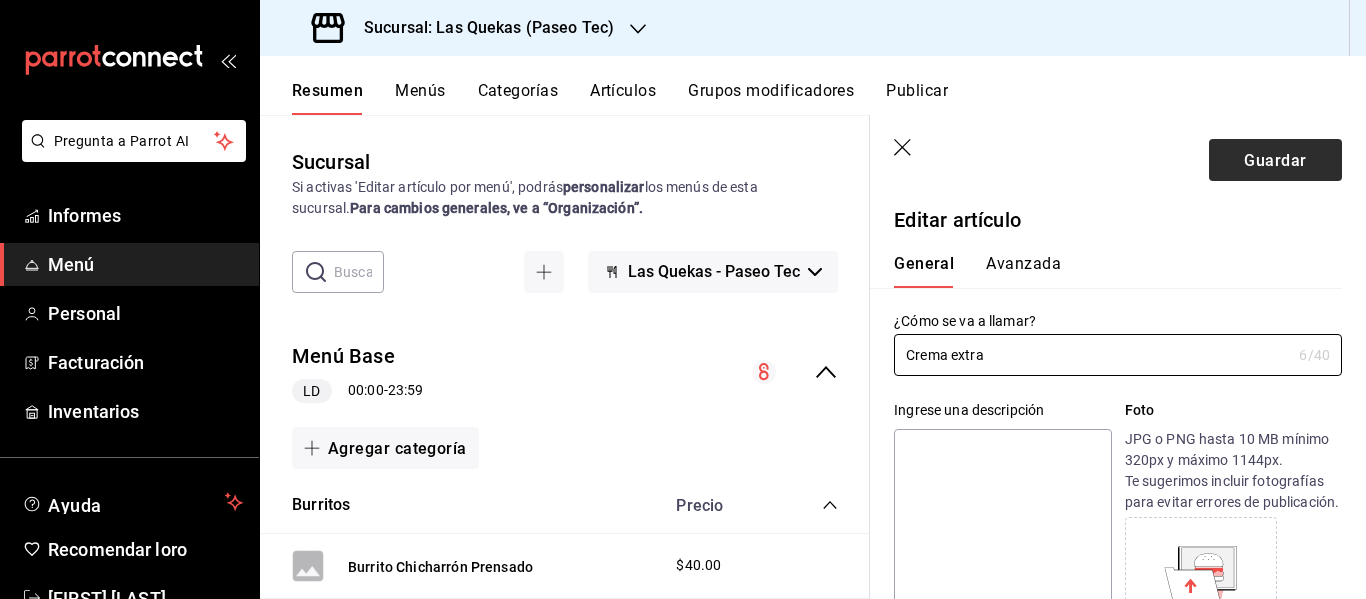 type on "Crema extra" 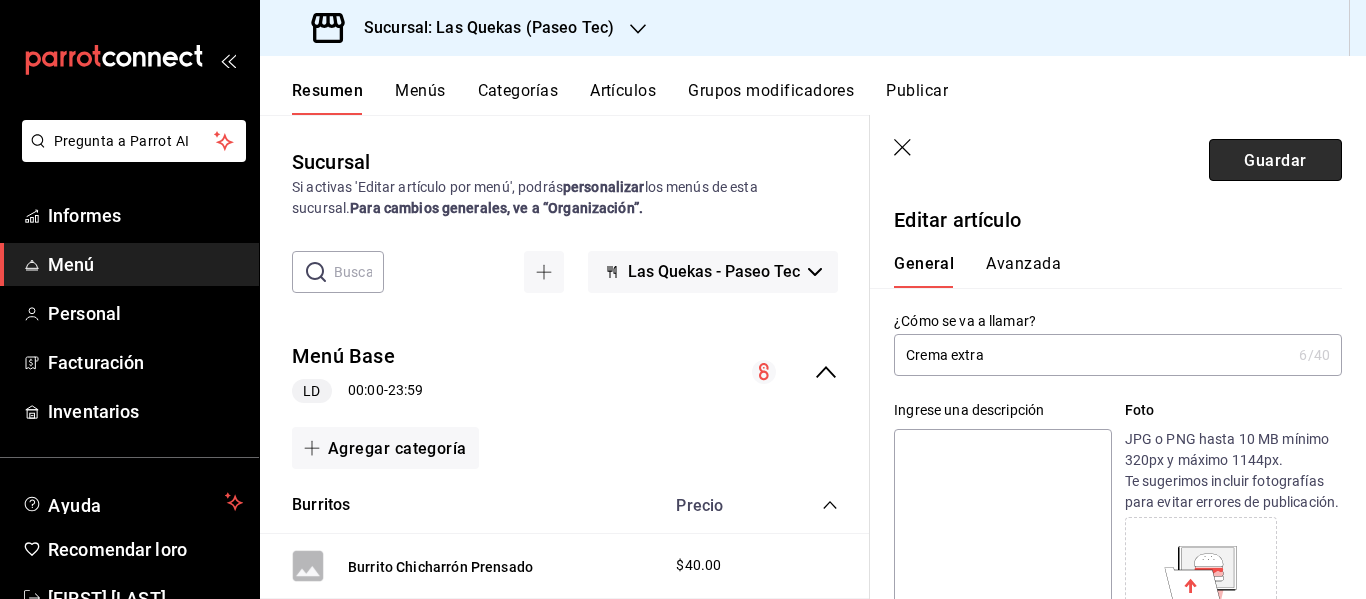 click on "Guardar" at bounding box center (1275, 159) 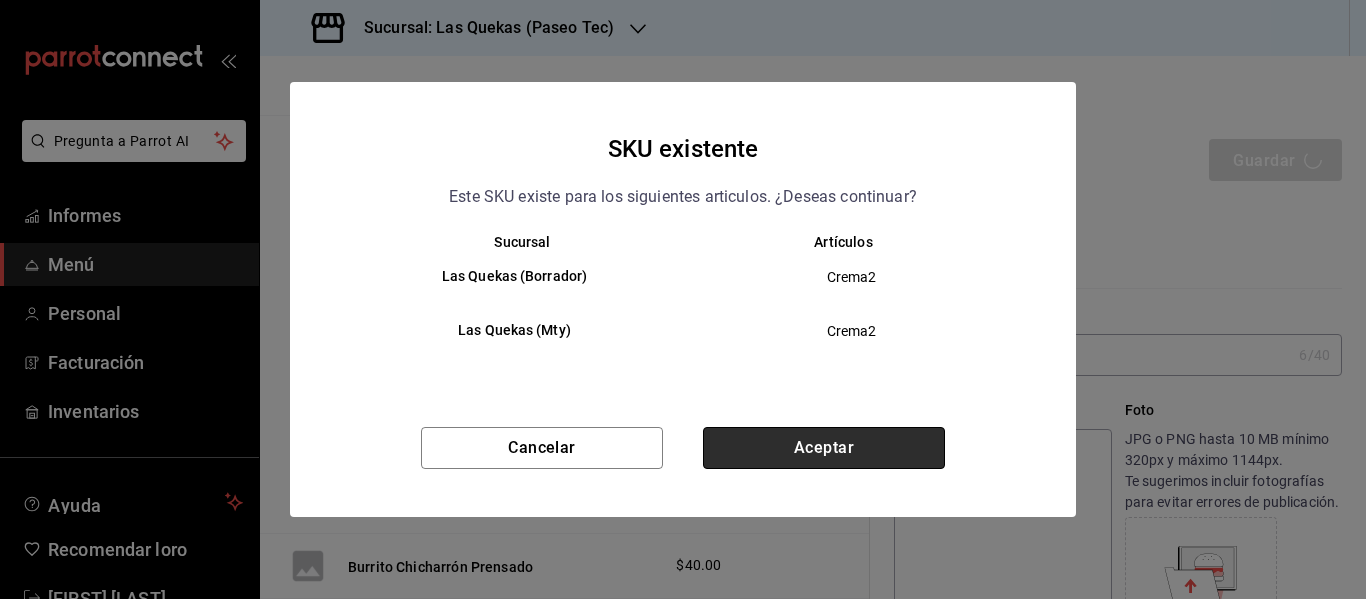 click on "Aceptar" at bounding box center [824, 448] 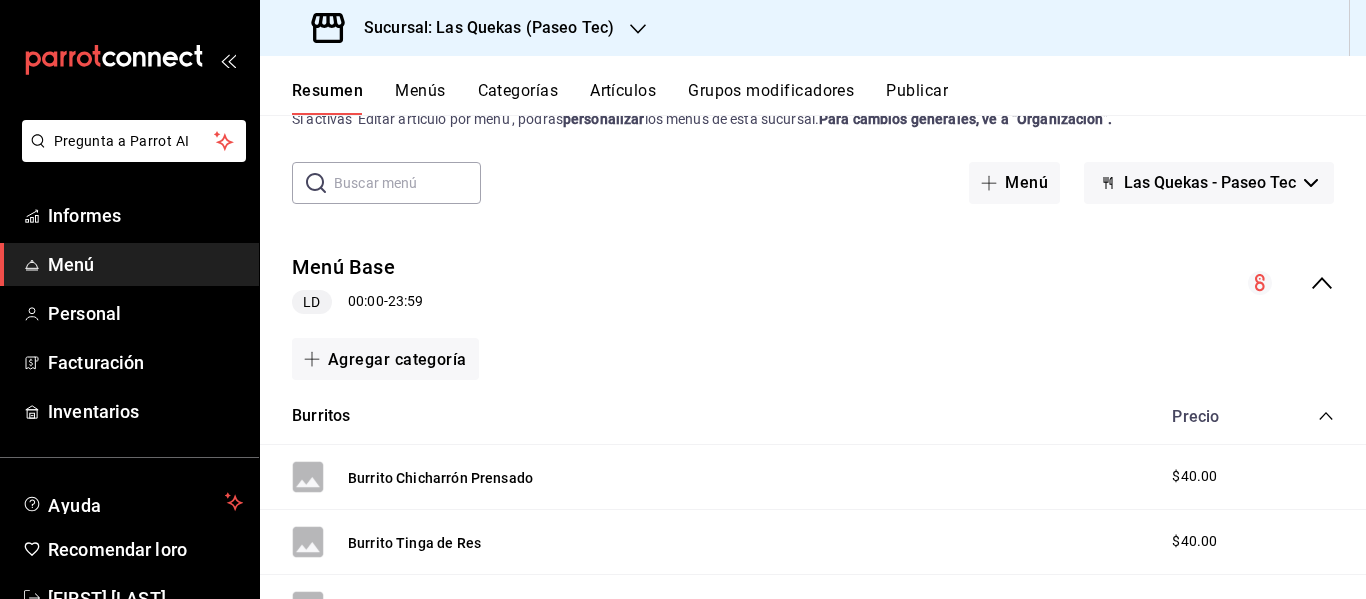 scroll, scrollTop: 90, scrollLeft: 0, axis: vertical 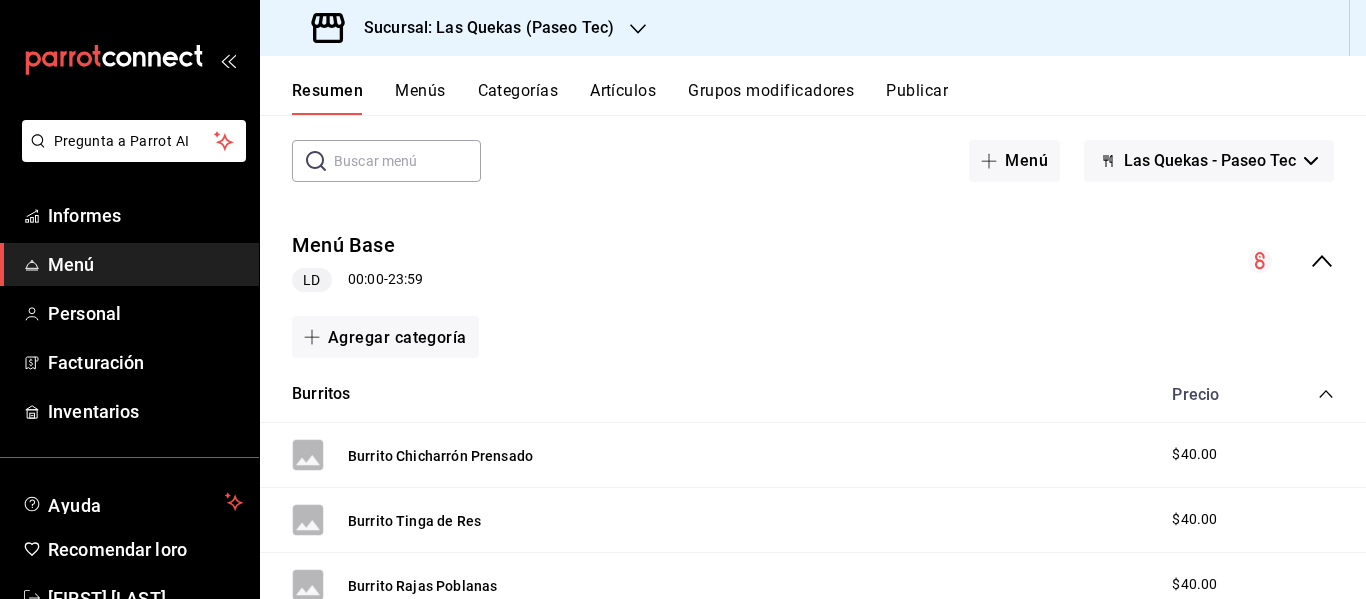 click on "Burritos Precio" at bounding box center [813, 394] 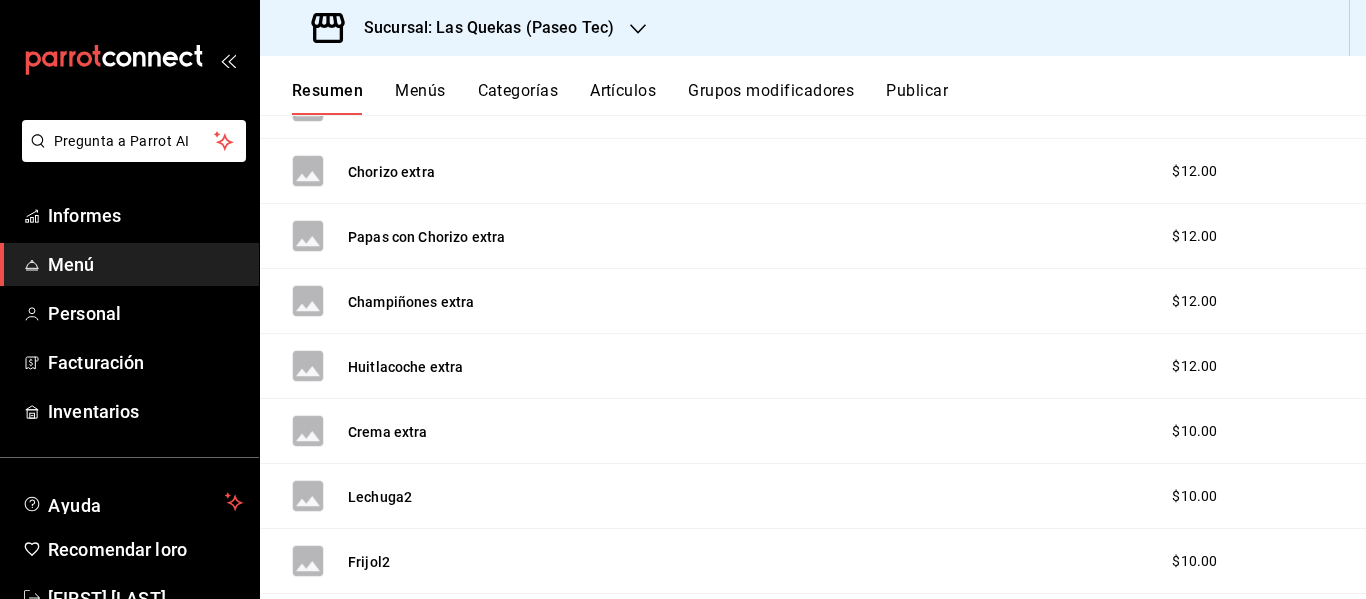 scroll, scrollTop: 773, scrollLeft: 0, axis: vertical 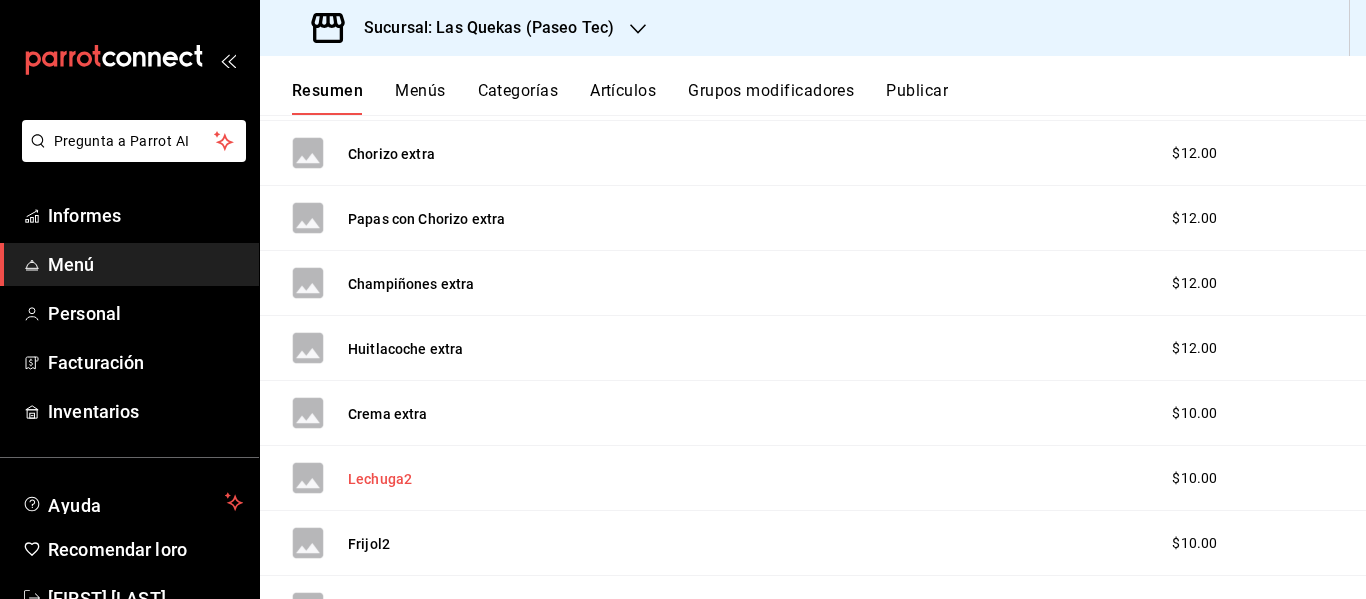 click on "Lechuga2" at bounding box center [380, 479] 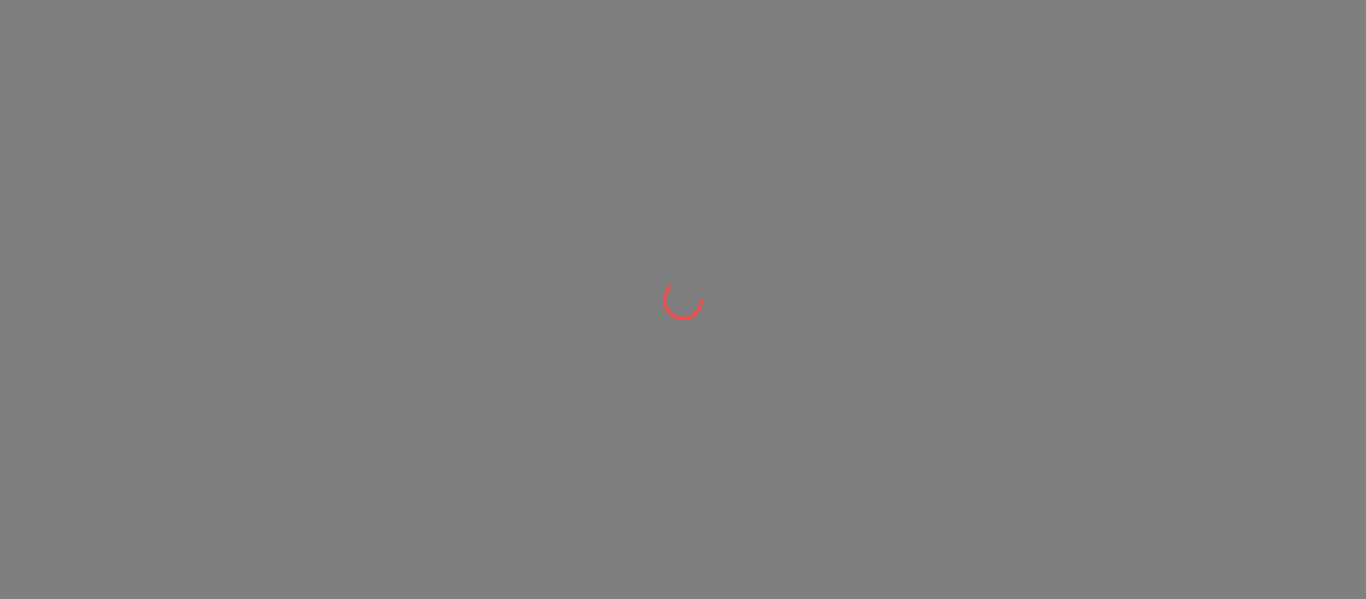 scroll, scrollTop: 0, scrollLeft: 0, axis: both 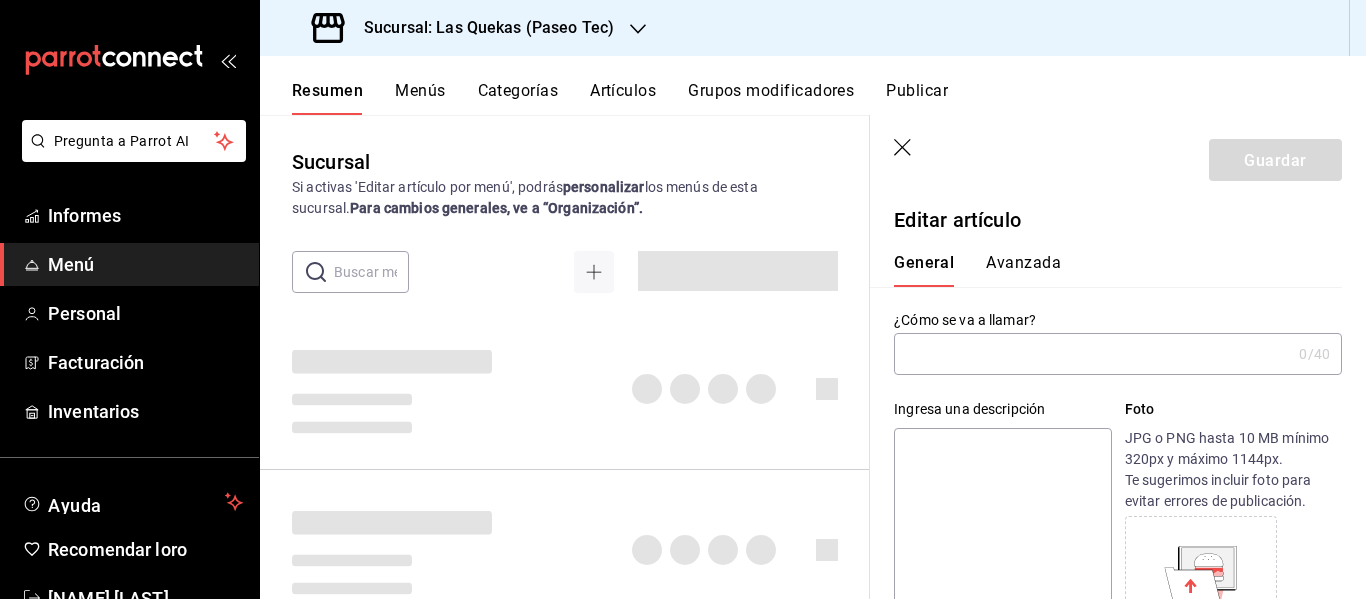 type on "Lechuga2" 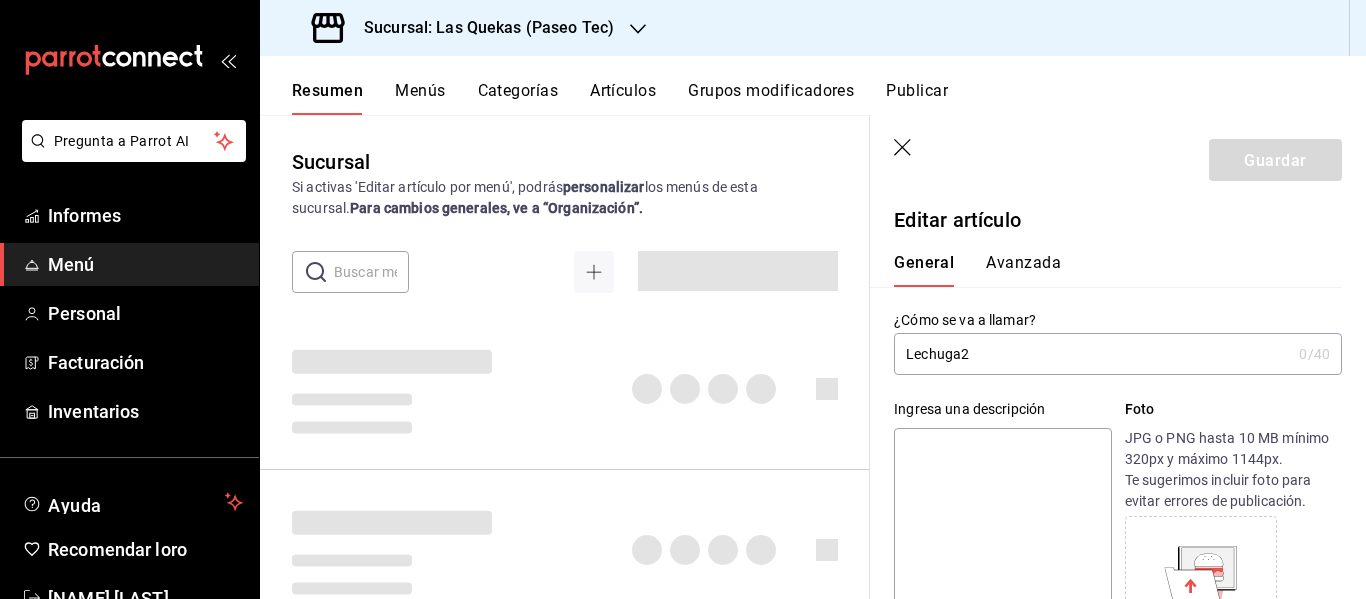 type on "$10.00" 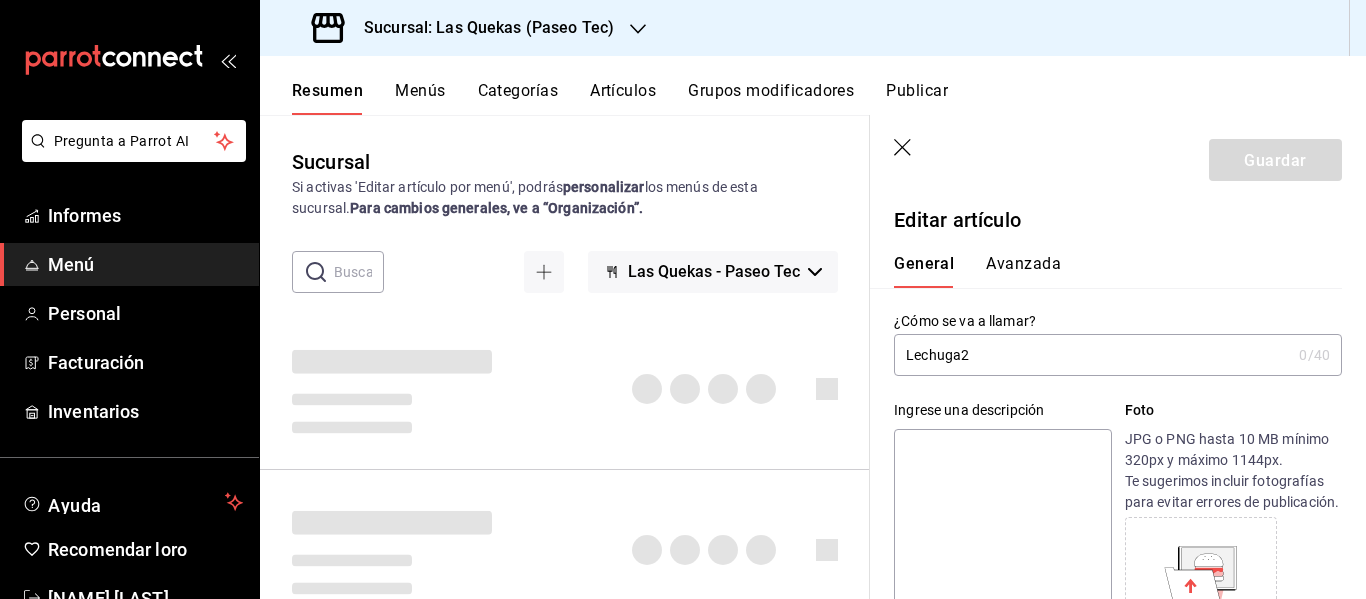 click on "Lechuga2" at bounding box center [1092, 355] 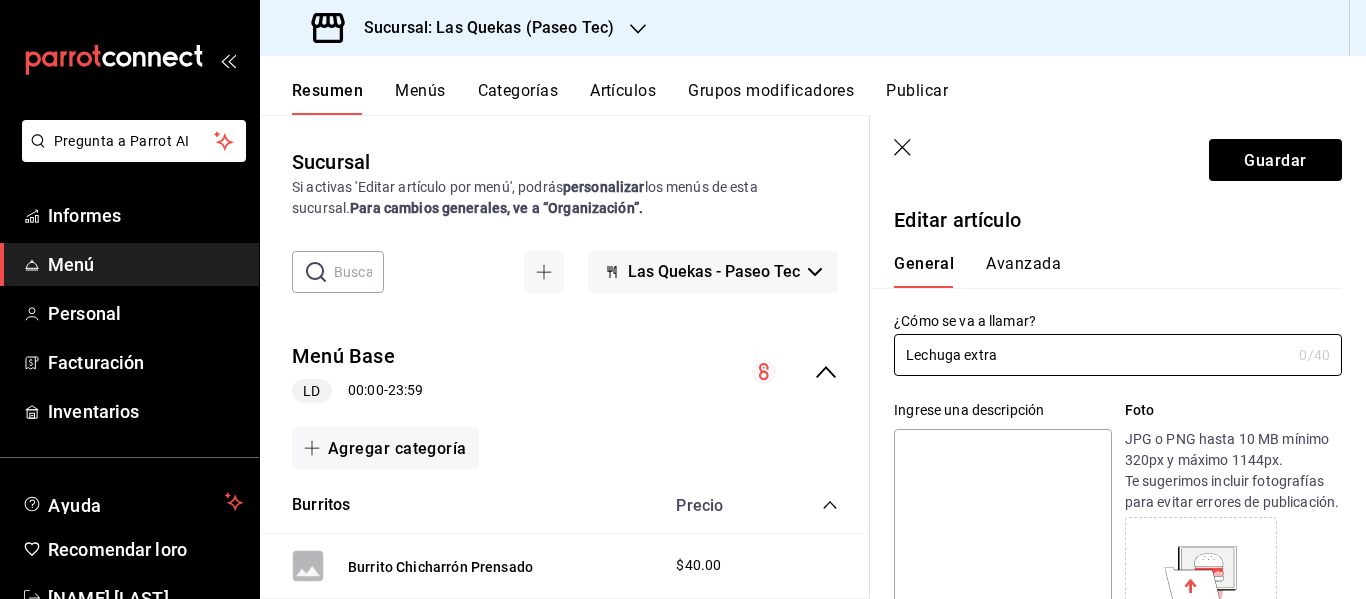 type on "Lechuga extra" 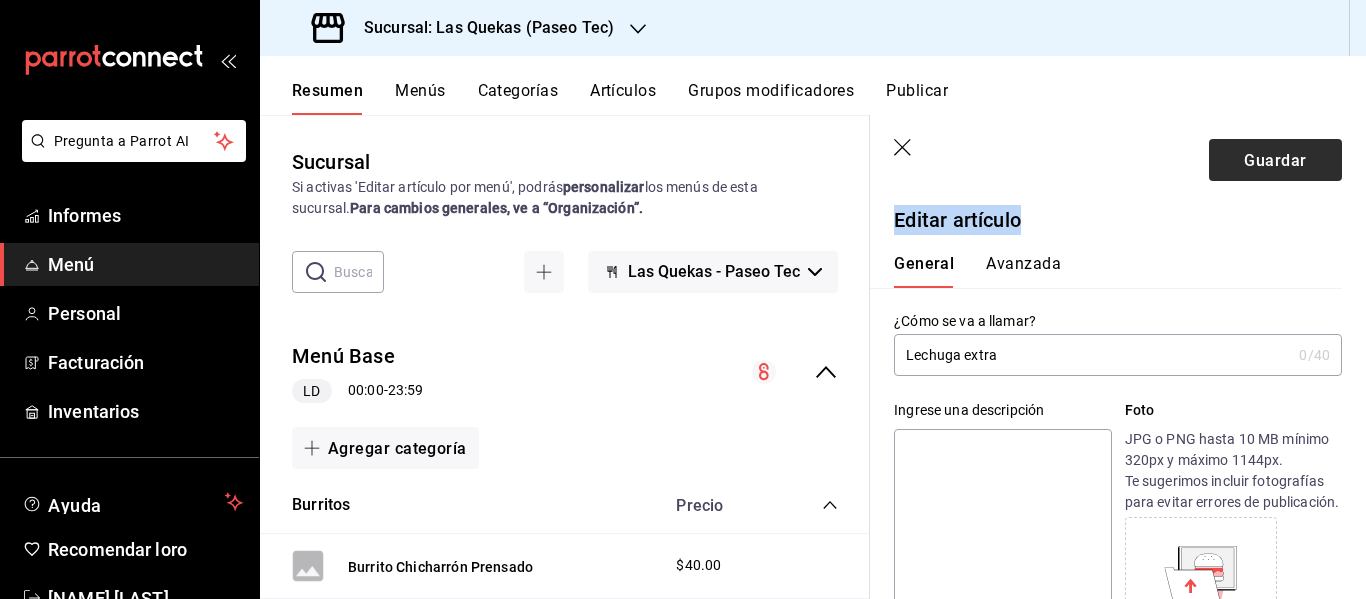 drag, startPoint x: 1293, startPoint y: 203, endPoint x: 1264, endPoint y: 167, distance: 46.227695 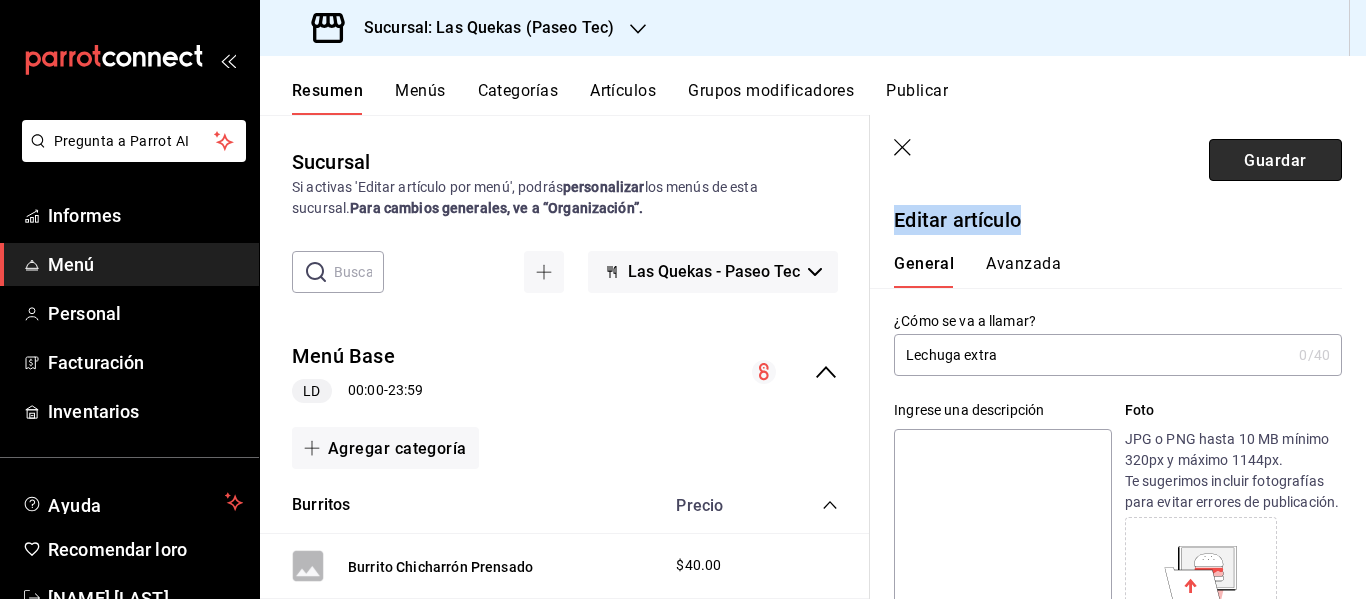 click on "Guardar" at bounding box center (1275, 159) 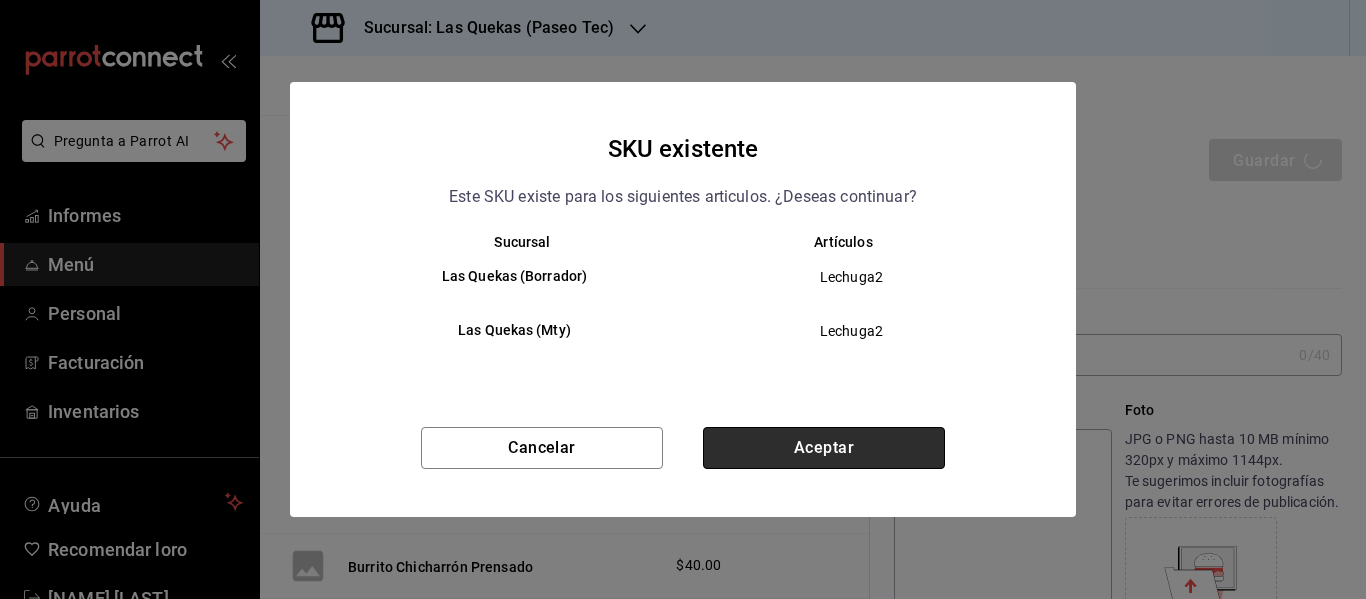 click on "Aceptar" at bounding box center [824, 448] 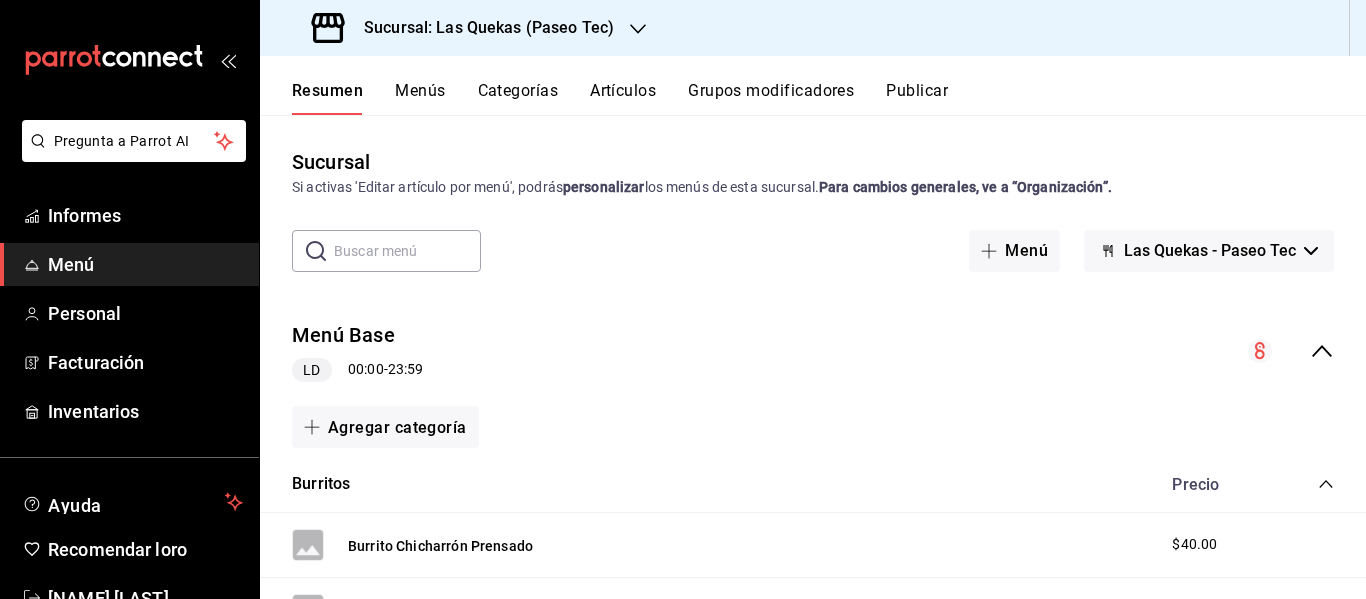 click 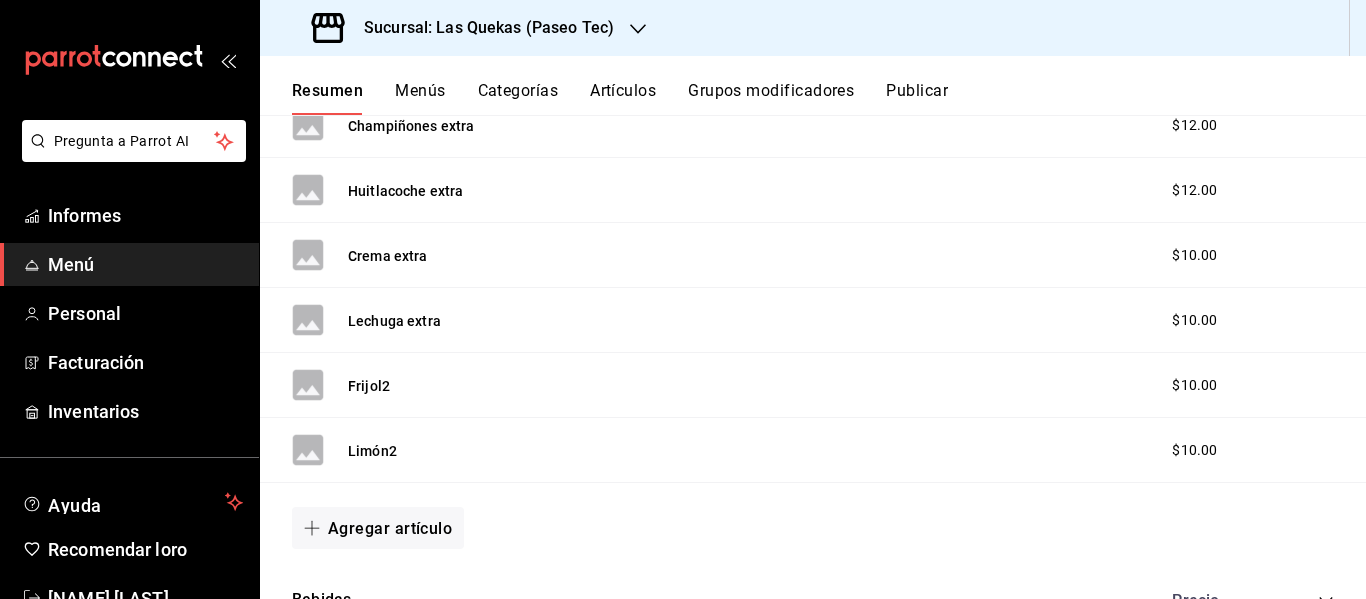 scroll, scrollTop: 933, scrollLeft: 0, axis: vertical 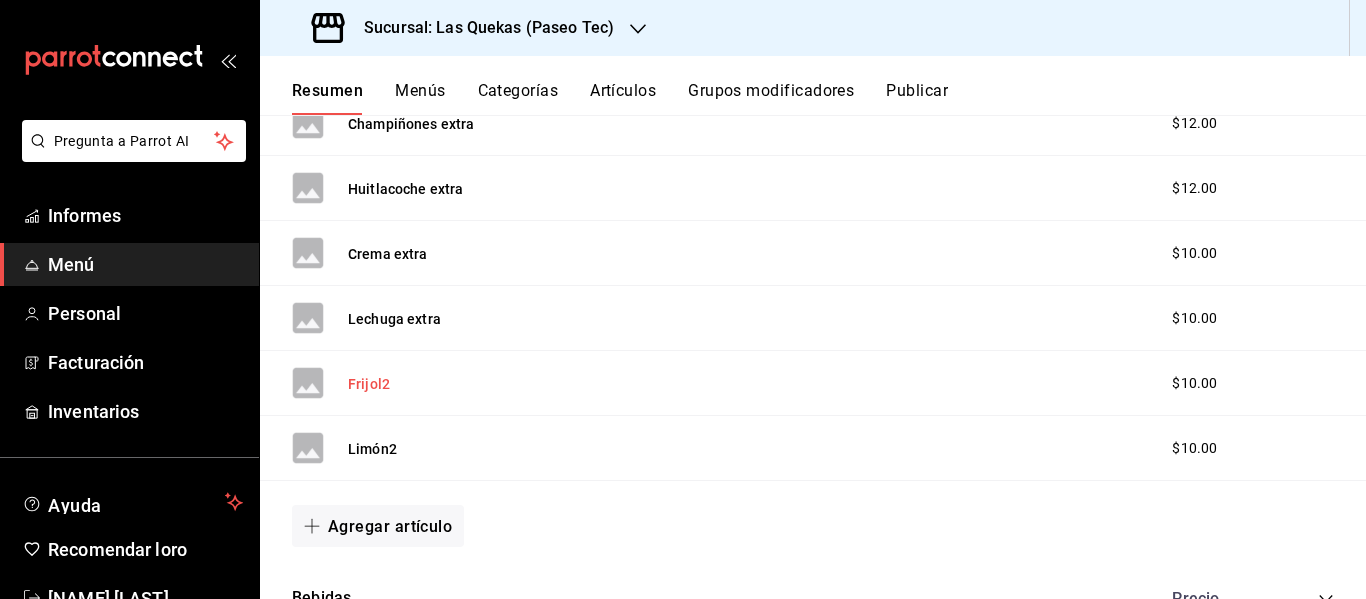 click on "Frijol2" at bounding box center (369, 384) 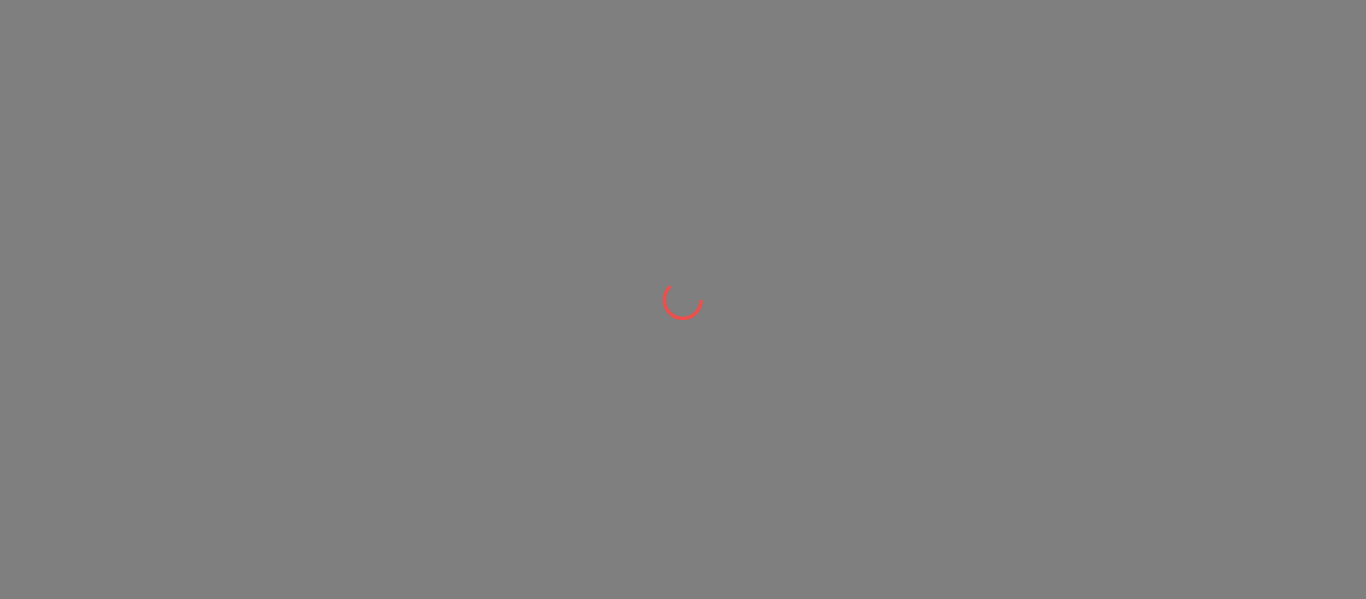 scroll, scrollTop: 0, scrollLeft: 0, axis: both 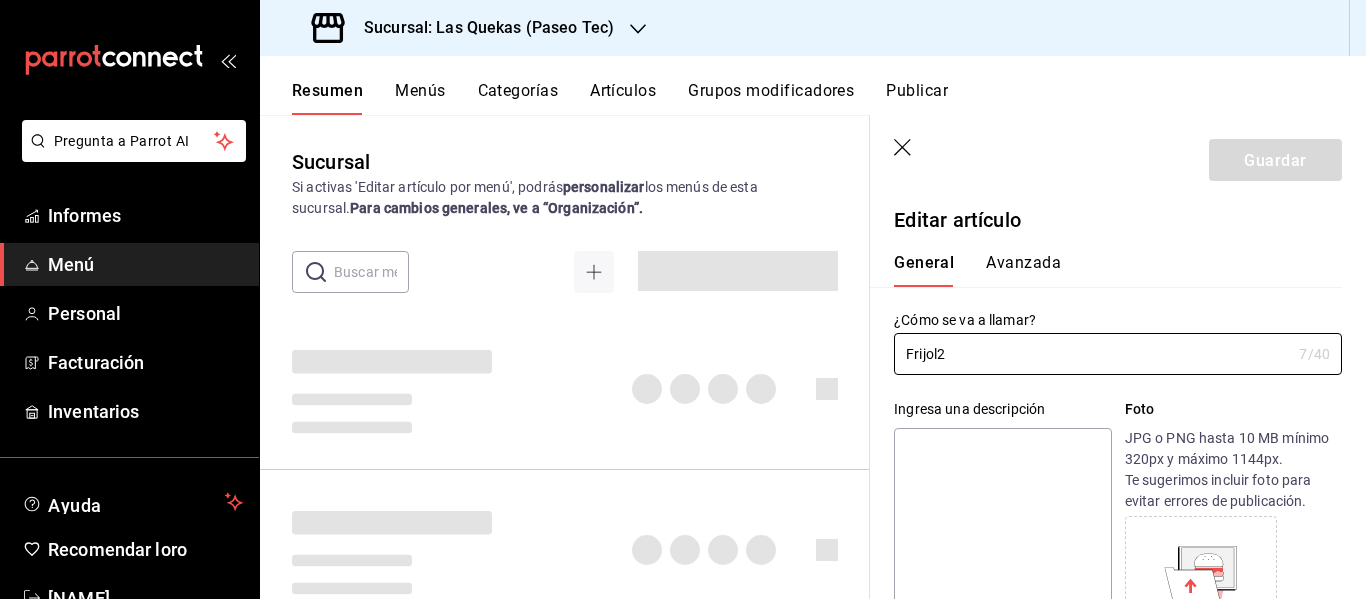 type on "$10.00" 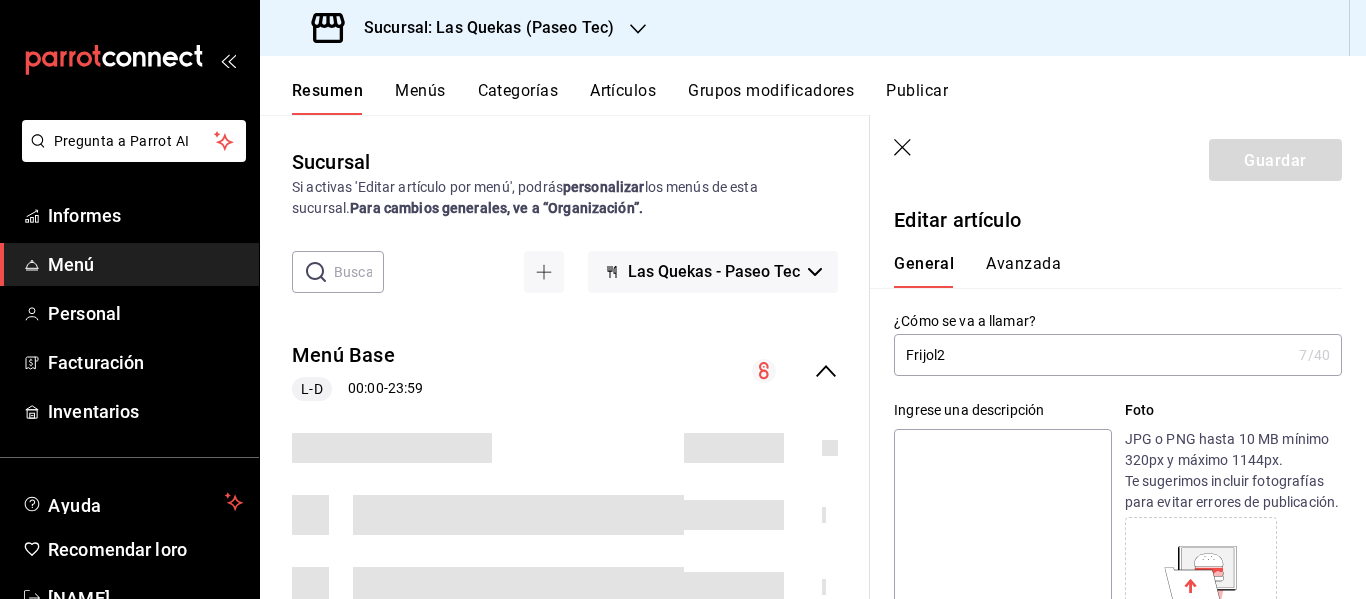 click on "Frijol2" at bounding box center [1092, 355] 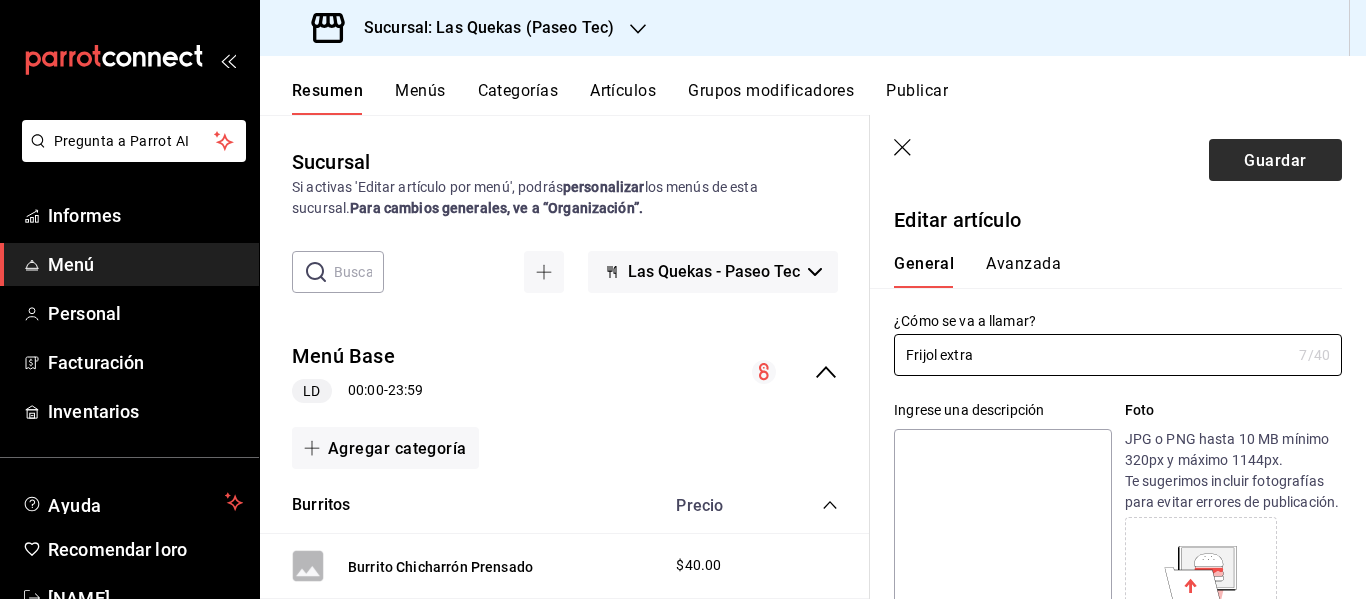 type on "[PRODUCT_NAME]" 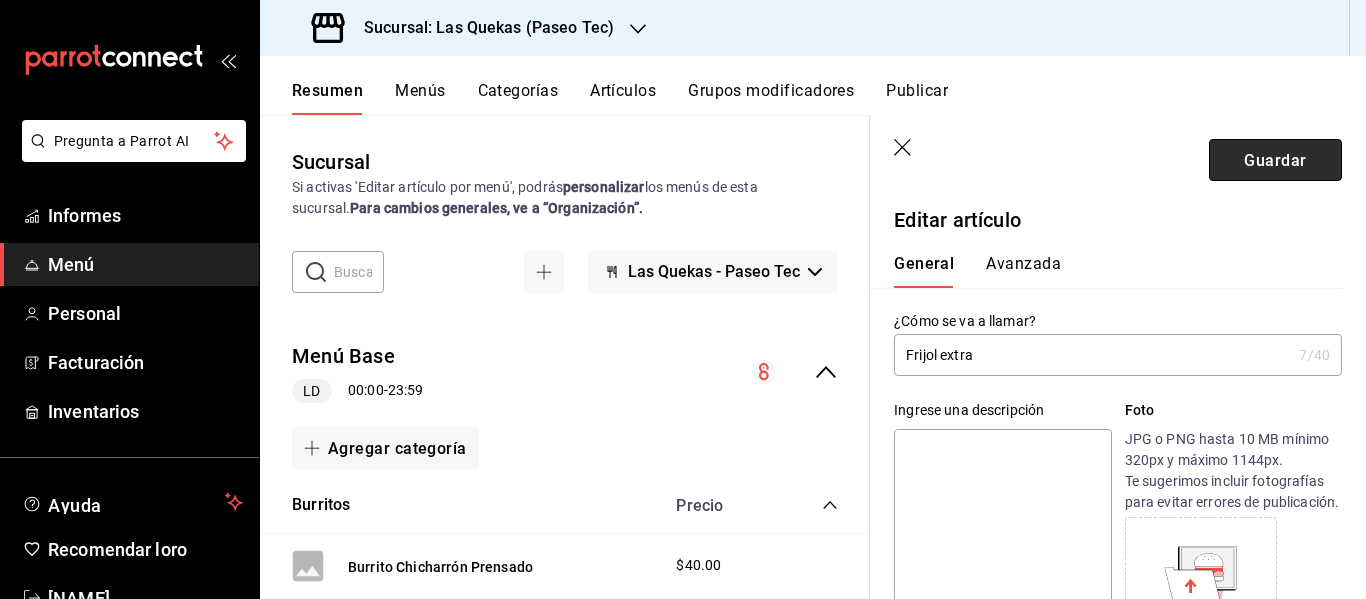 click on "Guardar" at bounding box center [1275, 160] 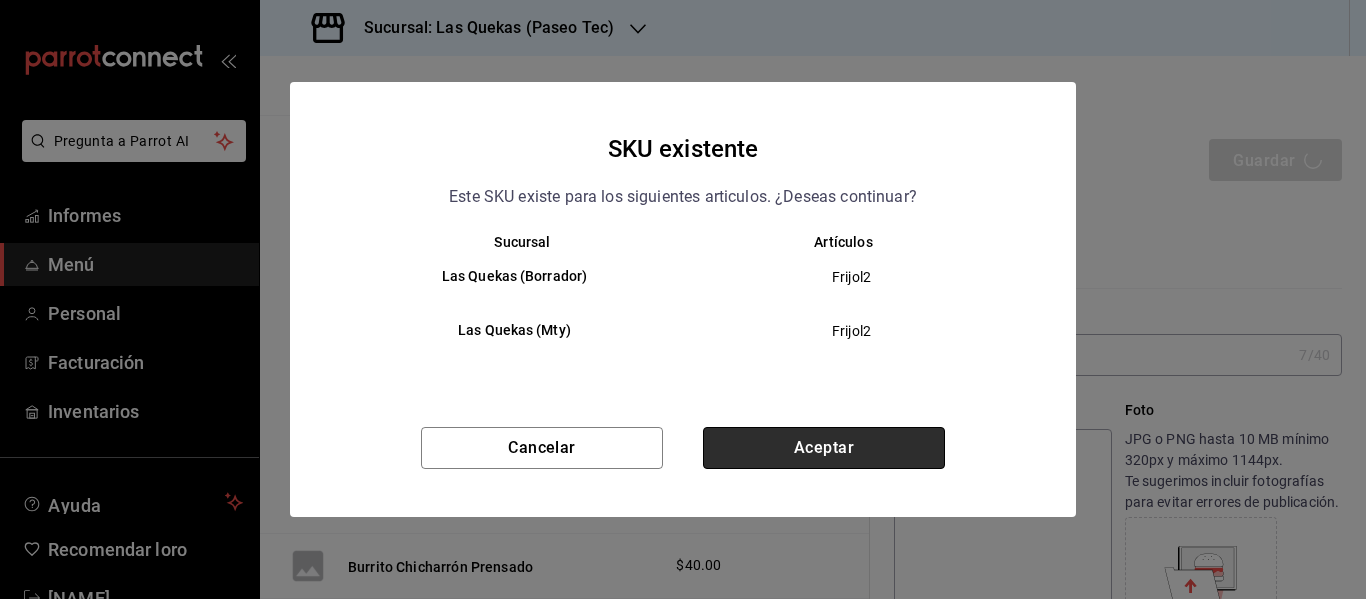 click on "Aceptar" at bounding box center [824, 448] 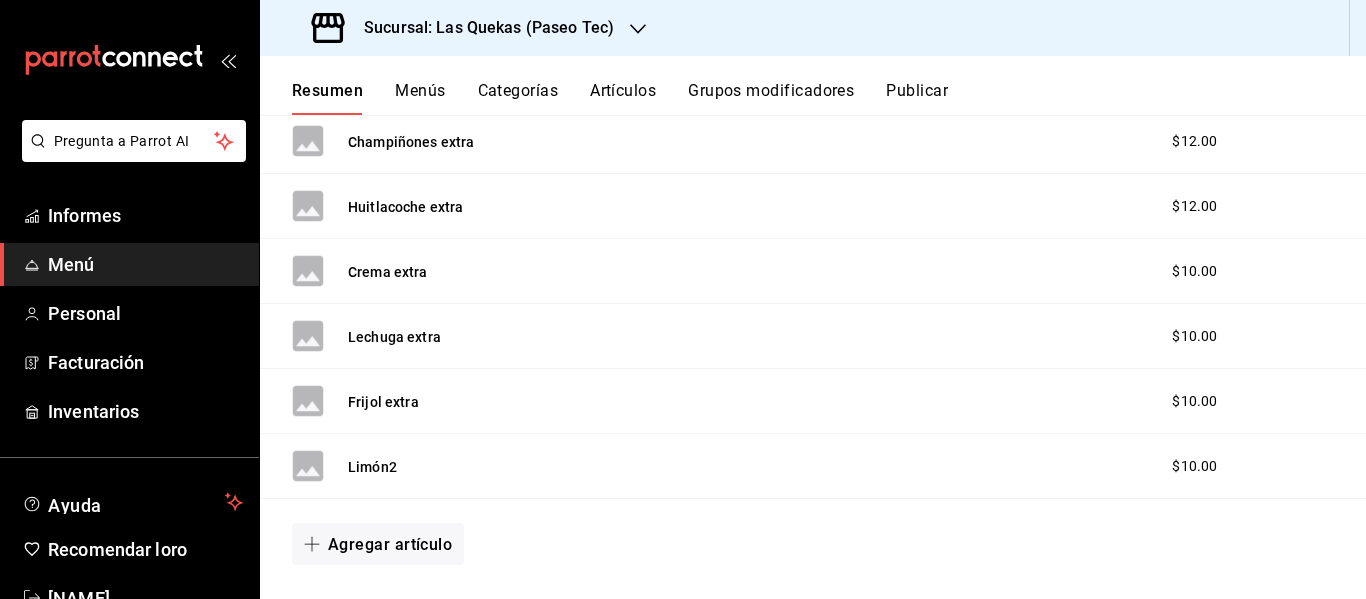 scroll, scrollTop: 1593, scrollLeft: 0, axis: vertical 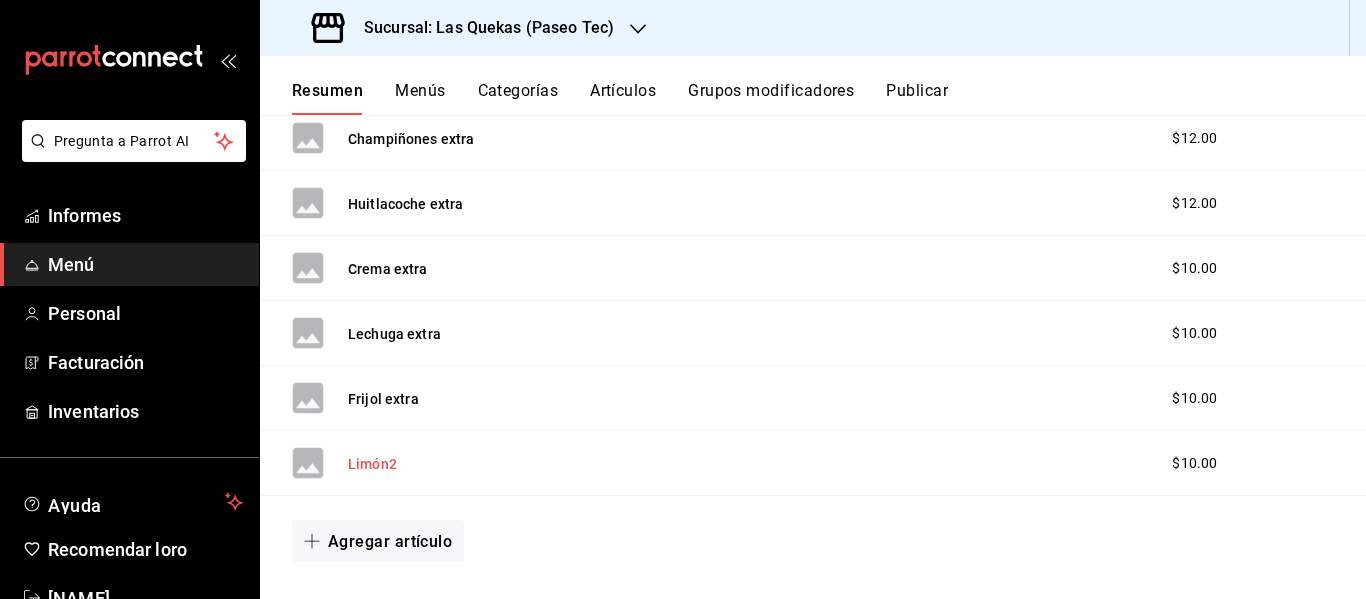 click on "Limón2" at bounding box center [372, 464] 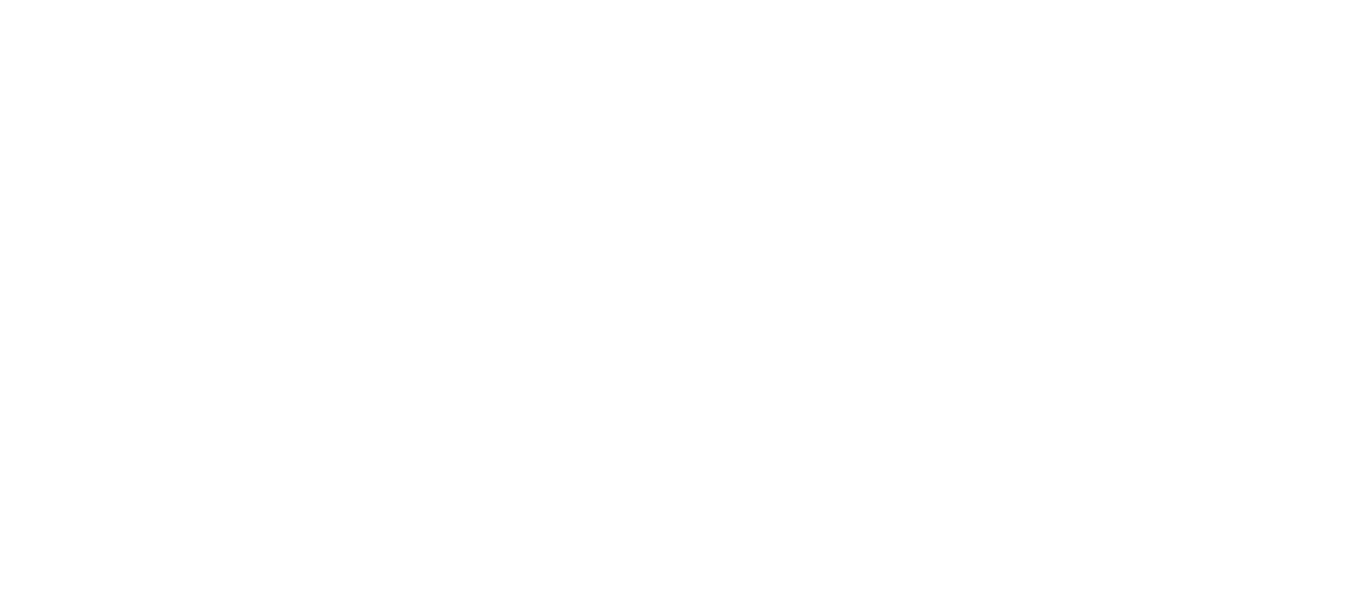 drag, startPoint x: 384, startPoint y: 463, endPoint x: 392, endPoint y: 442, distance: 22.472204 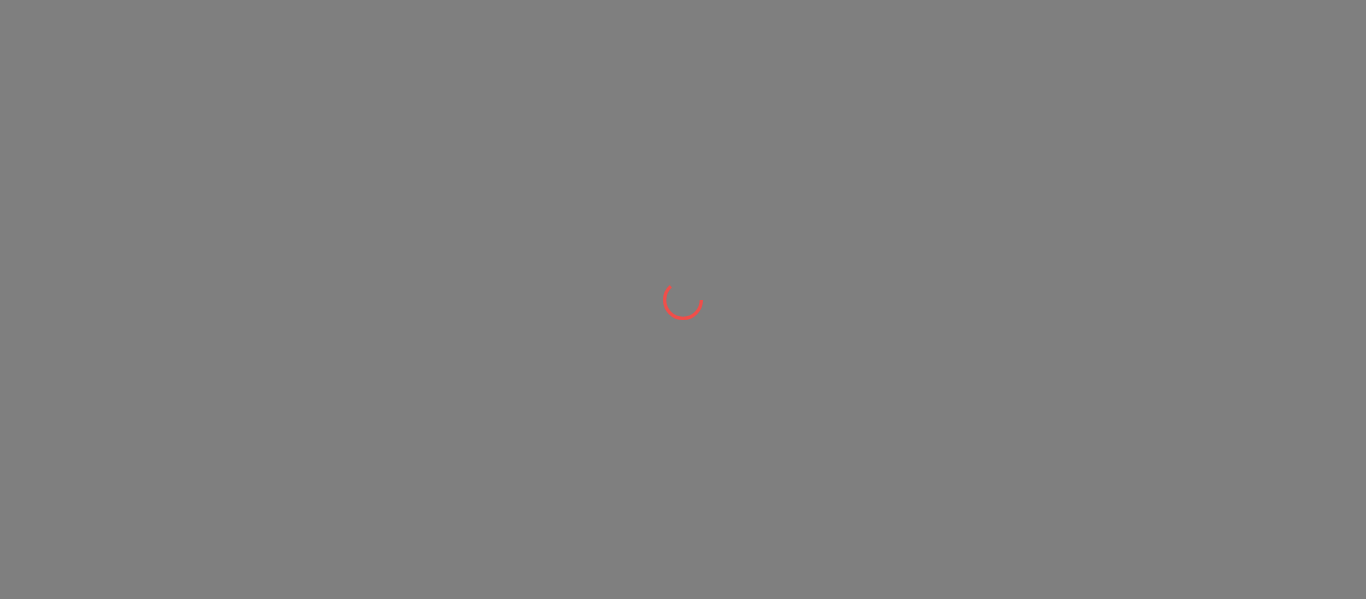 scroll, scrollTop: 0, scrollLeft: 0, axis: both 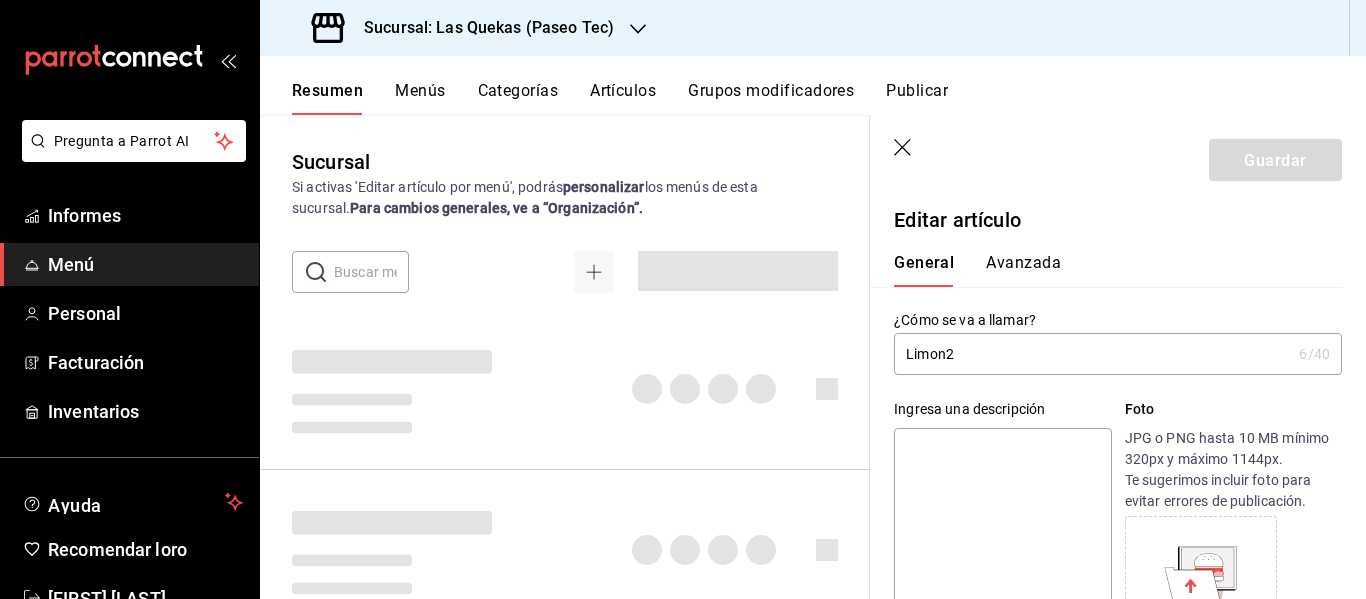 type on "$10.00" 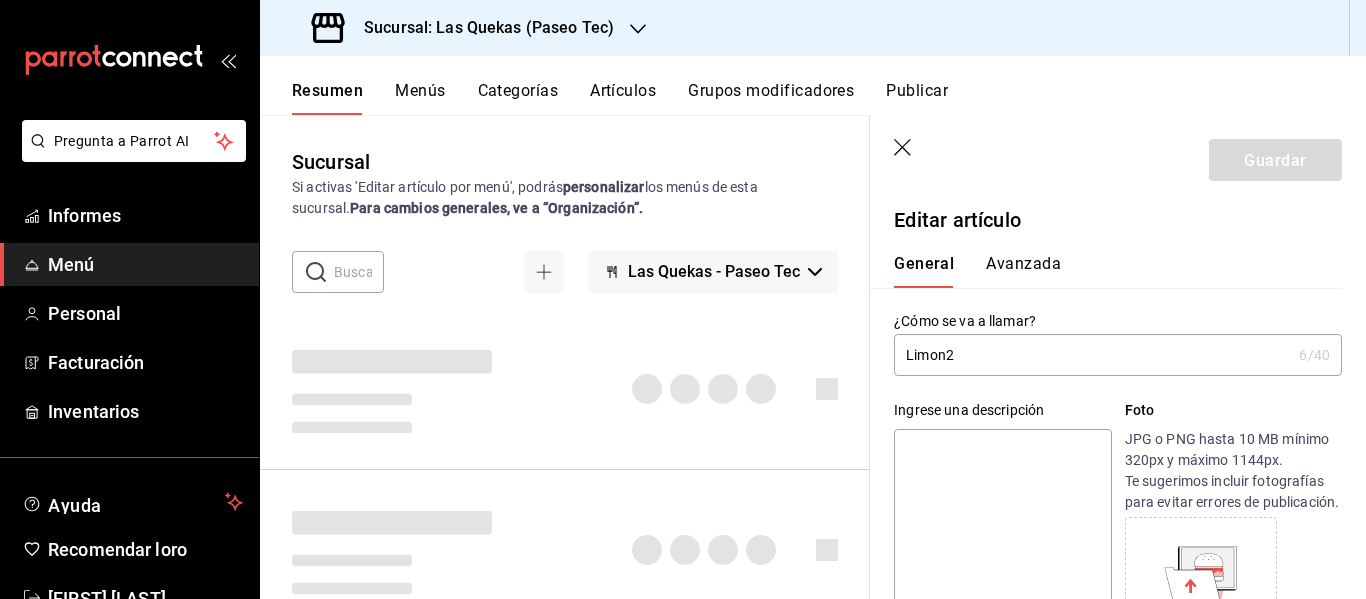 click on "Limon2" at bounding box center [1092, 355] 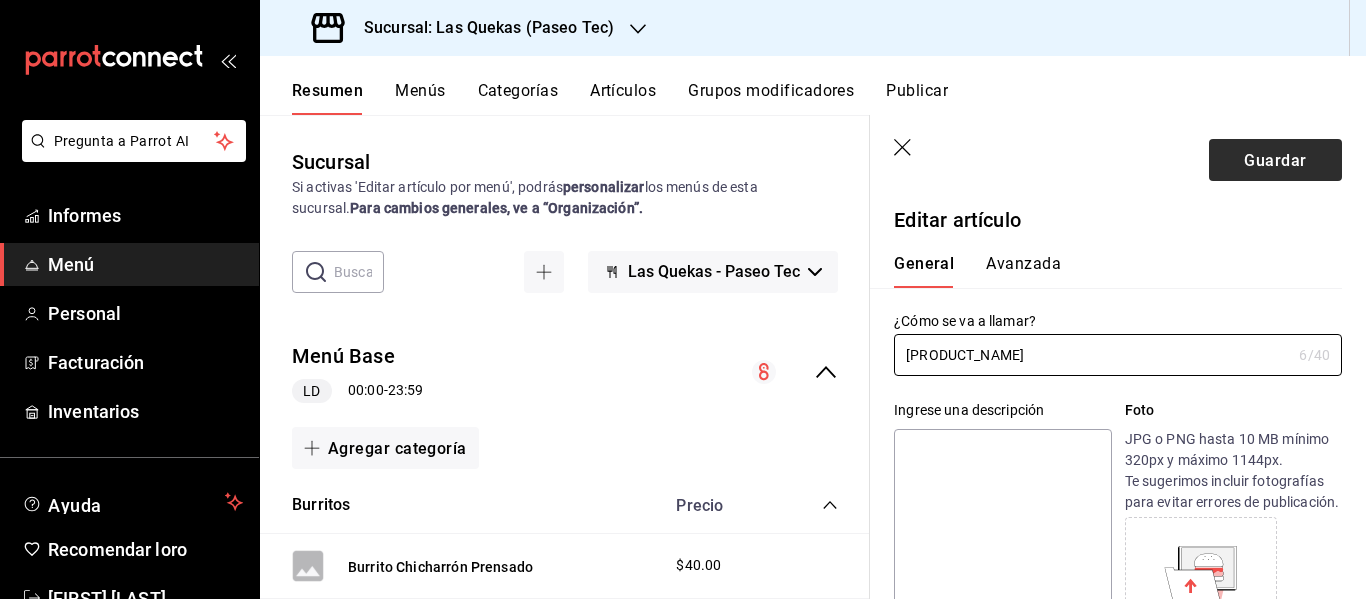 type on "[PRODUCT_NAME]" 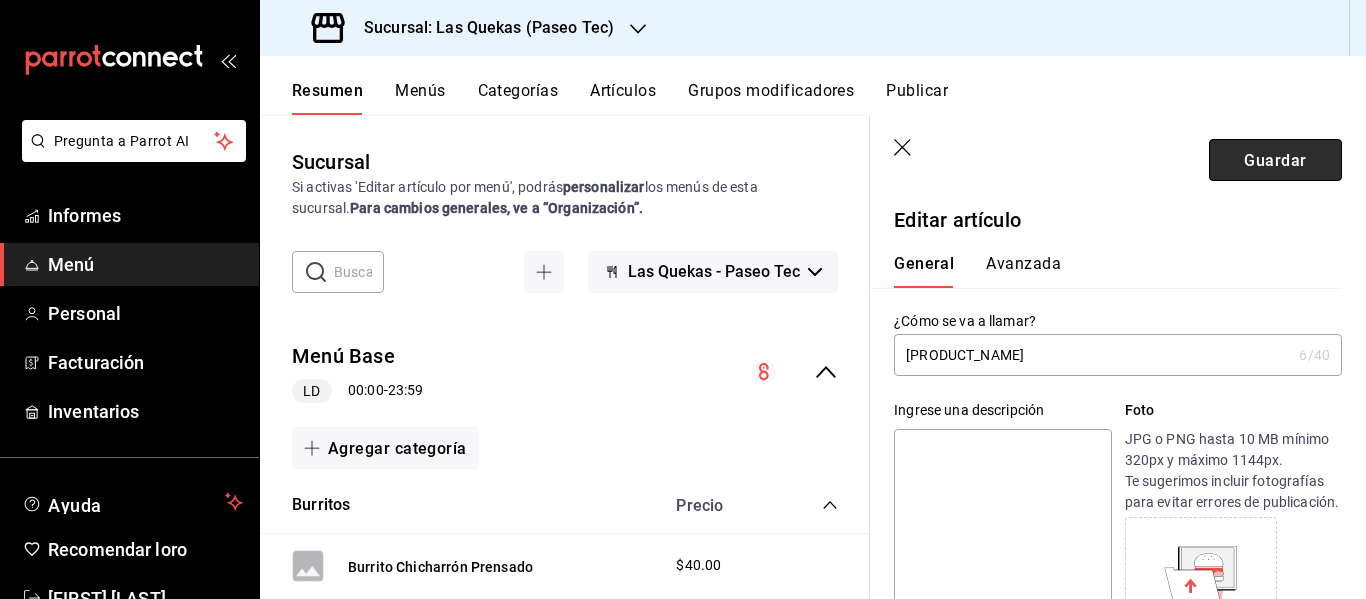 click on "Guardar" at bounding box center [1275, 159] 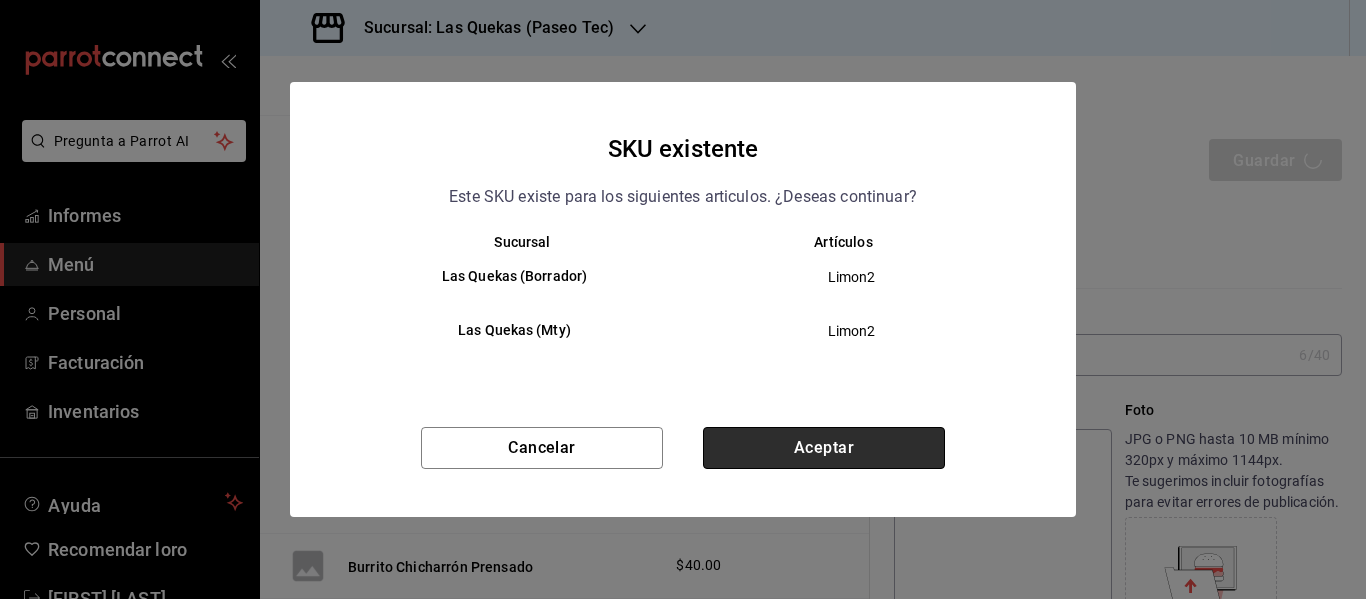 click on "Aceptar" at bounding box center [824, 448] 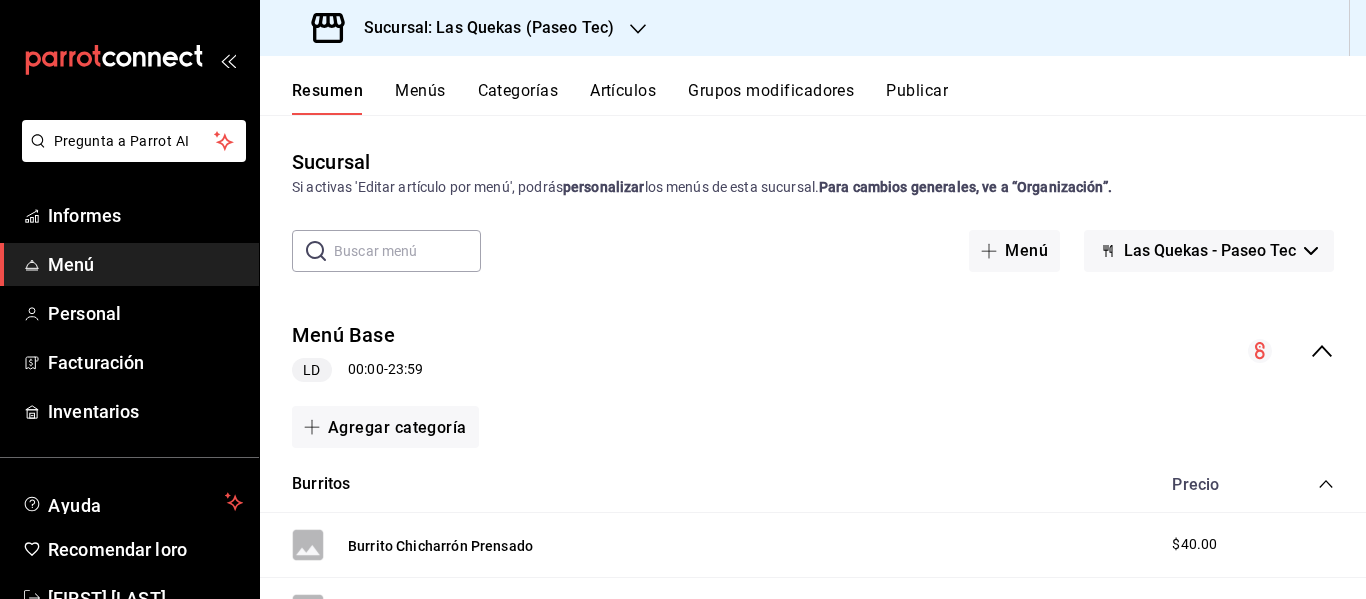 click 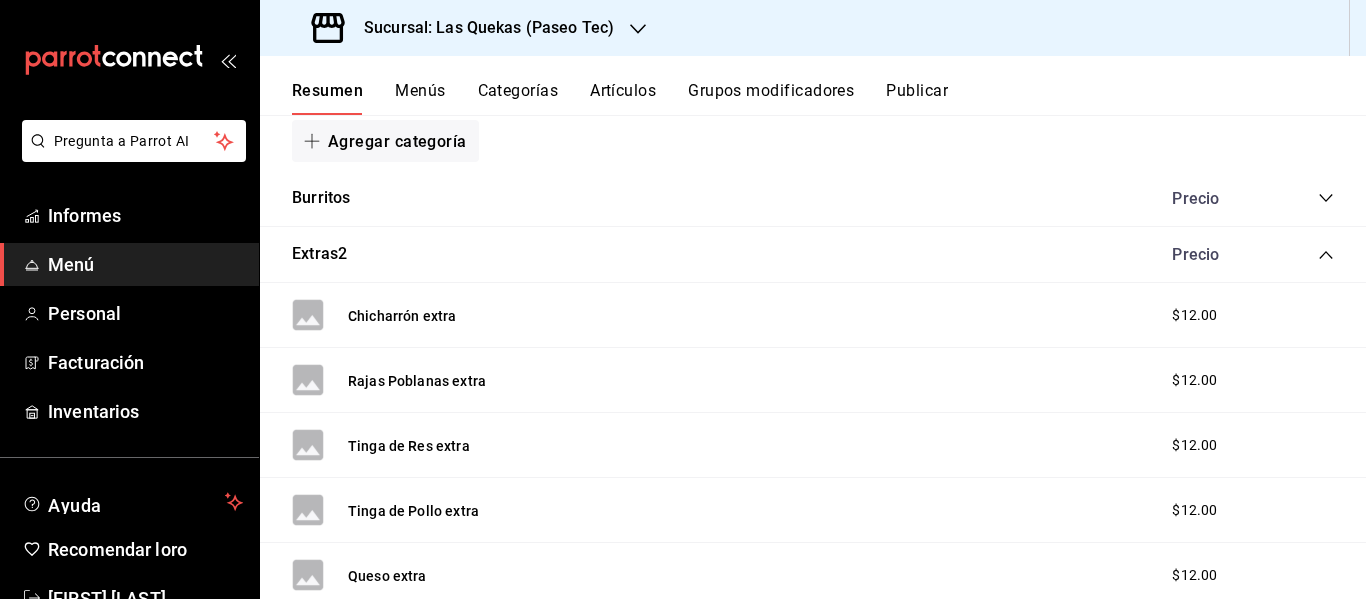 scroll, scrollTop: 283, scrollLeft: 0, axis: vertical 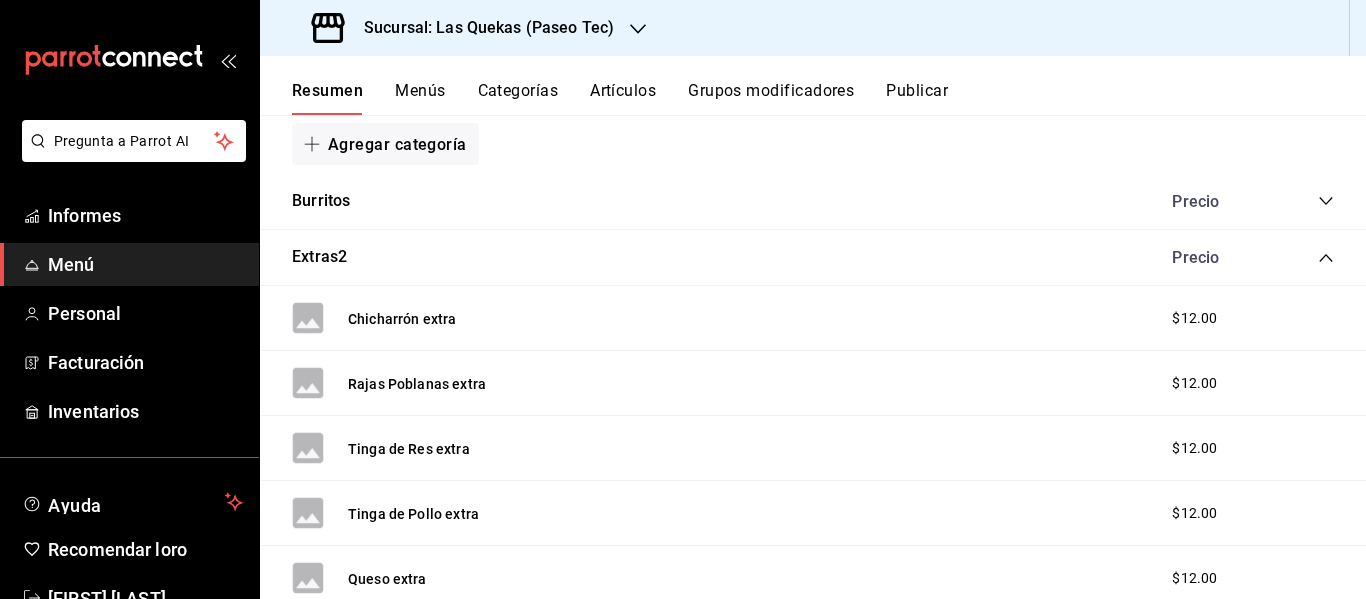 click 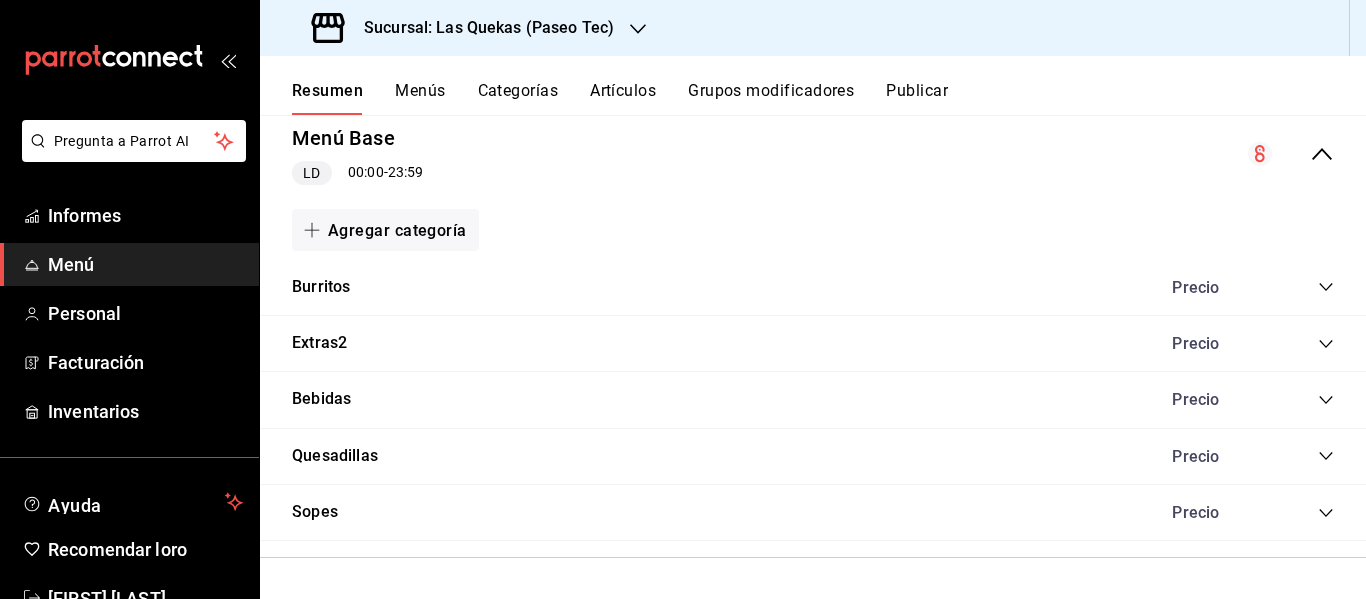 scroll, scrollTop: 197, scrollLeft: 0, axis: vertical 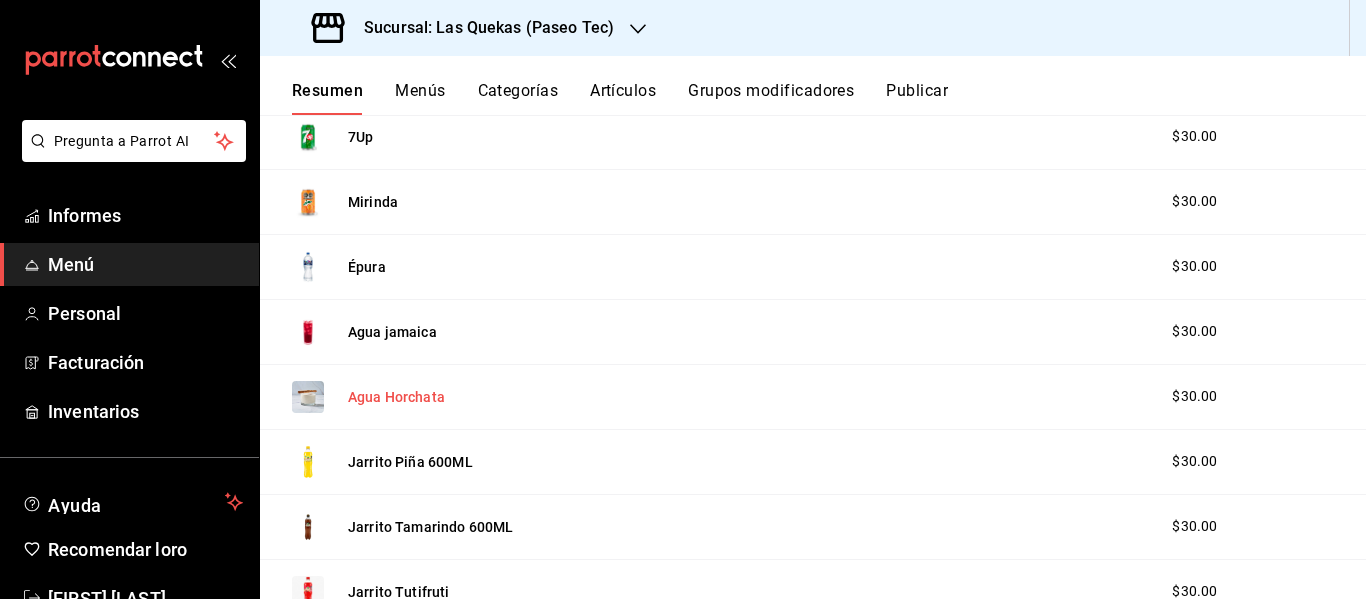 click on "Agua Horchata" at bounding box center (396, 398) 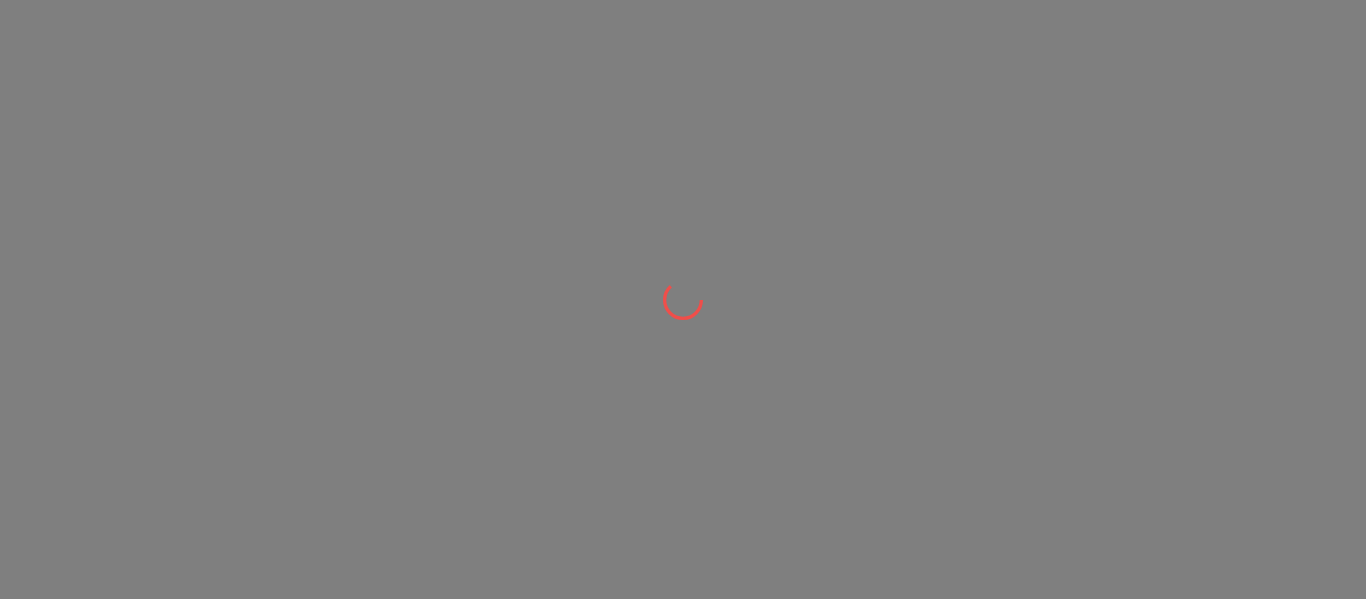 scroll, scrollTop: 0, scrollLeft: 0, axis: both 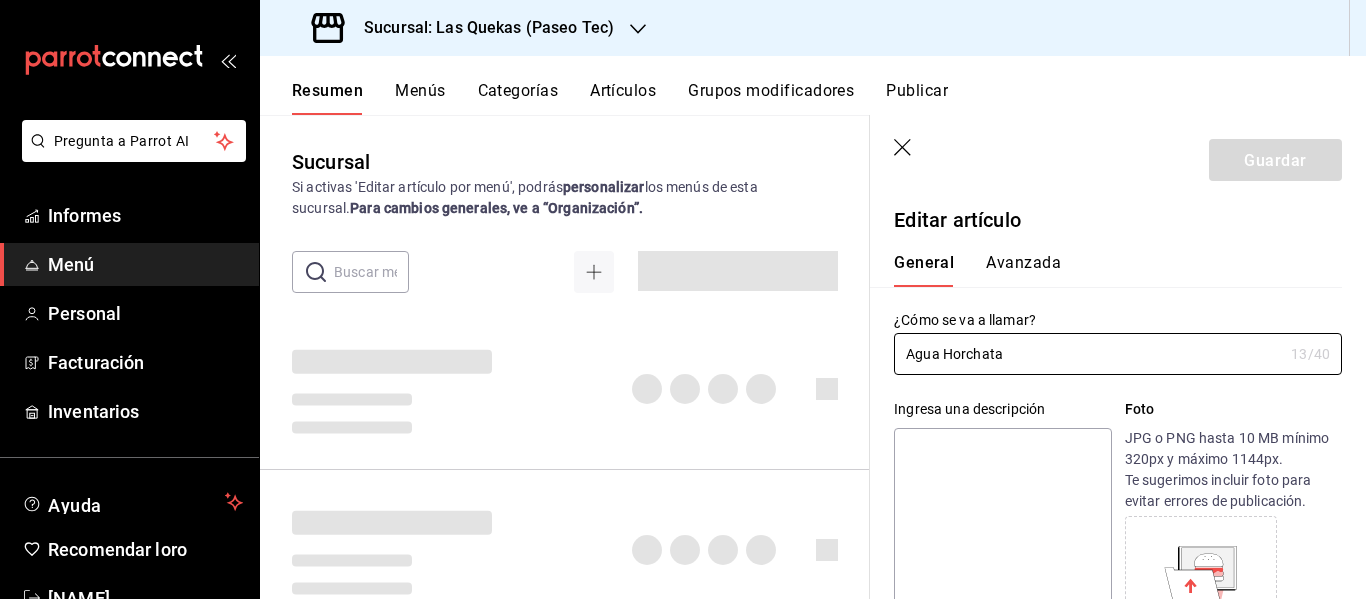 type on "$30.00" 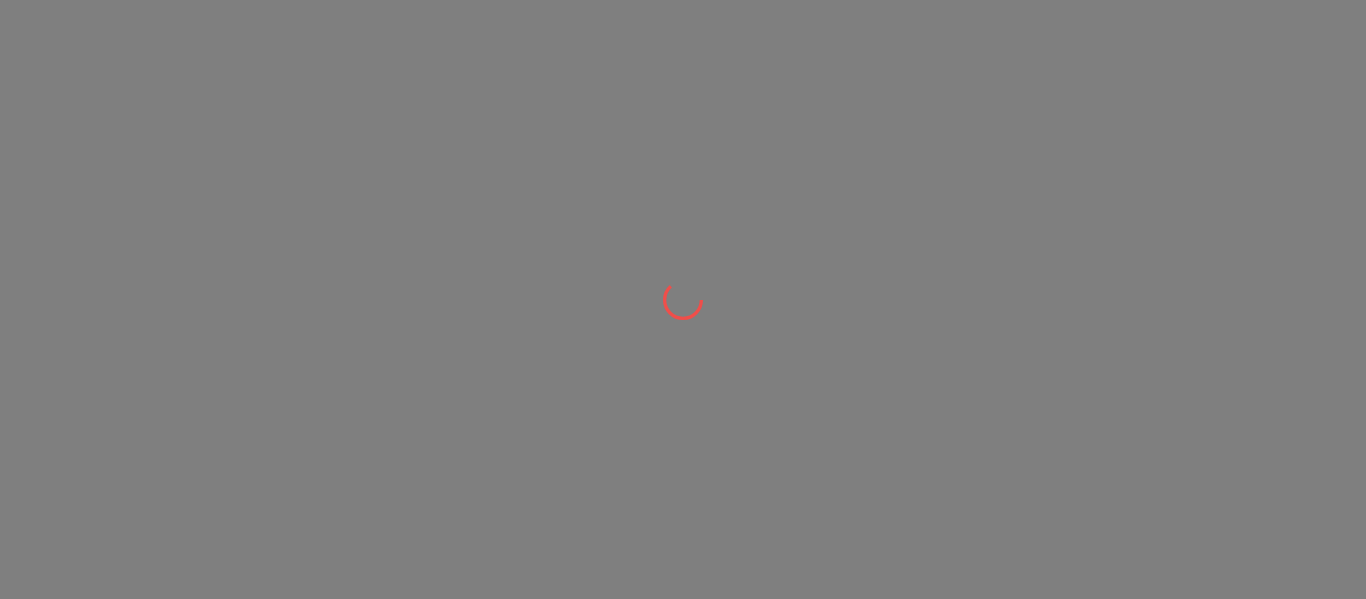 scroll, scrollTop: 0, scrollLeft: 0, axis: both 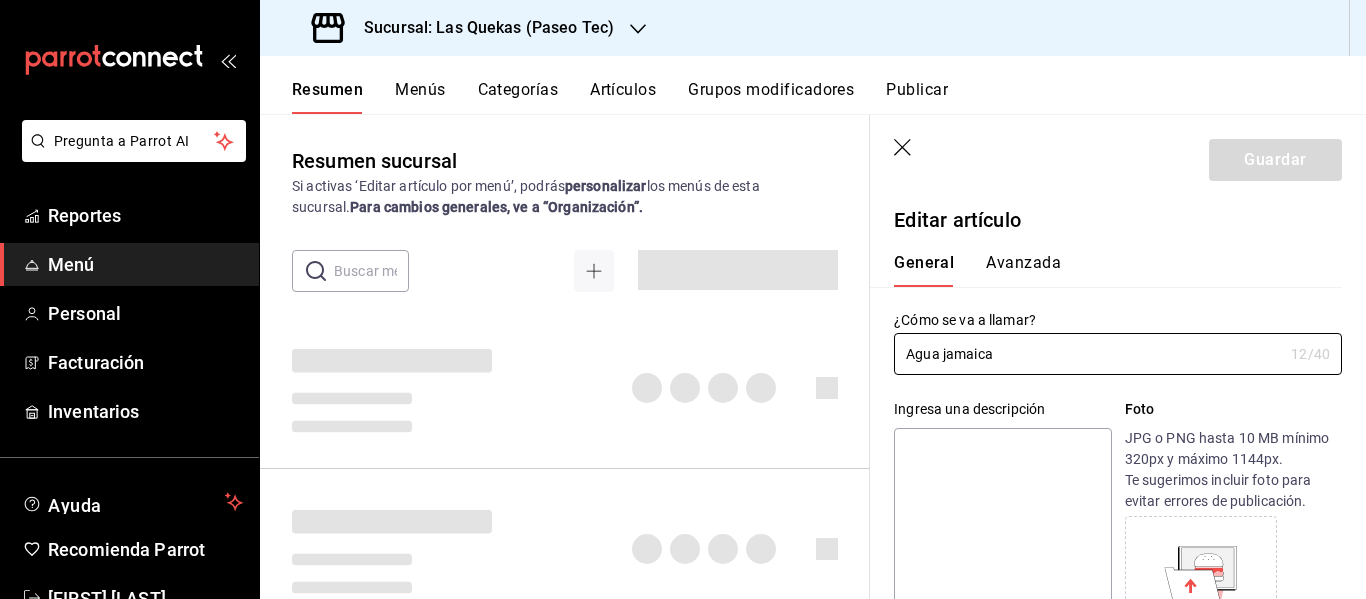 type on "$30.00" 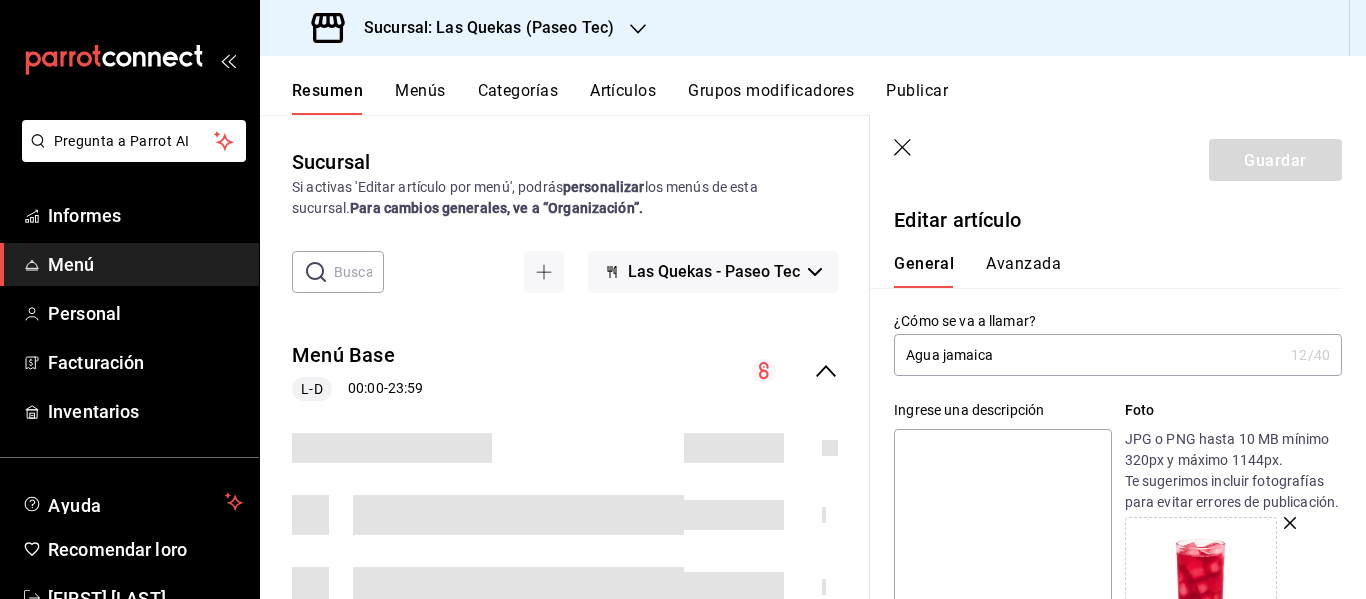 click on "Agua jamaica" at bounding box center [1088, 355] 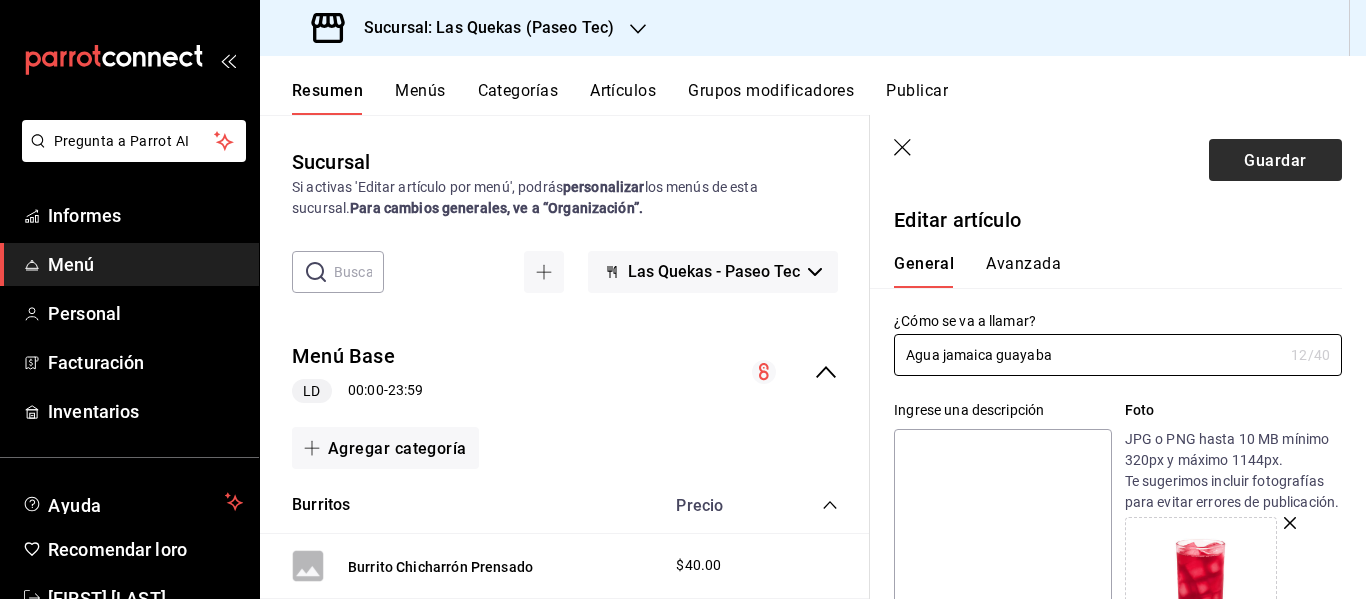 type on "Agua jamaica guayaba" 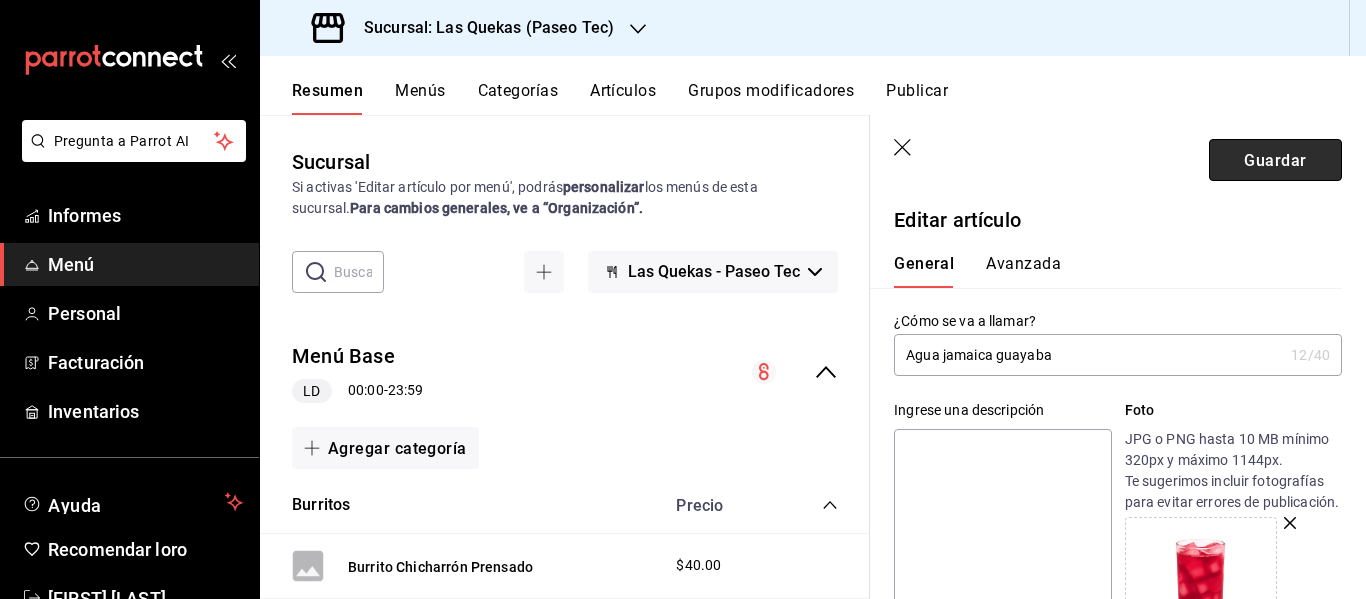 click on "Guardar" at bounding box center [1275, 159] 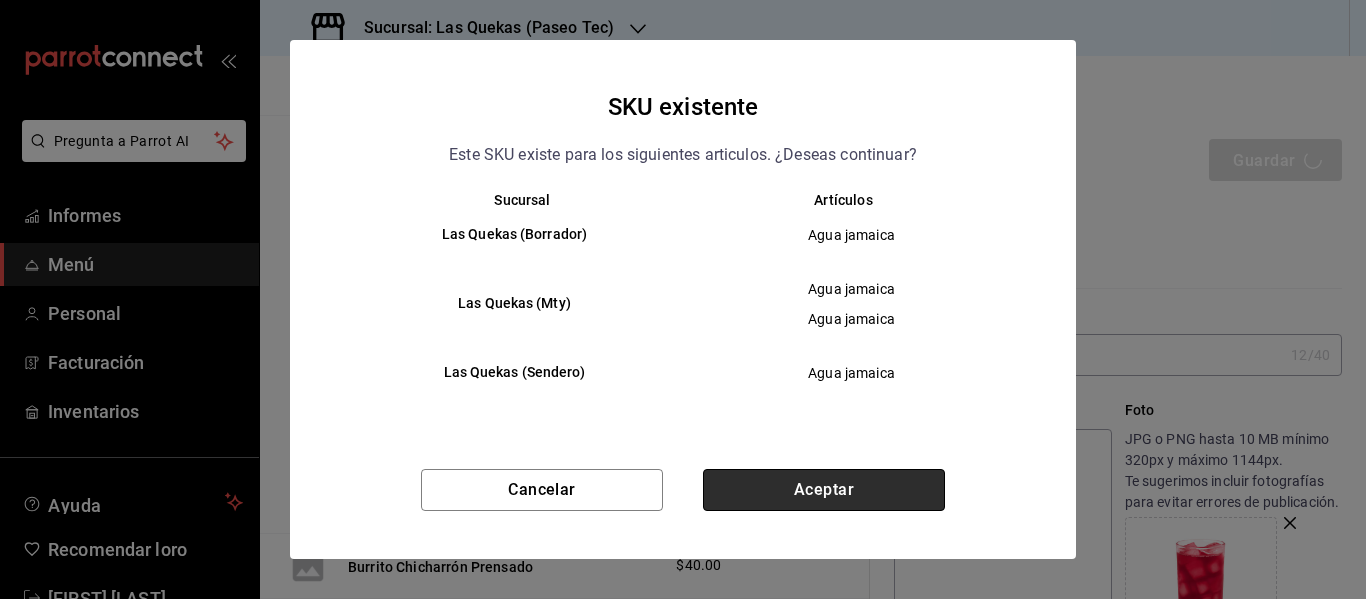 click on "Aceptar" at bounding box center (824, 490) 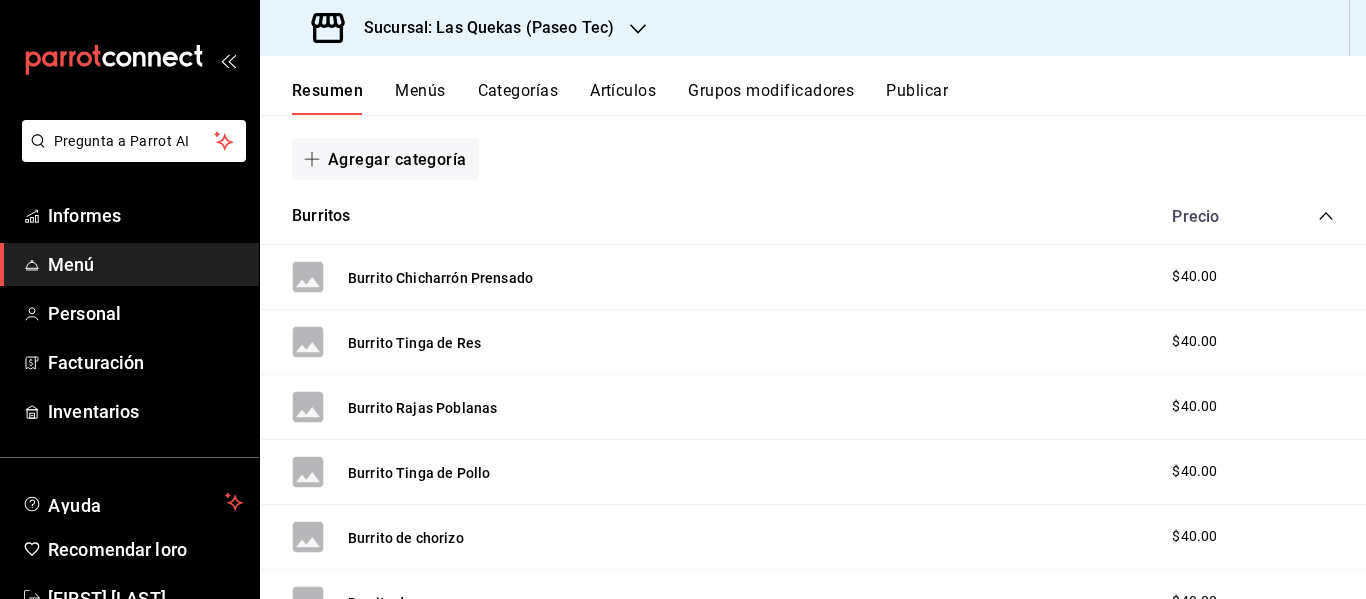scroll, scrollTop: 267, scrollLeft: 0, axis: vertical 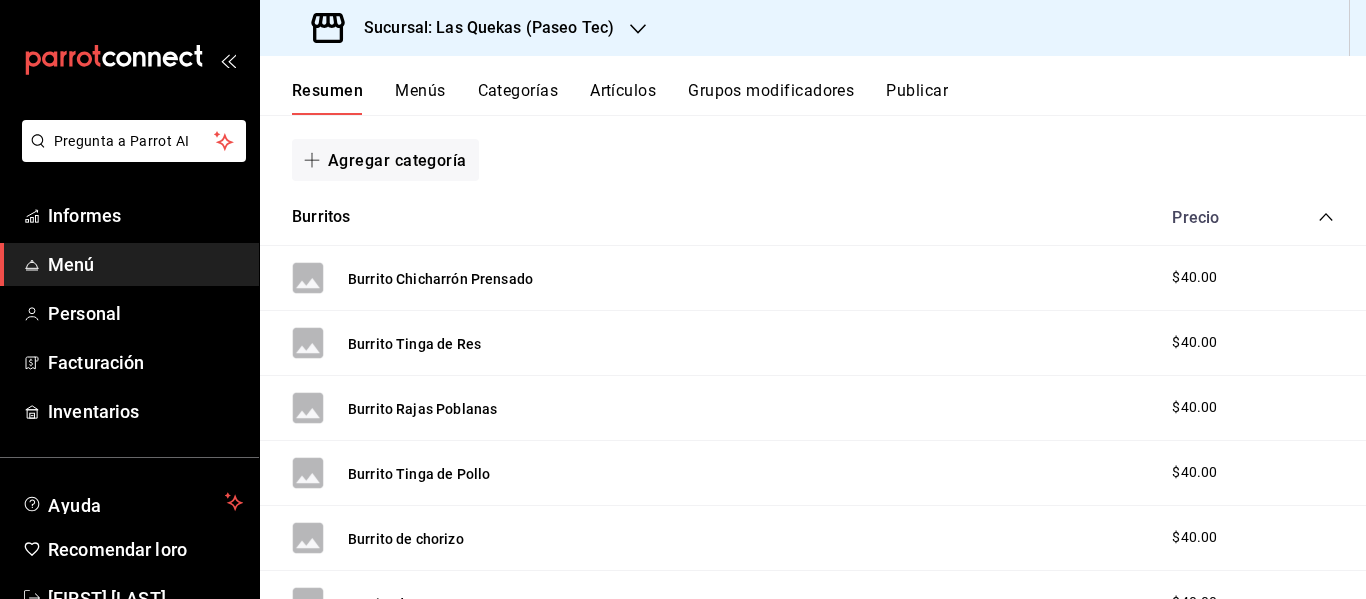 click 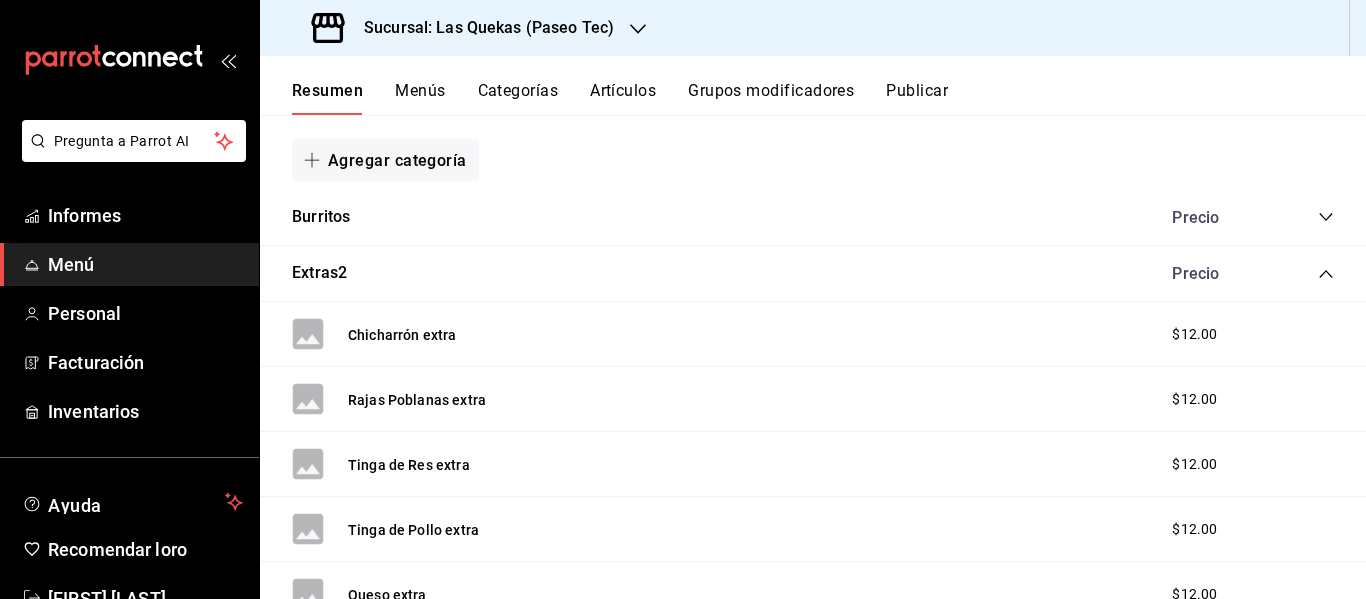 click on "Extras2 Precio" at bounding box center (813, 274) 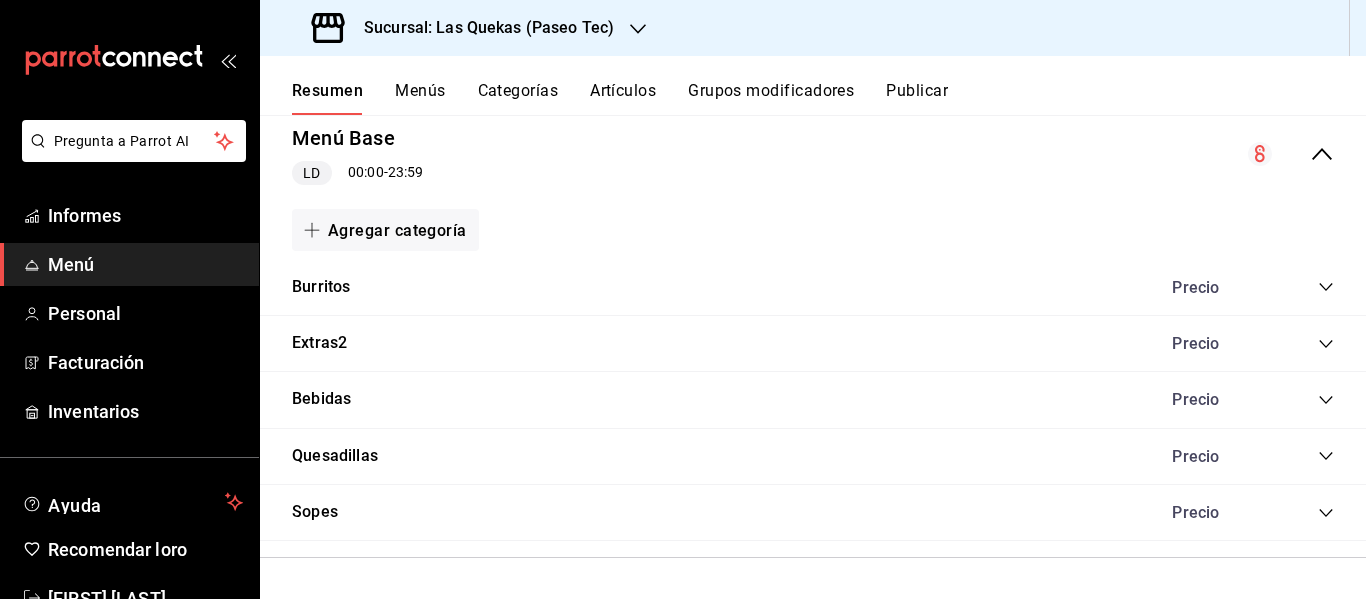 scroll, scrollTop: 197, scrollLeft: 0, axis: vertical 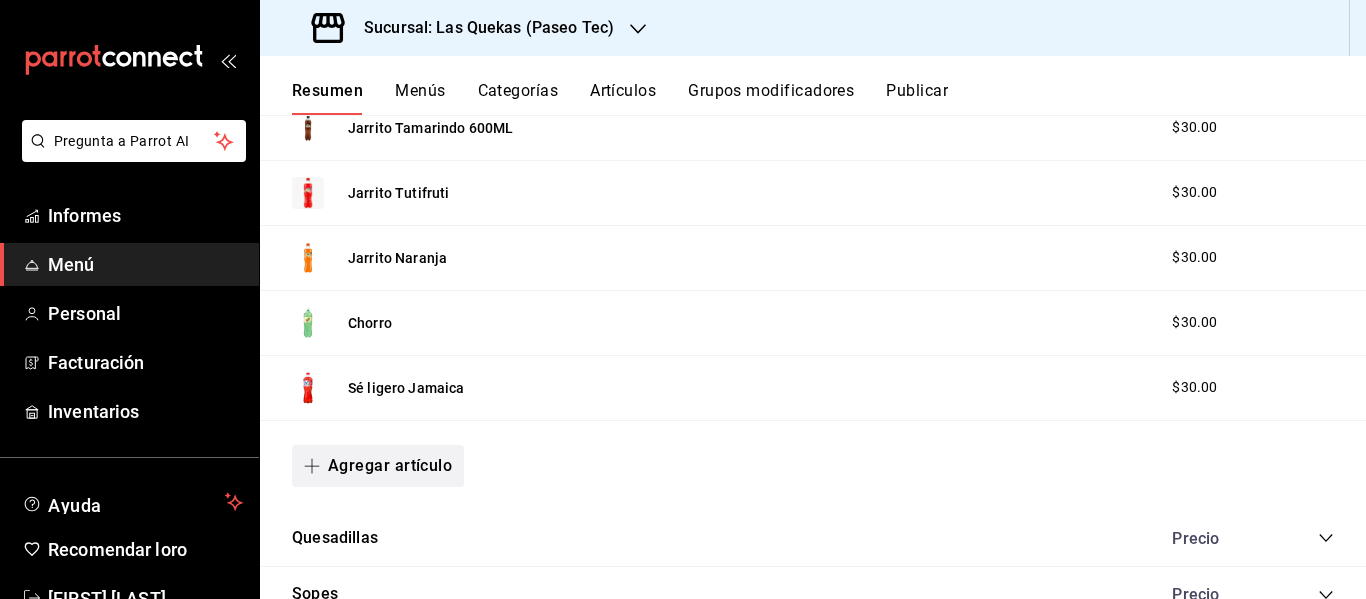 click on "Agregar artículo" at bounding box center (378, 466) 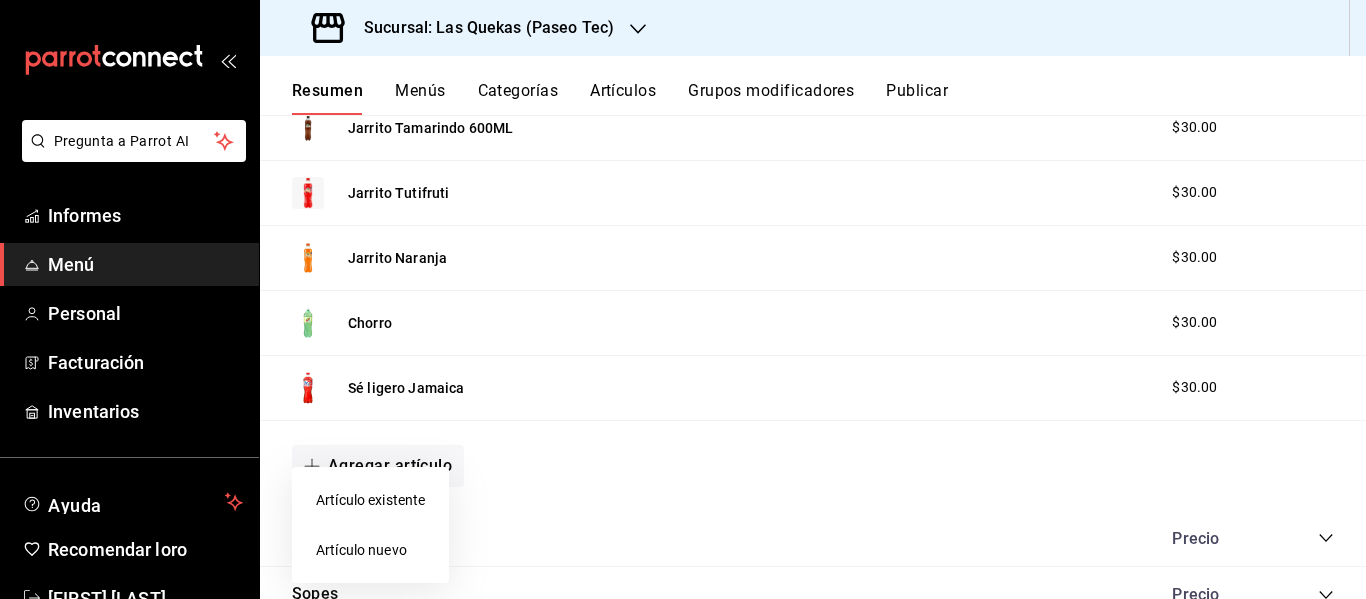 click on "Artículo nuevo" at bounding box center [361, 550] 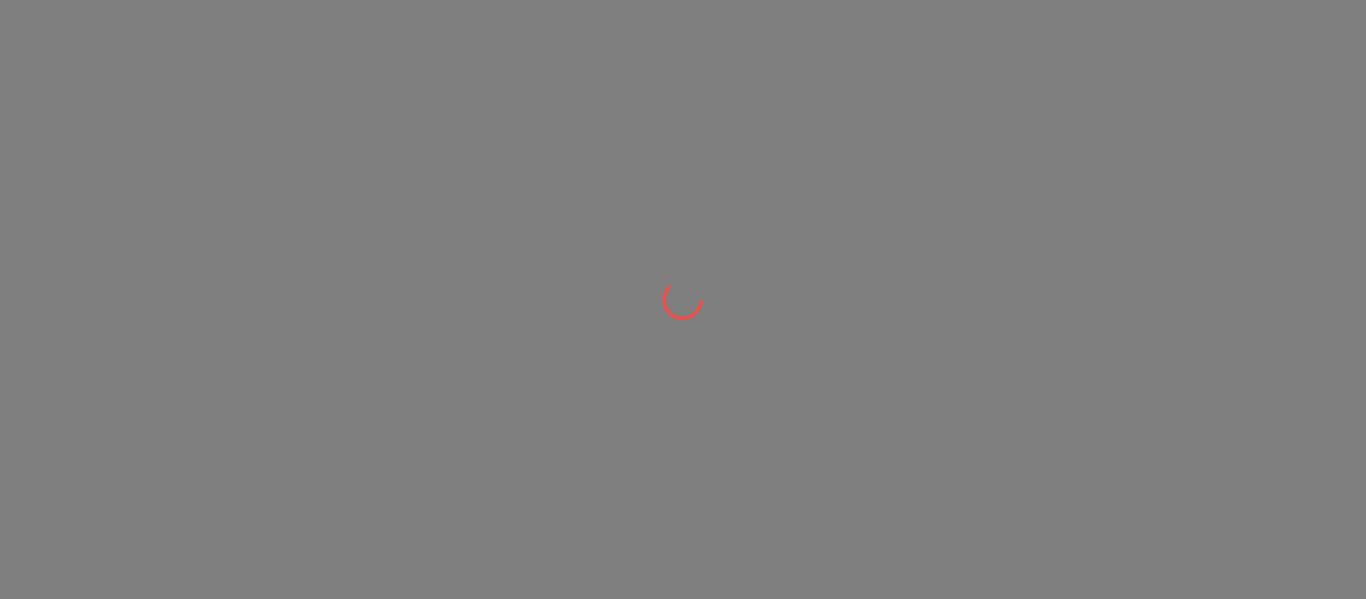 scroll, scrollTop: 0, scrollLeft: 0, axis: both 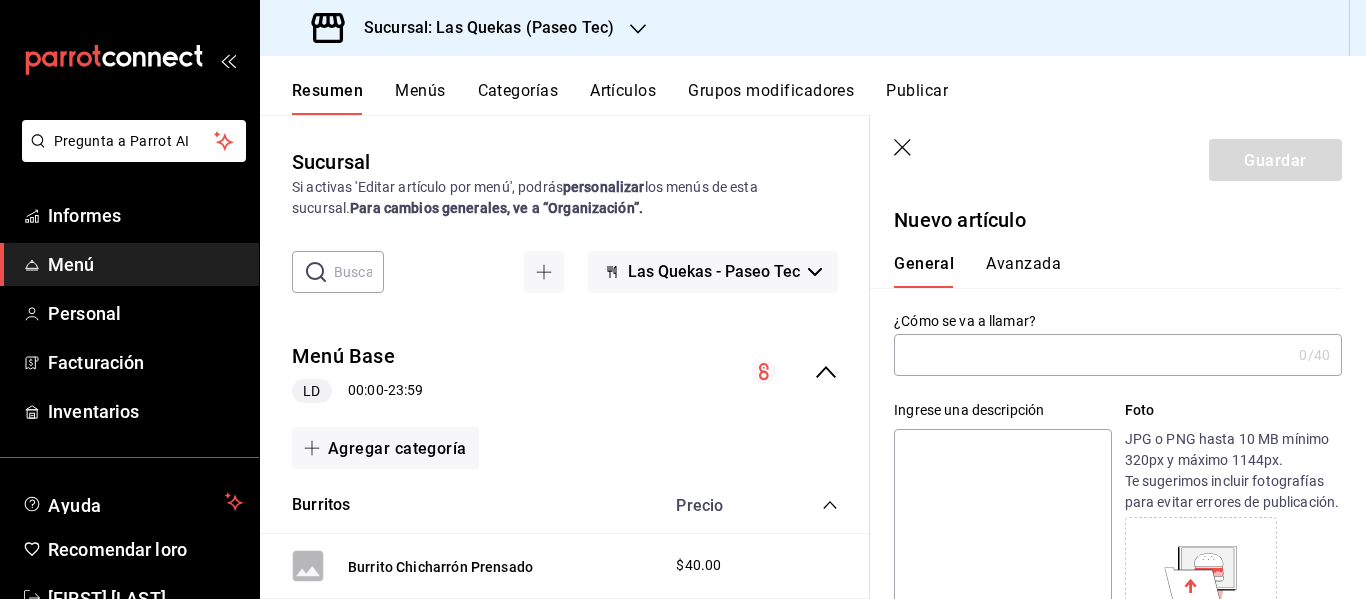 click at bounding box center [1092, 355] 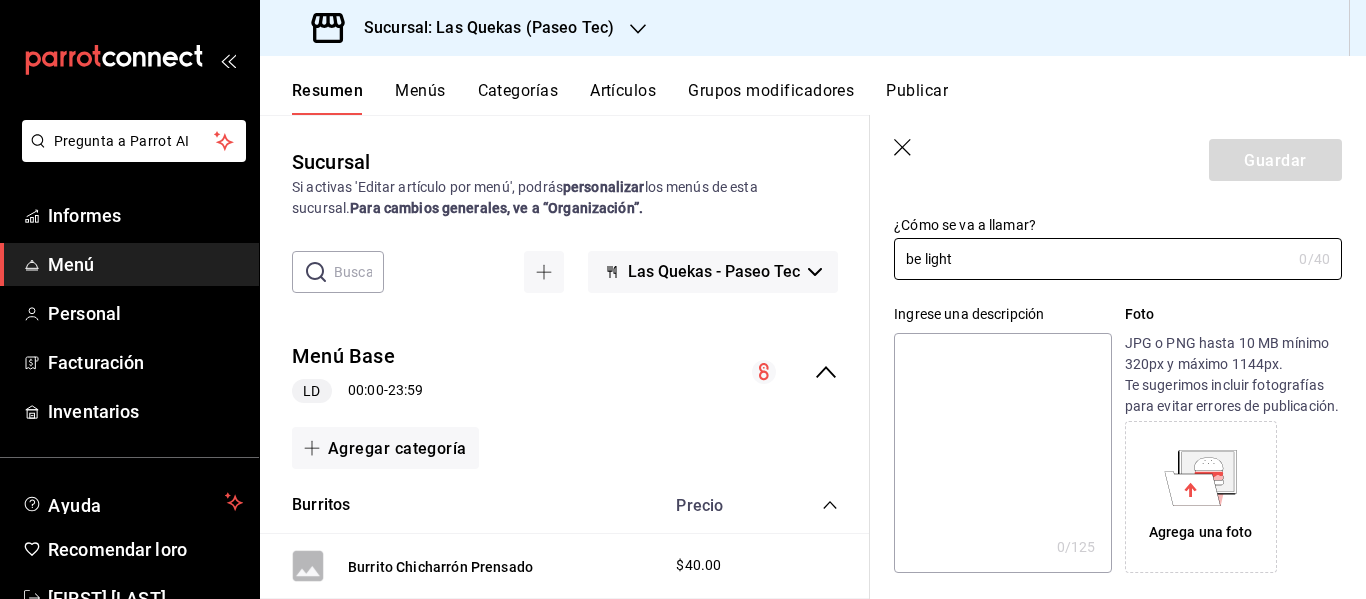 scroll, scrollTop: 93, scrollLeft: 0, axis: vertical 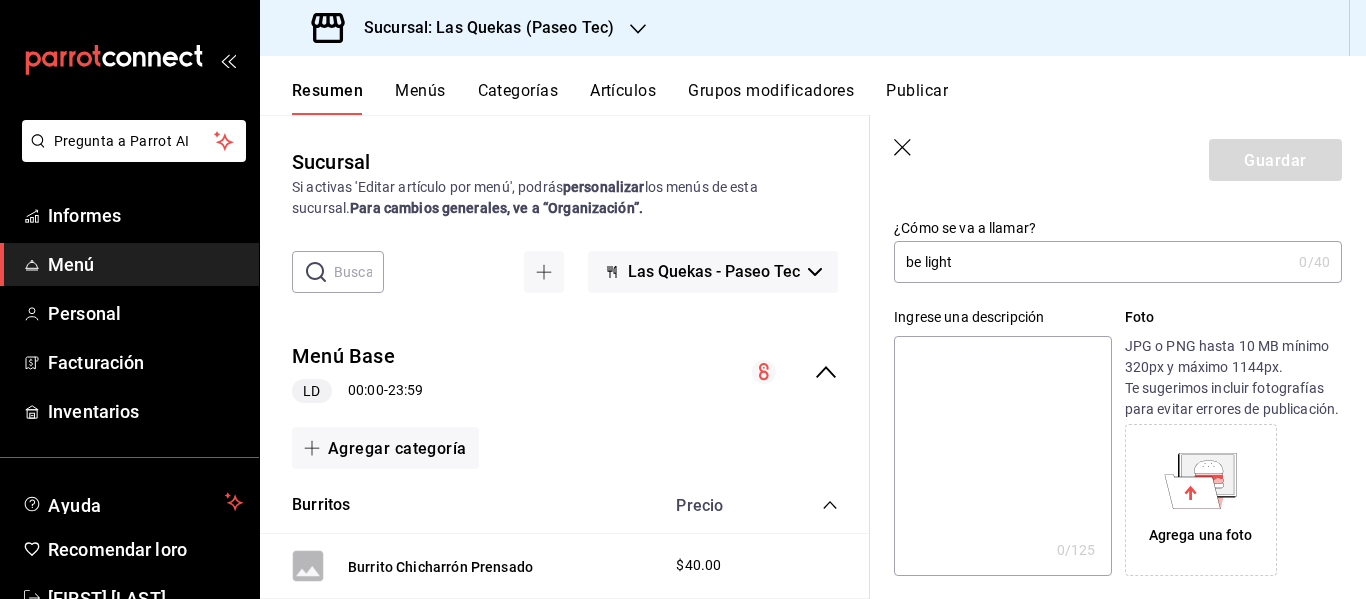 click on "be light" at bounding box center (1092, 262) 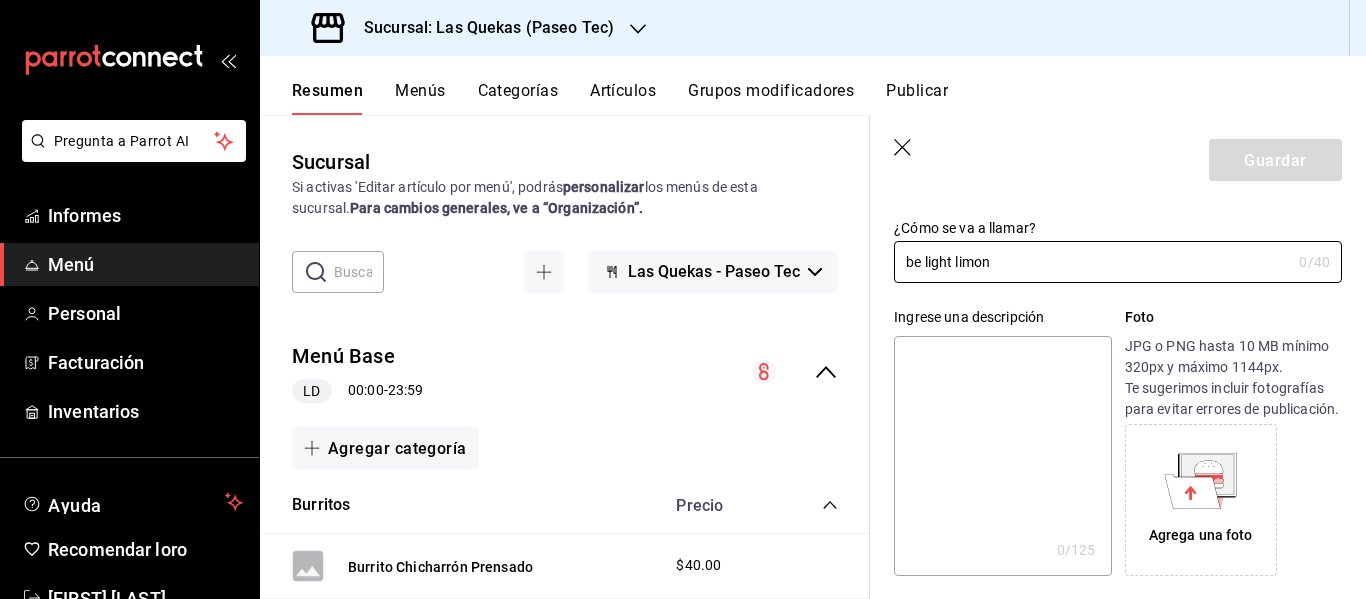 type on "be light limon" 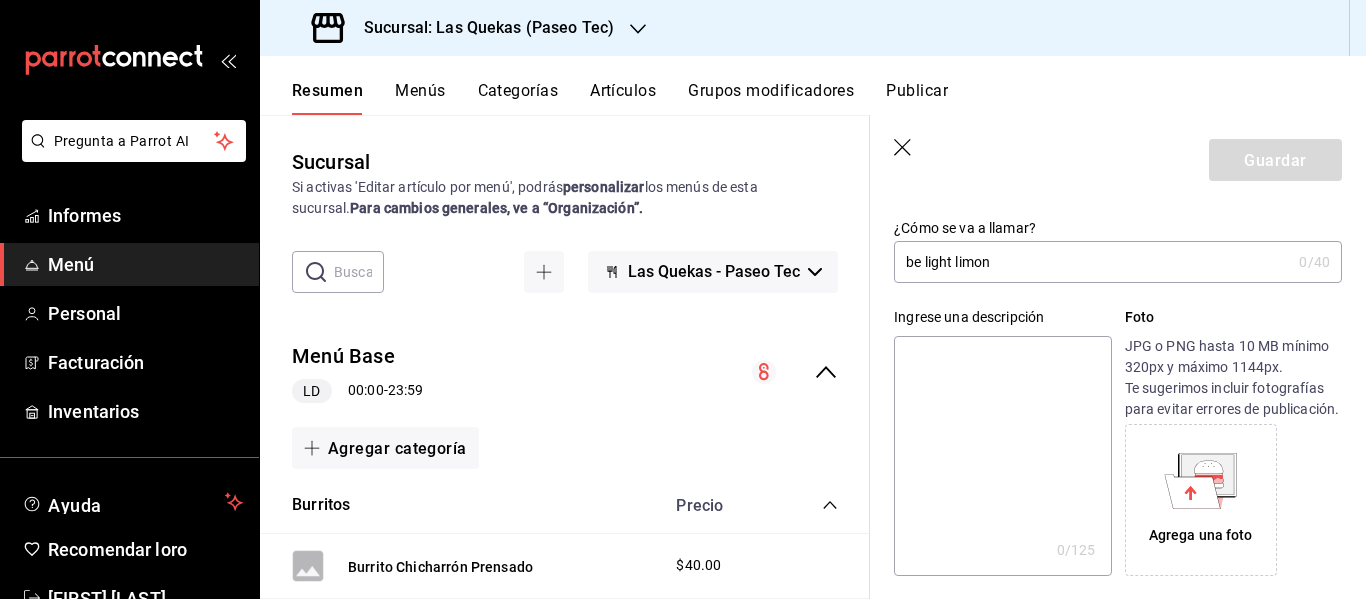 click on "Ingrese una descripción" at bounding box center [1002, 317] 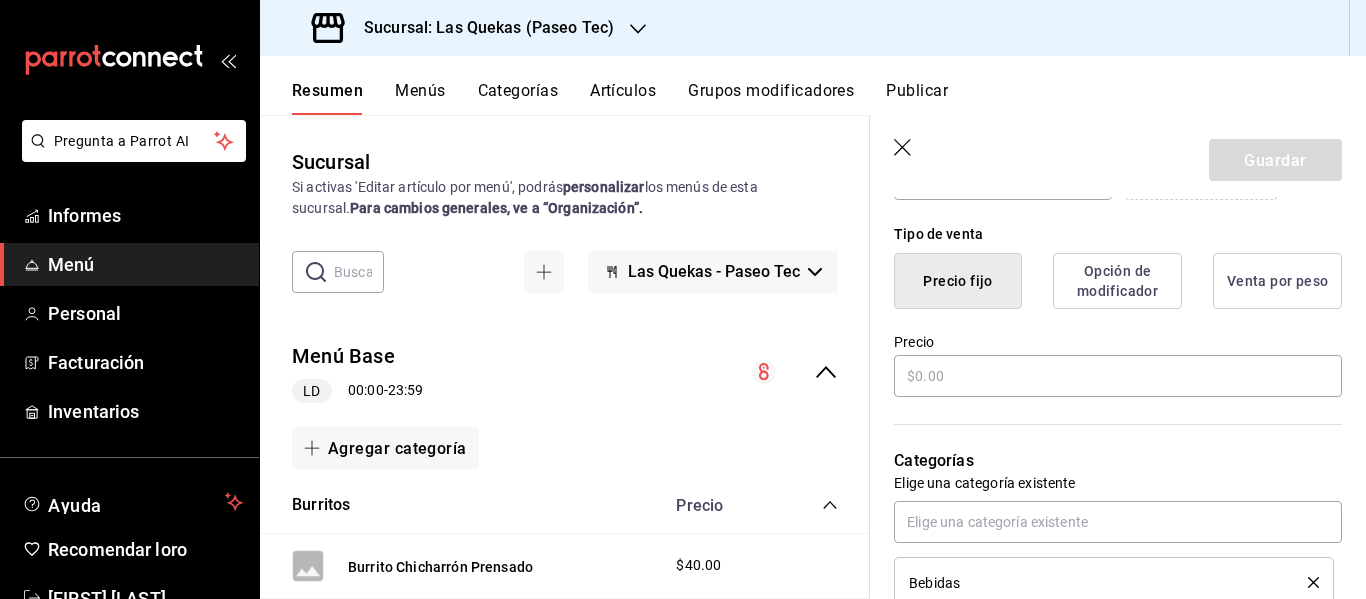 scroll, scrollTop: 488, scrollLeft: 0, axis: vertical 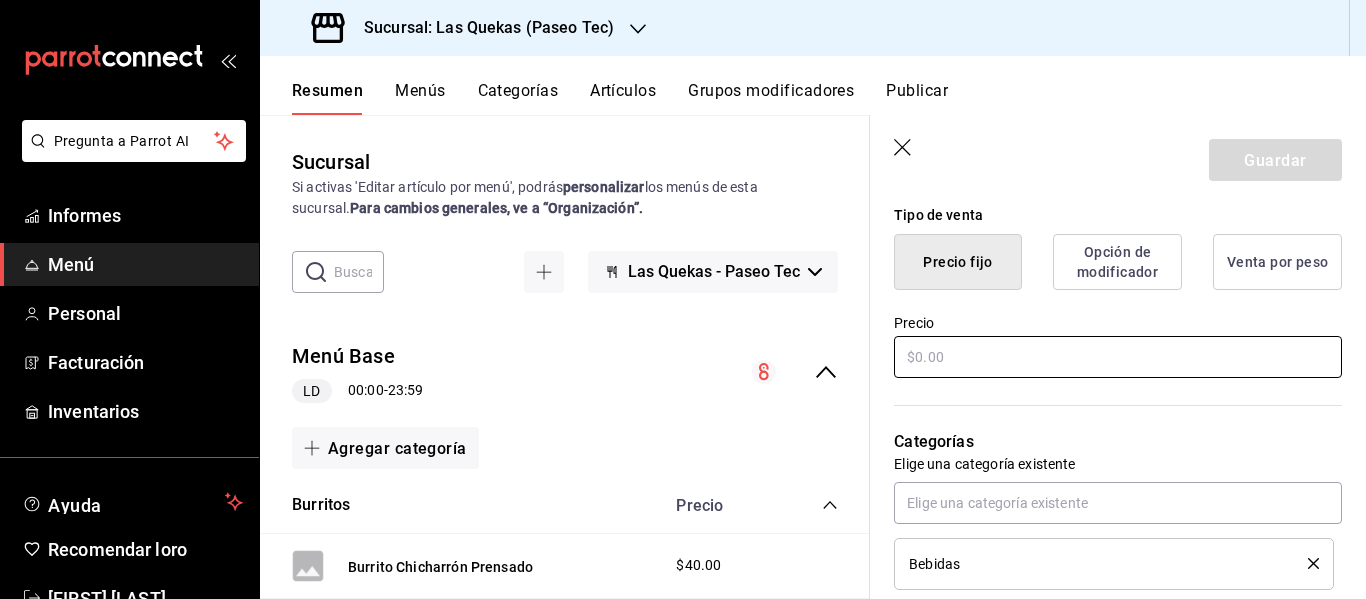 click at bounding box center (1118, 357) 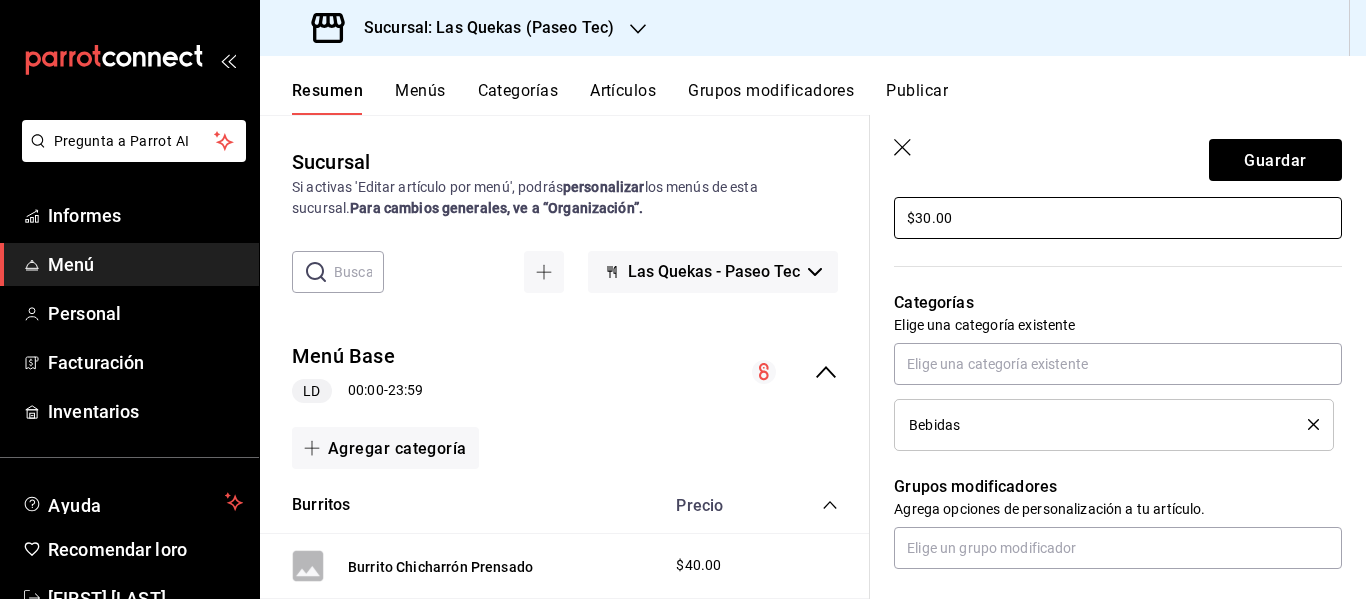 scroll, scrollTop: 633, scrollLeft: 0, axis: vertical 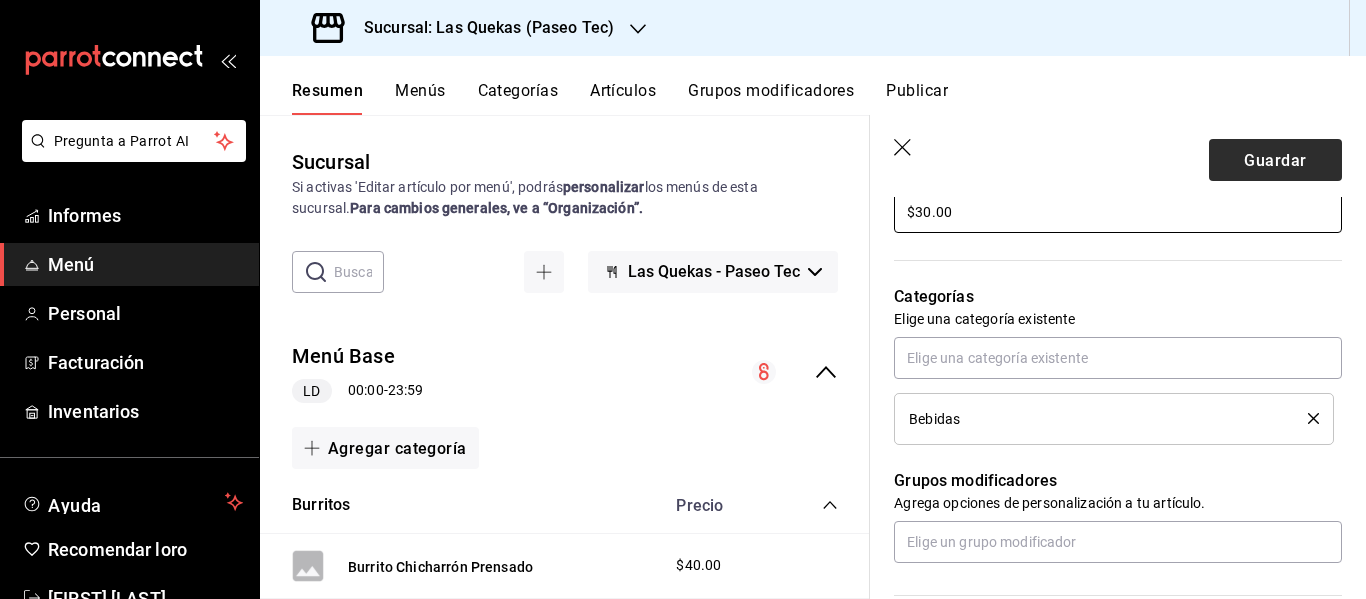type on "$30.00" 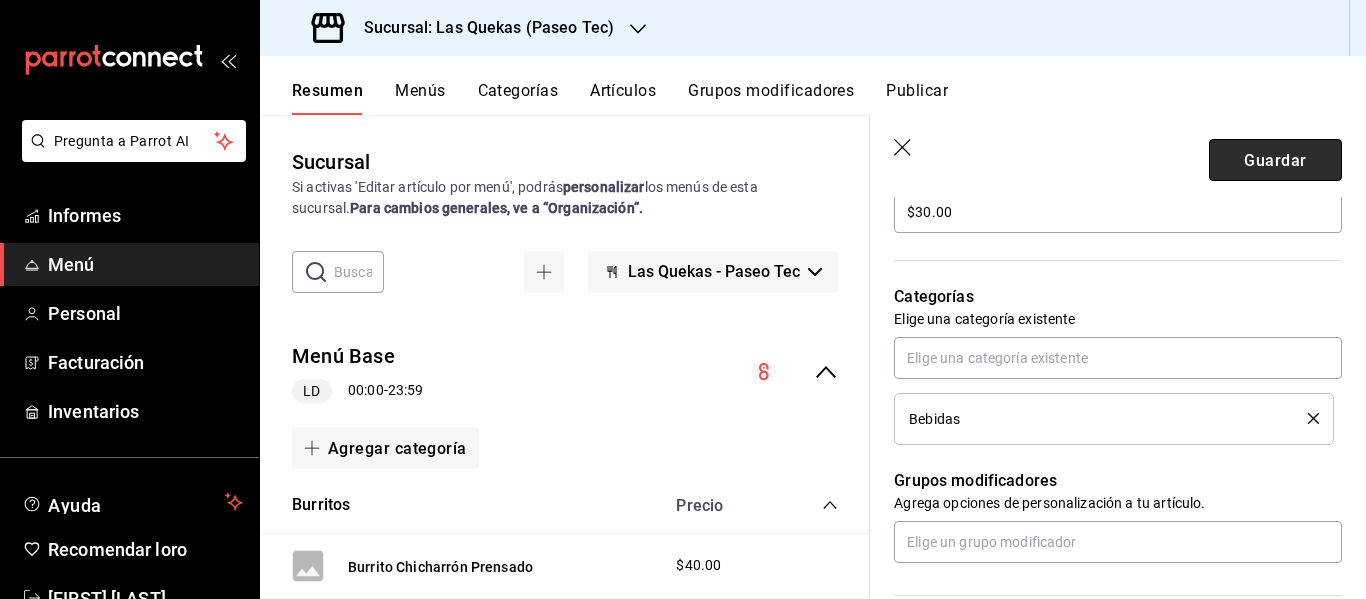 click on "Guardar" at bounding box center (1275, 159) 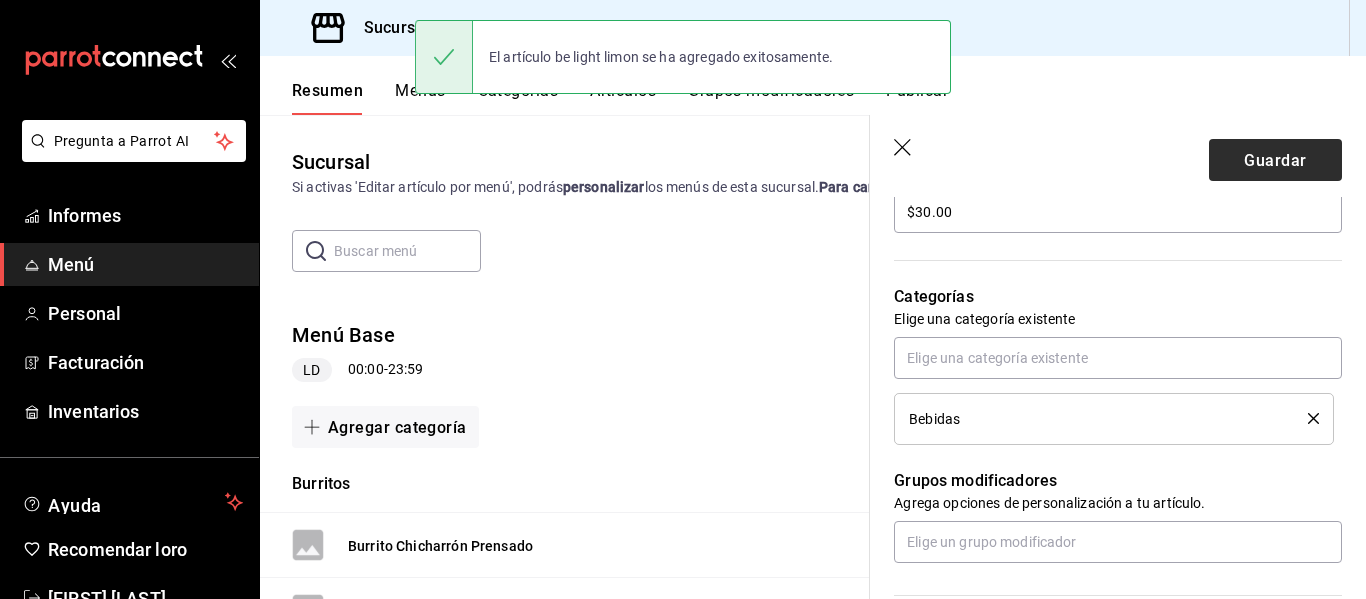 scroll, scrollTop: 0, scrollLeft: 0, axis: both 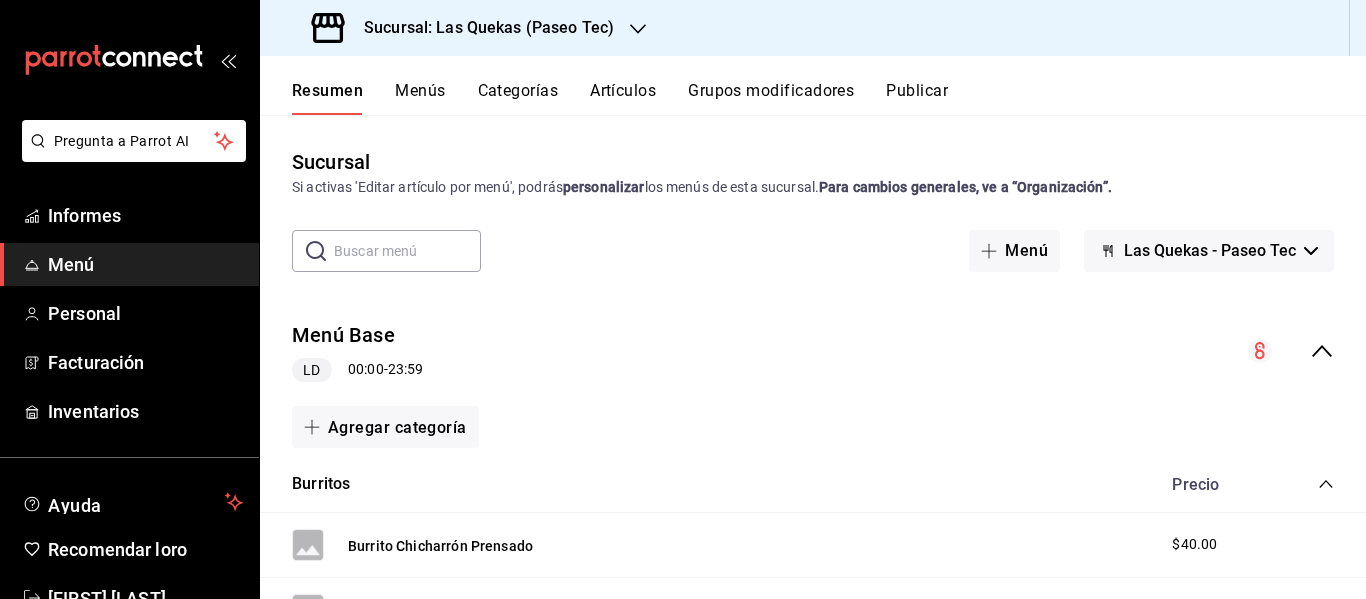 click 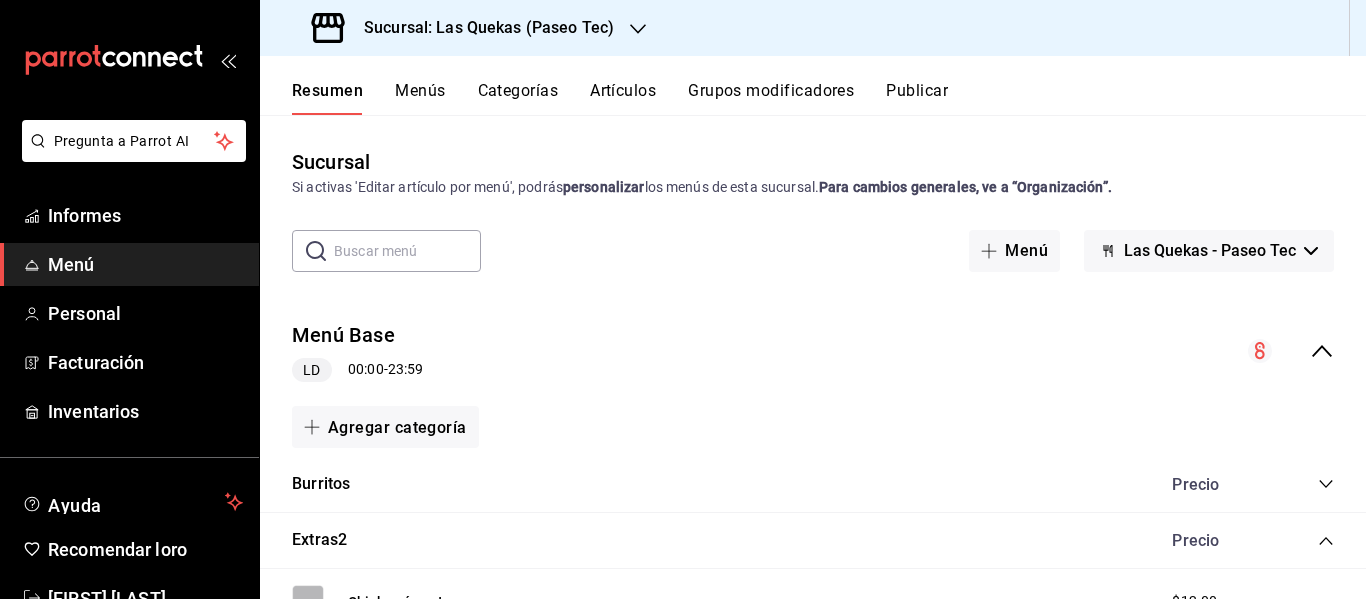 click 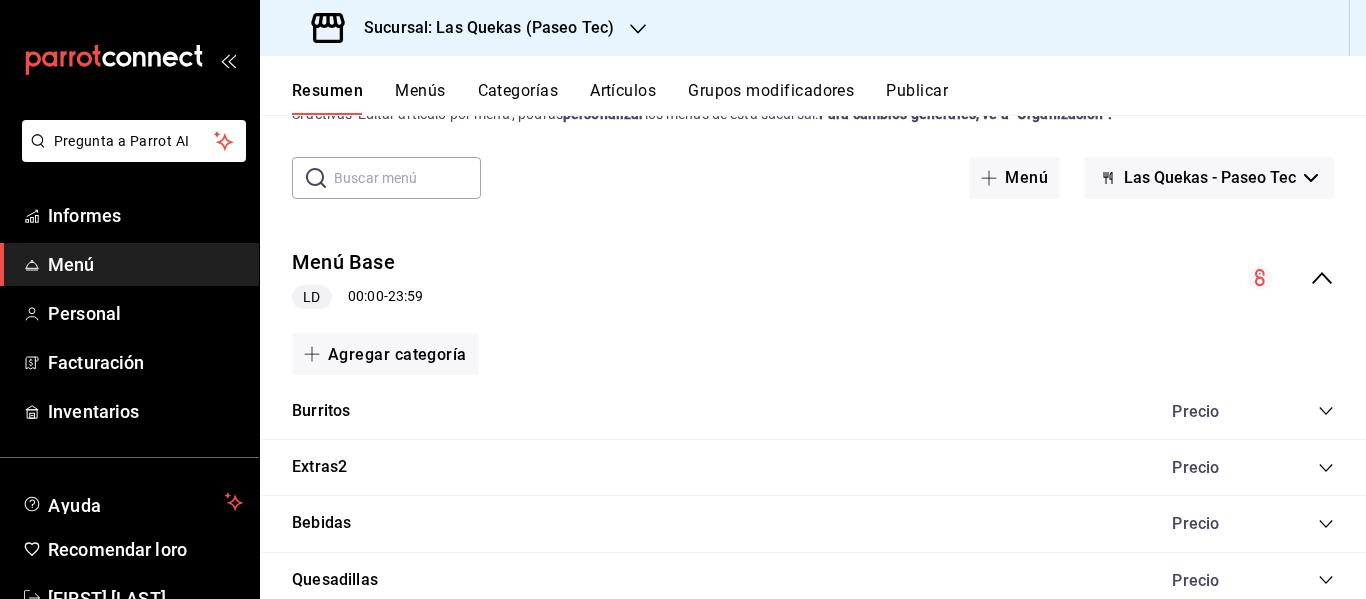 scroll, scrollTop: 196, scrollLeft: 0, axis: vertical 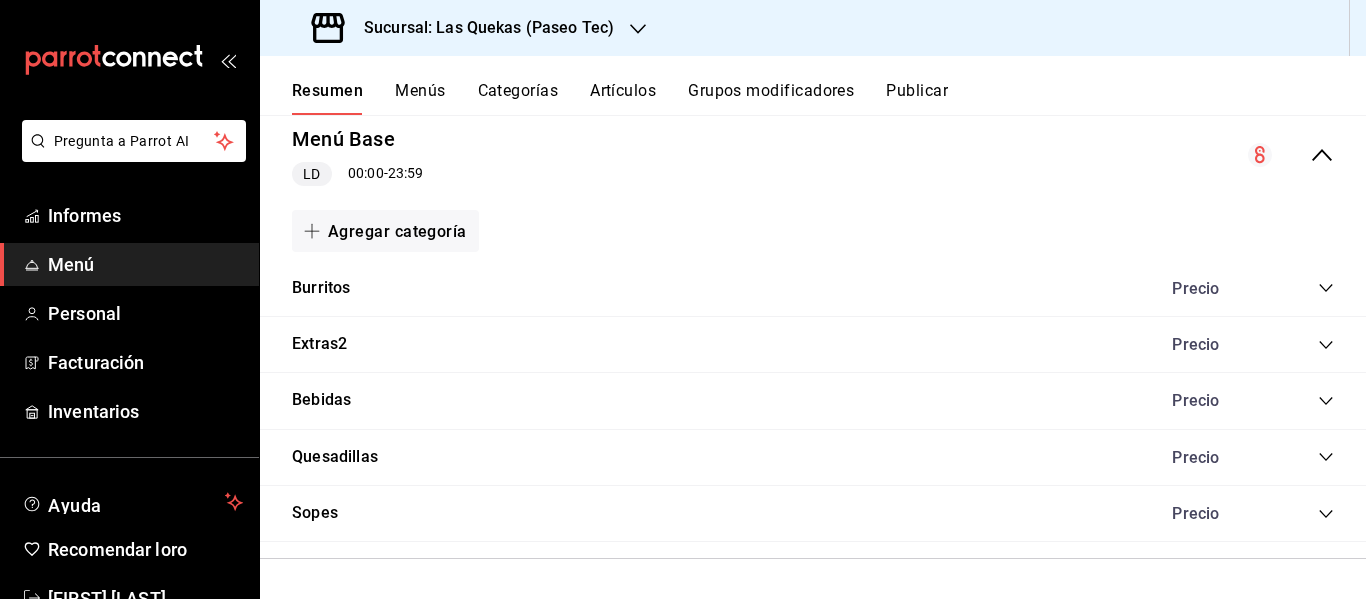 click 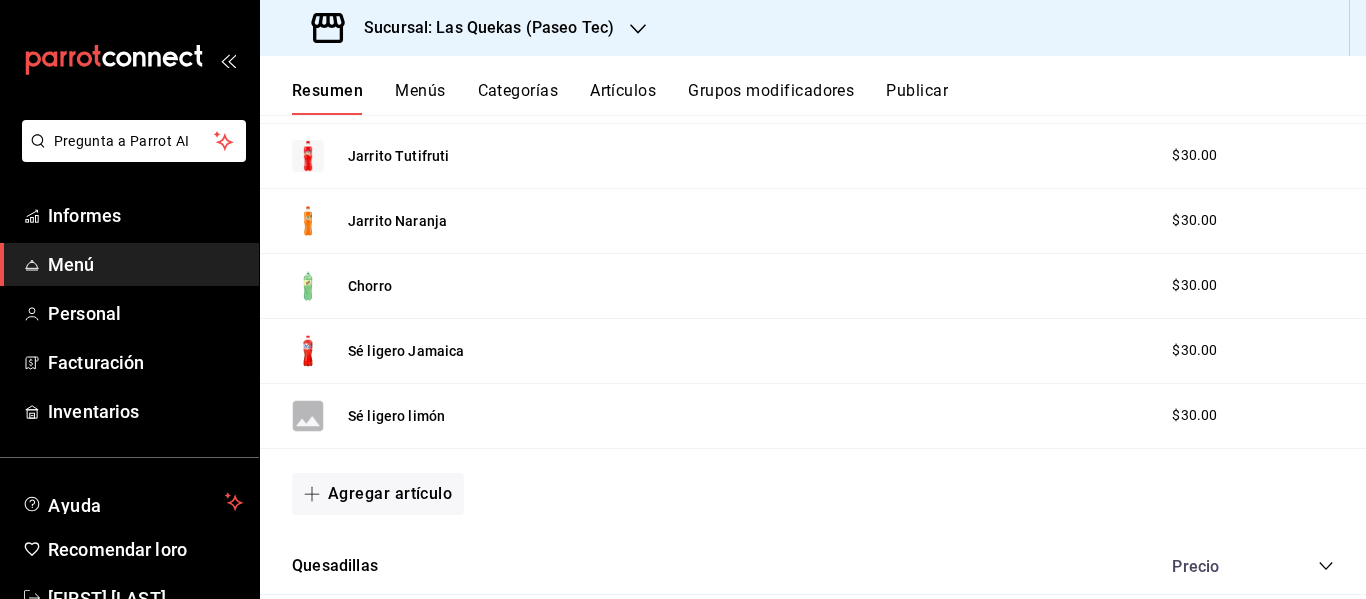 scroll, scrollTop: 1179, scrollLeft: 0, axis: vertical 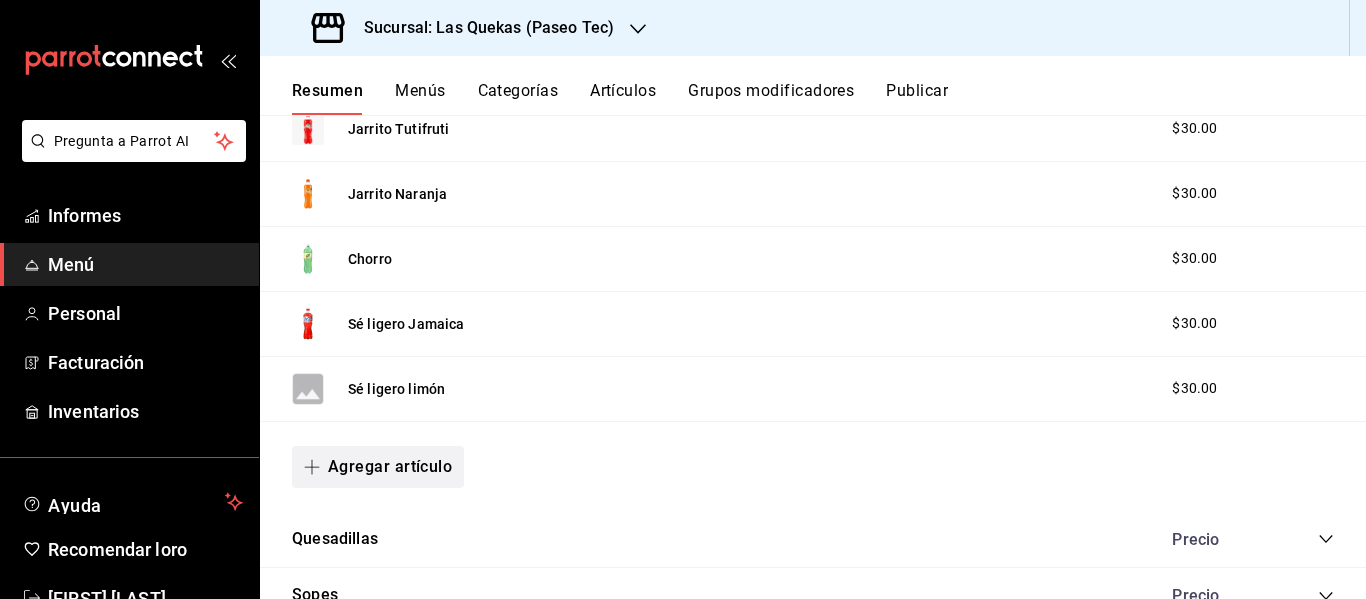 click on "Agregar artículo" at bounding box center [390, 466] 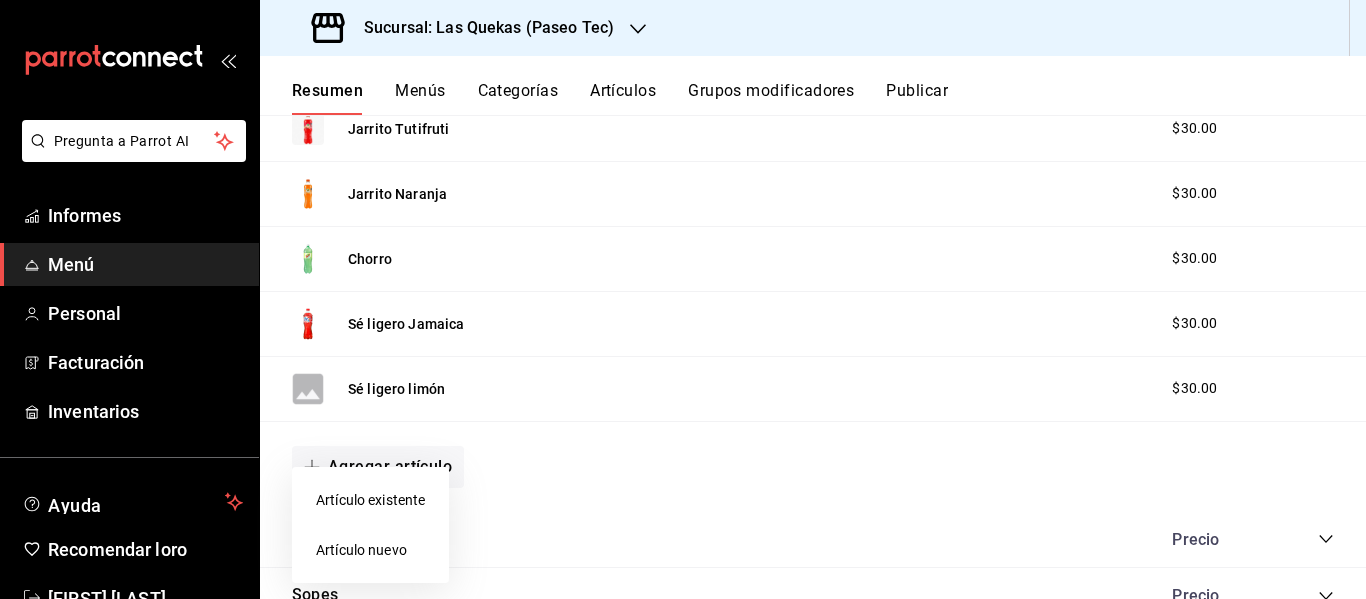 click on "Artículo nuevo" at bounding box center (361, 550) 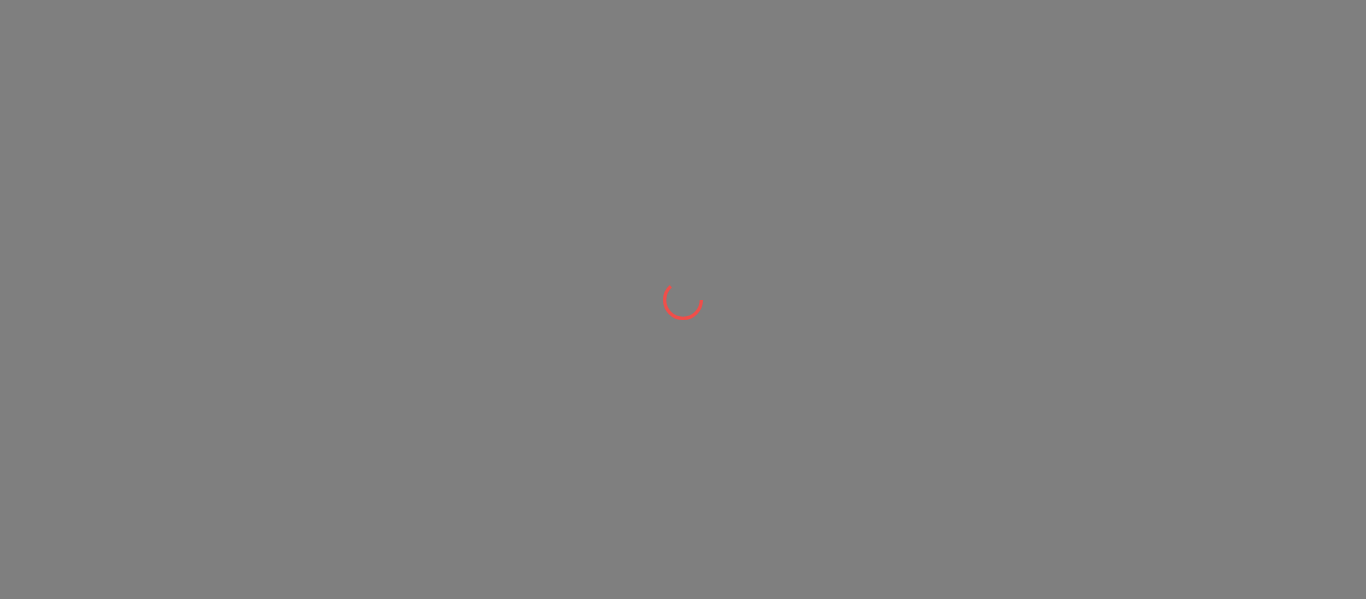 scroll, scrollTop: 0, scrollLeft: 0, axis: both 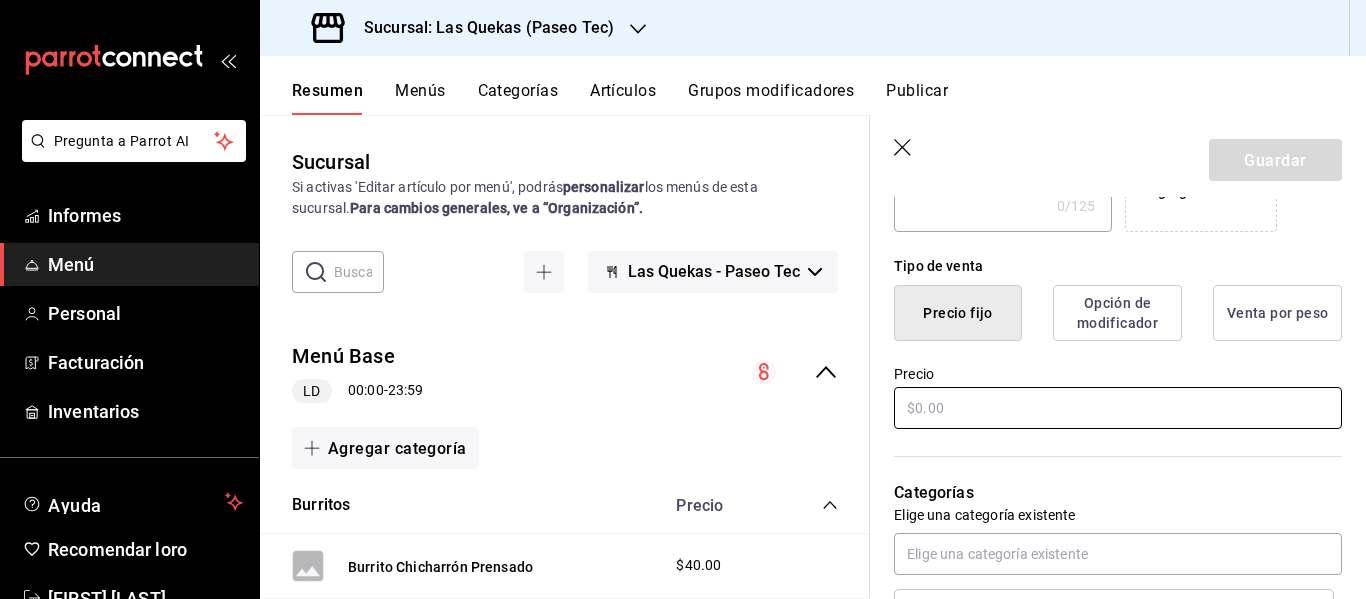 type on "be light" 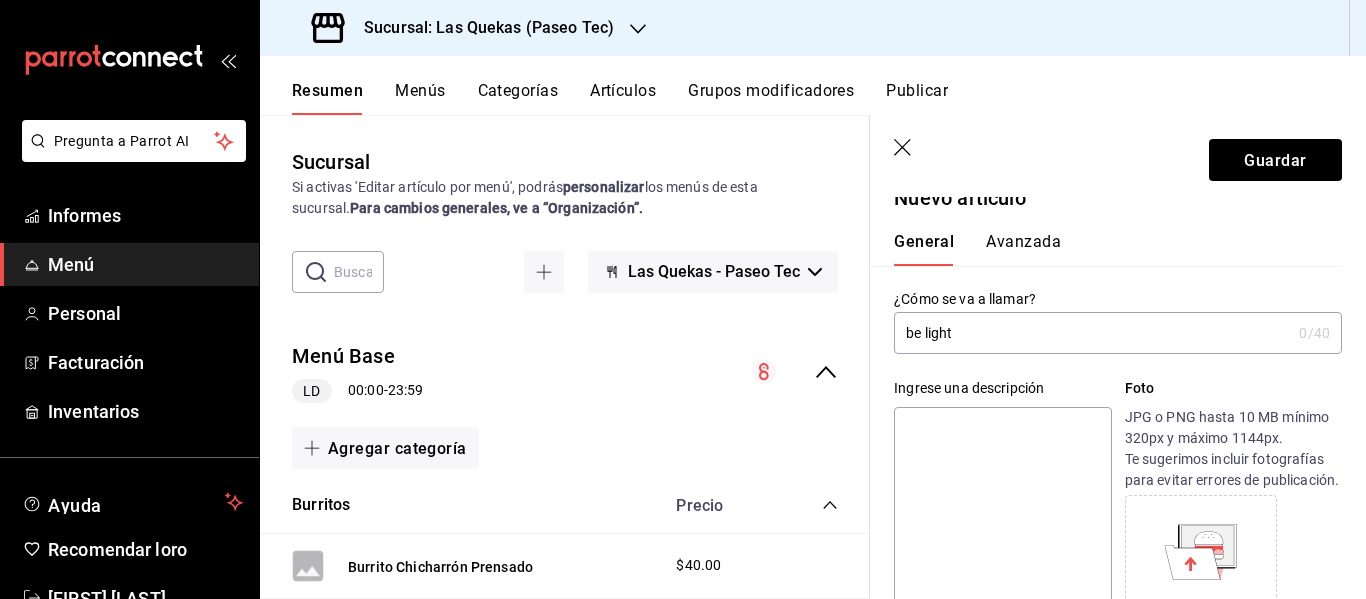 scroll, scrollTop: 14, scrollLeft: 0, axis: vertical 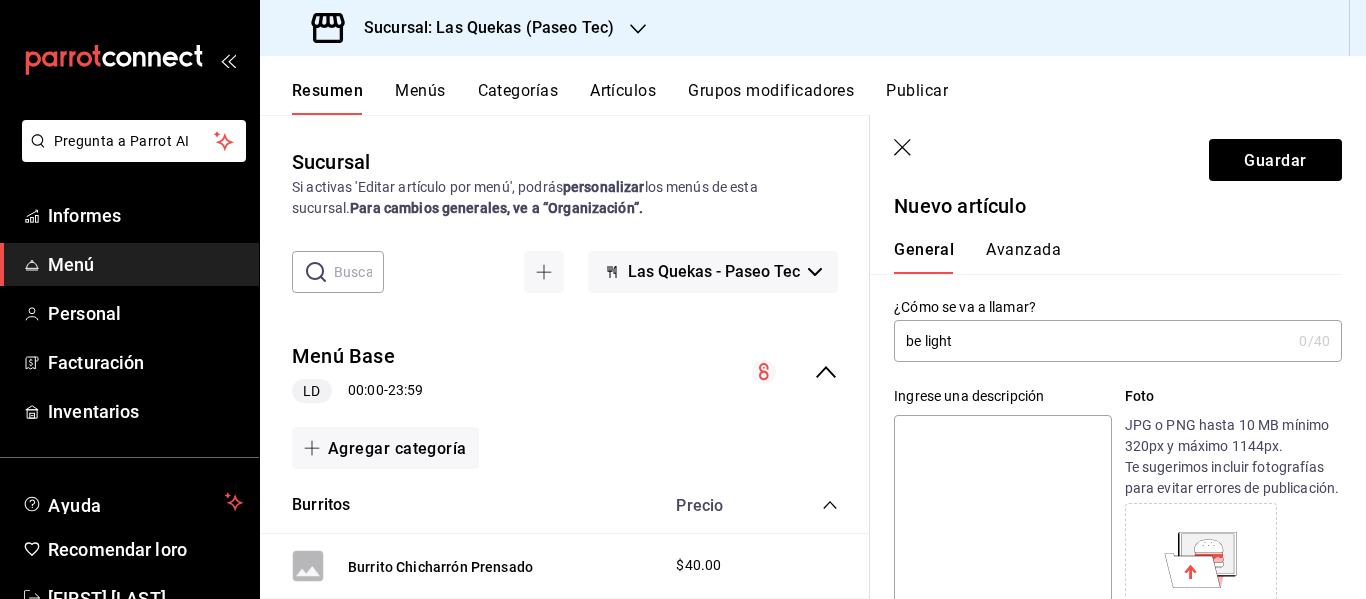 type on "$30.00" 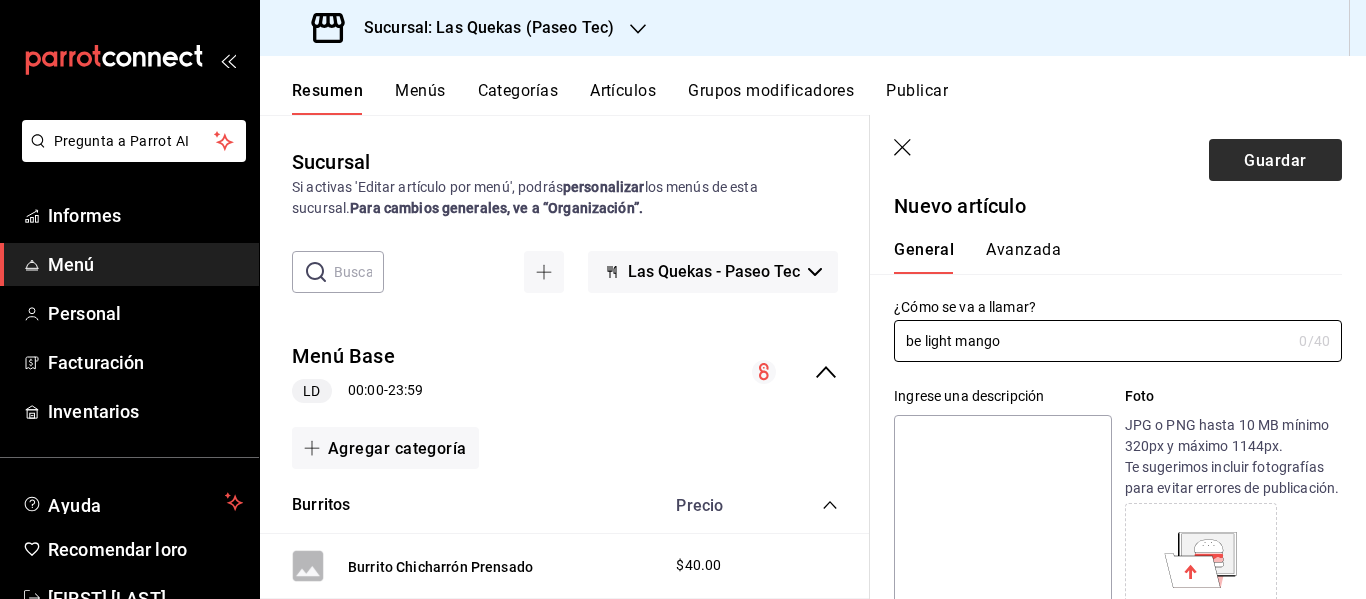 type on "be light mango" 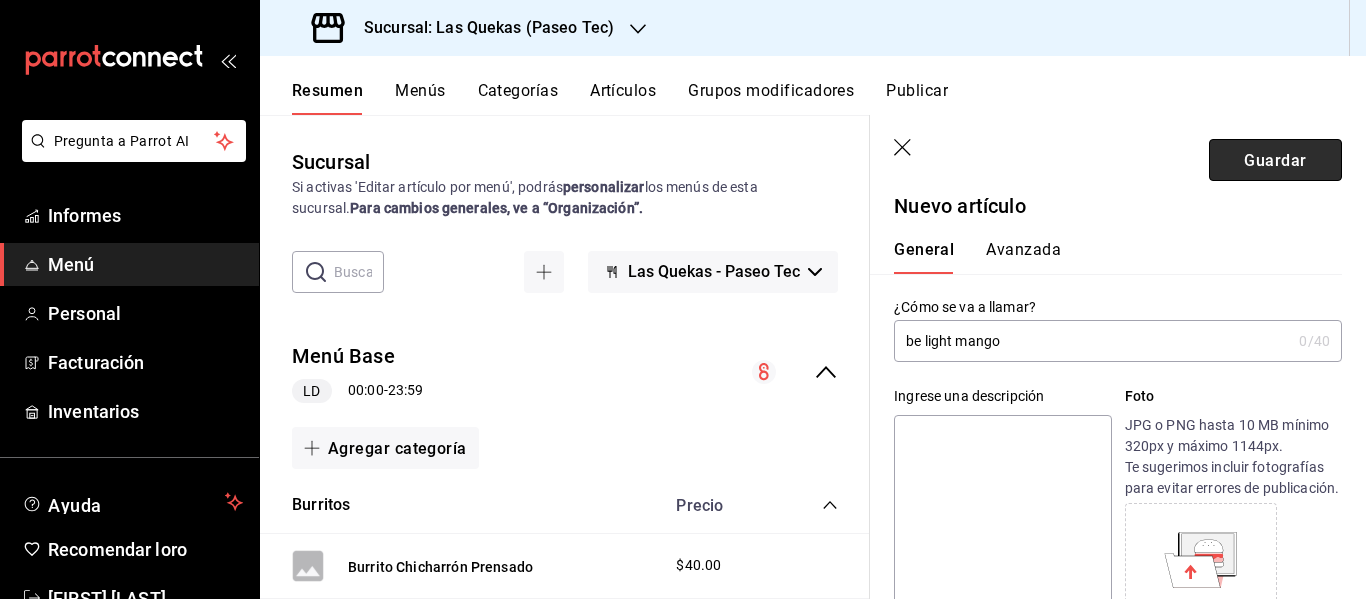 click on "Guardar" at bounding box center [1275, 159] 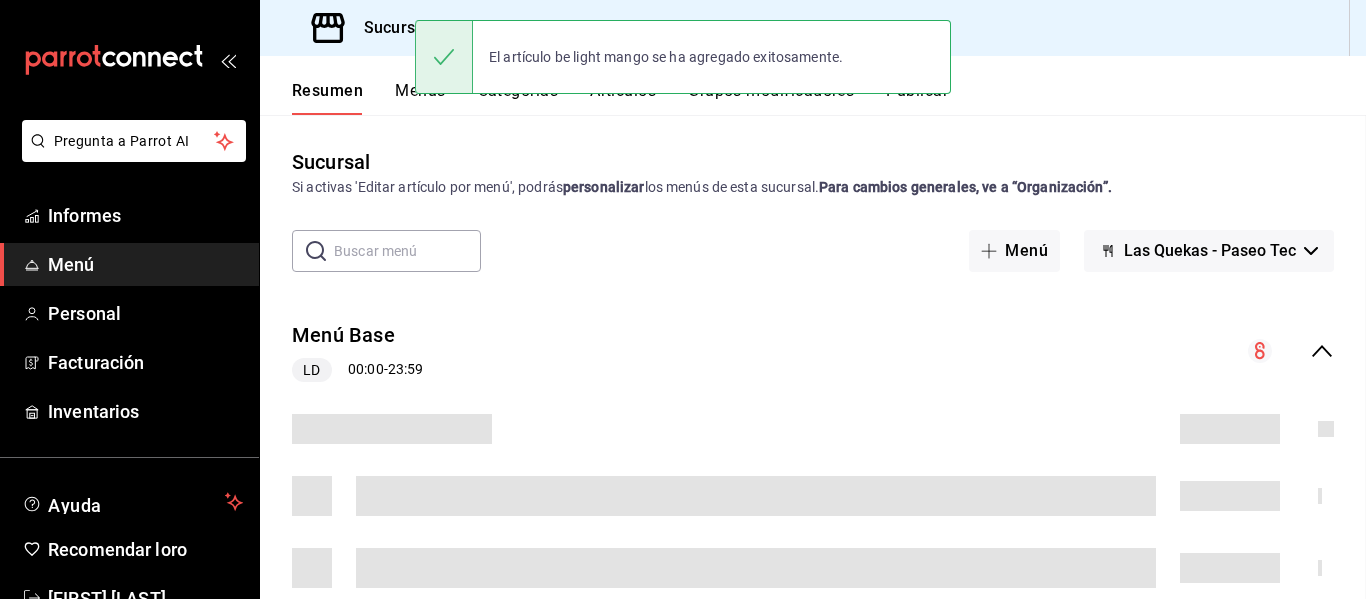 scroll, scrollTop: 0, scrollLeft: 0, axis: both 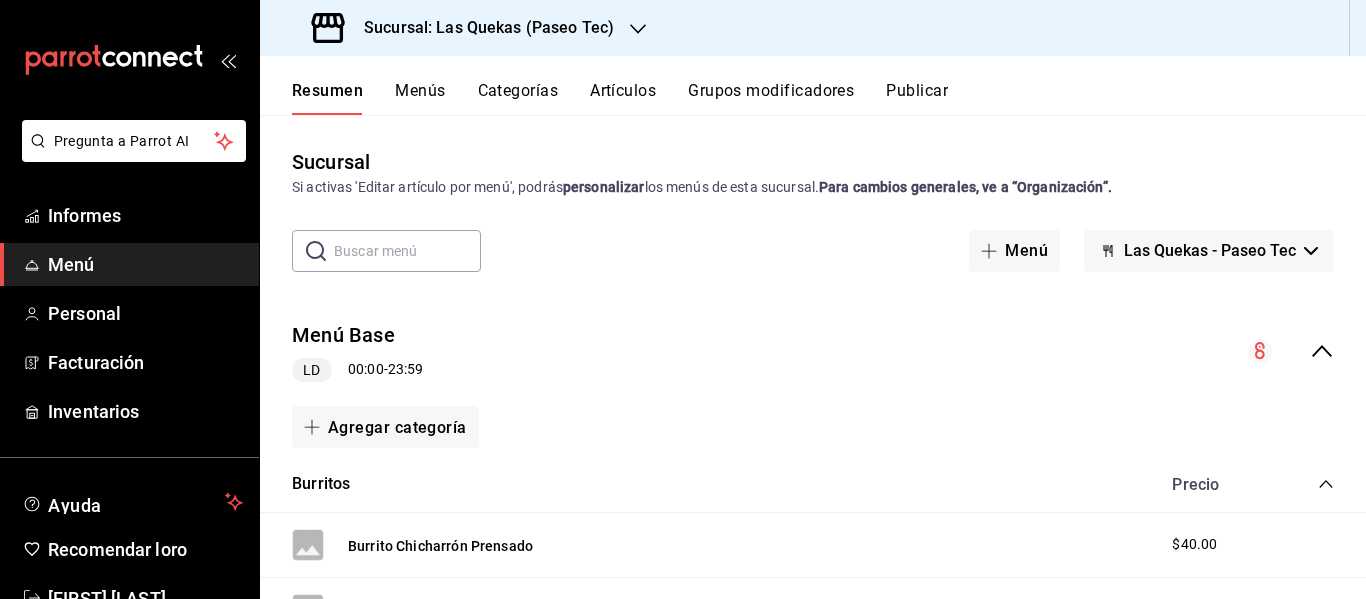 click 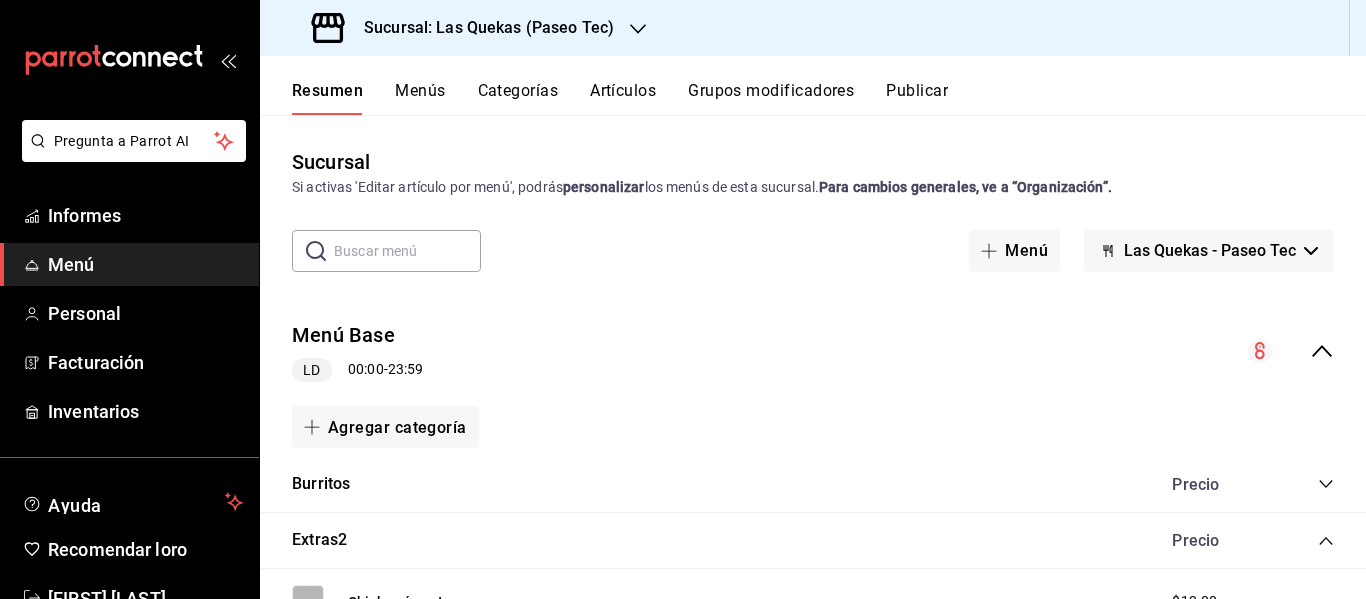 click on "Extras2 Precio" at bounding box center [813, 541] 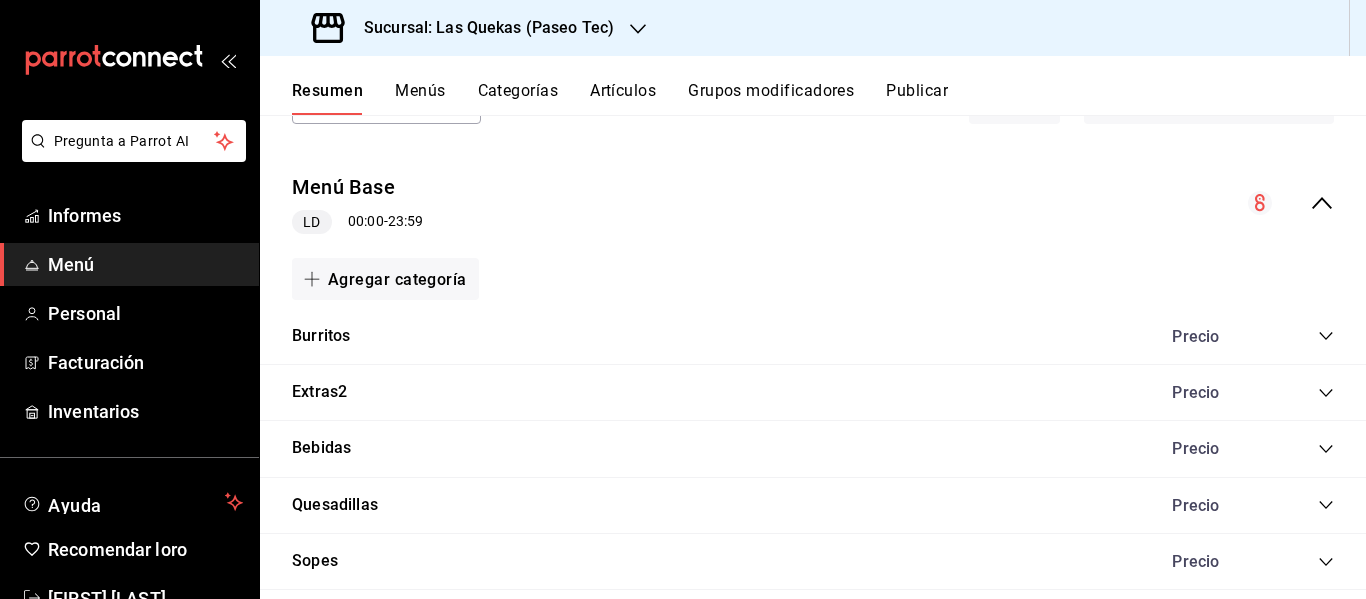 scroll, scrollTop: 196, scrollLeft: 0, axis: vertical 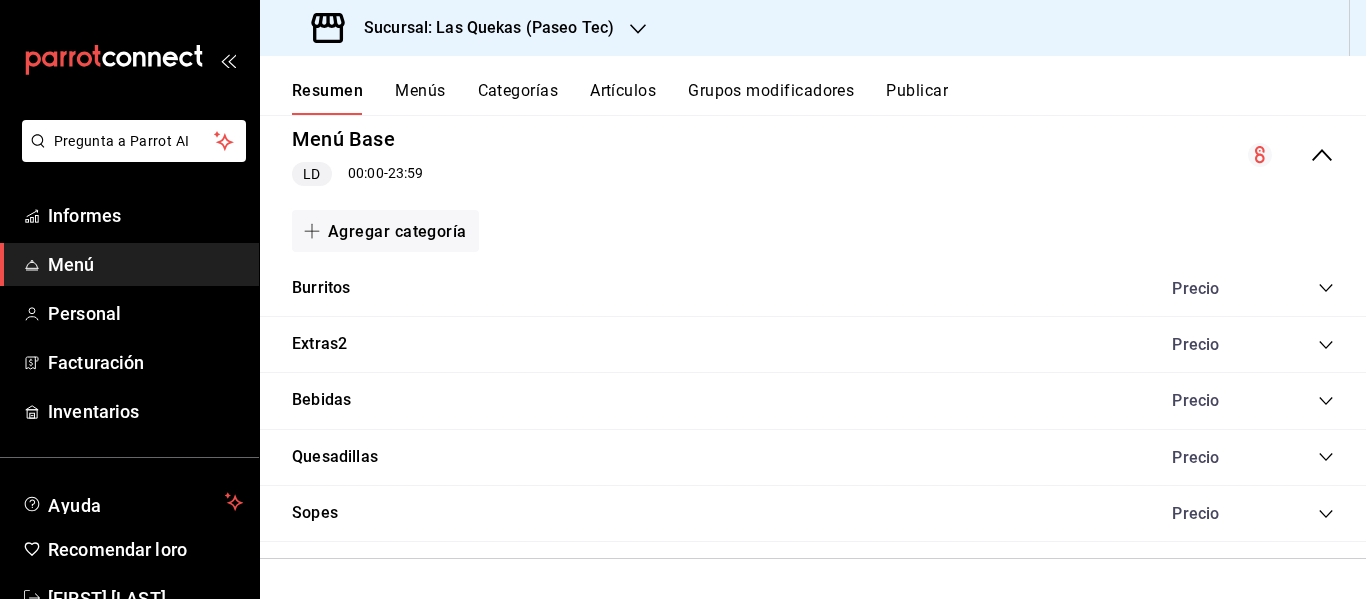 click 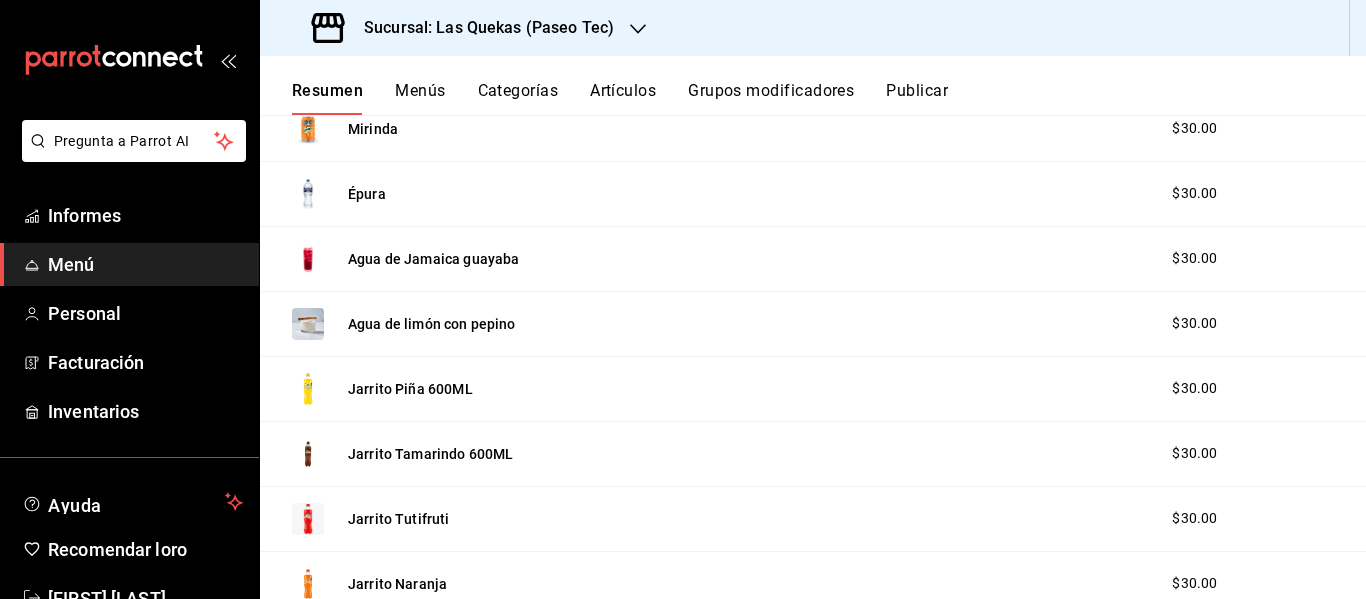 scroll, scrollTop: 796, scrollLeft: 0, axis: vertical 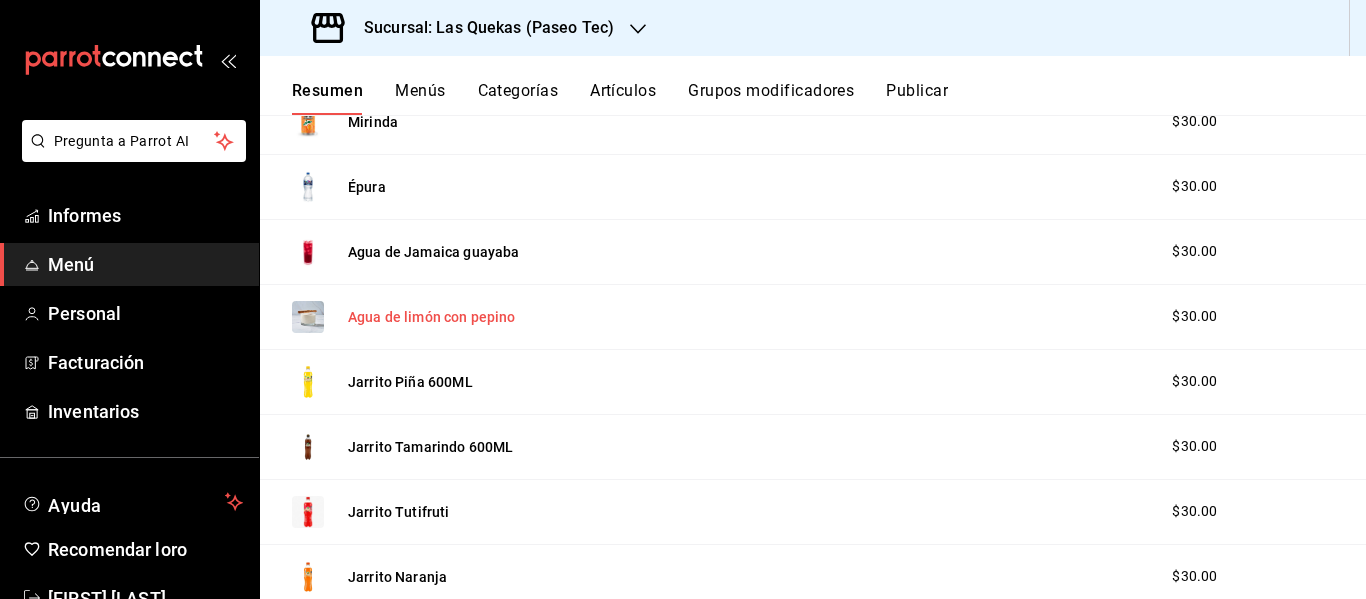 click on "Agua de limón con pepino" at bounding box center [432, 318] 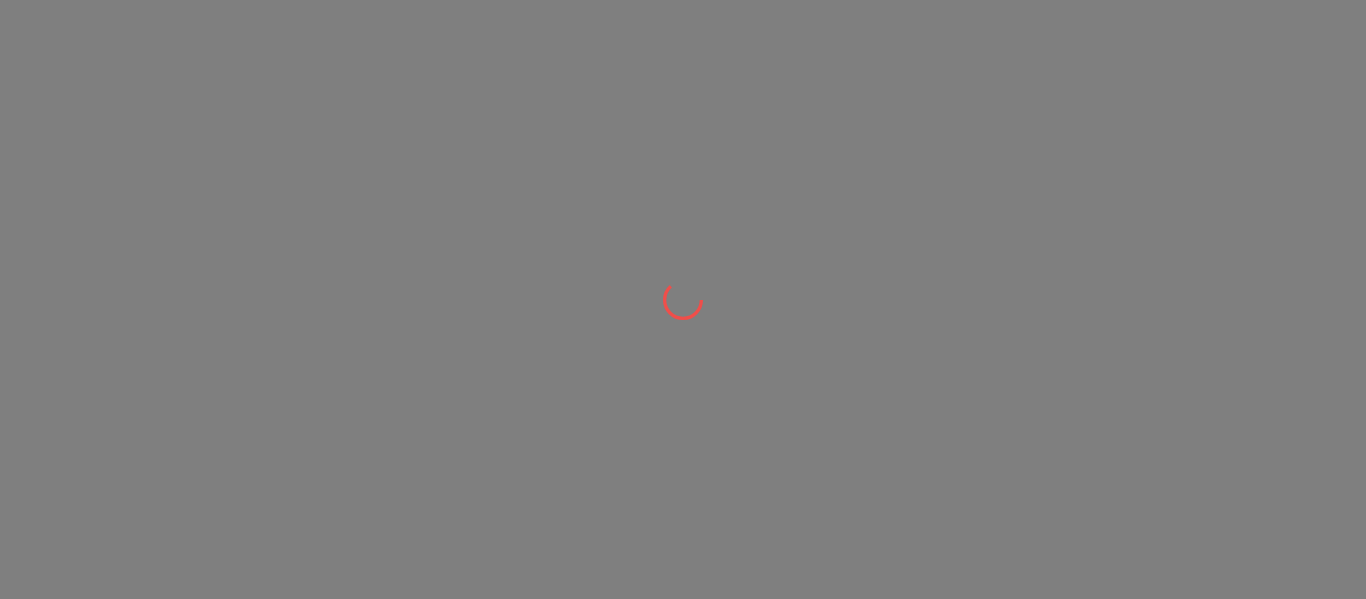 scroll, scrollTop: 0, scrollLeft: 0, axis: both 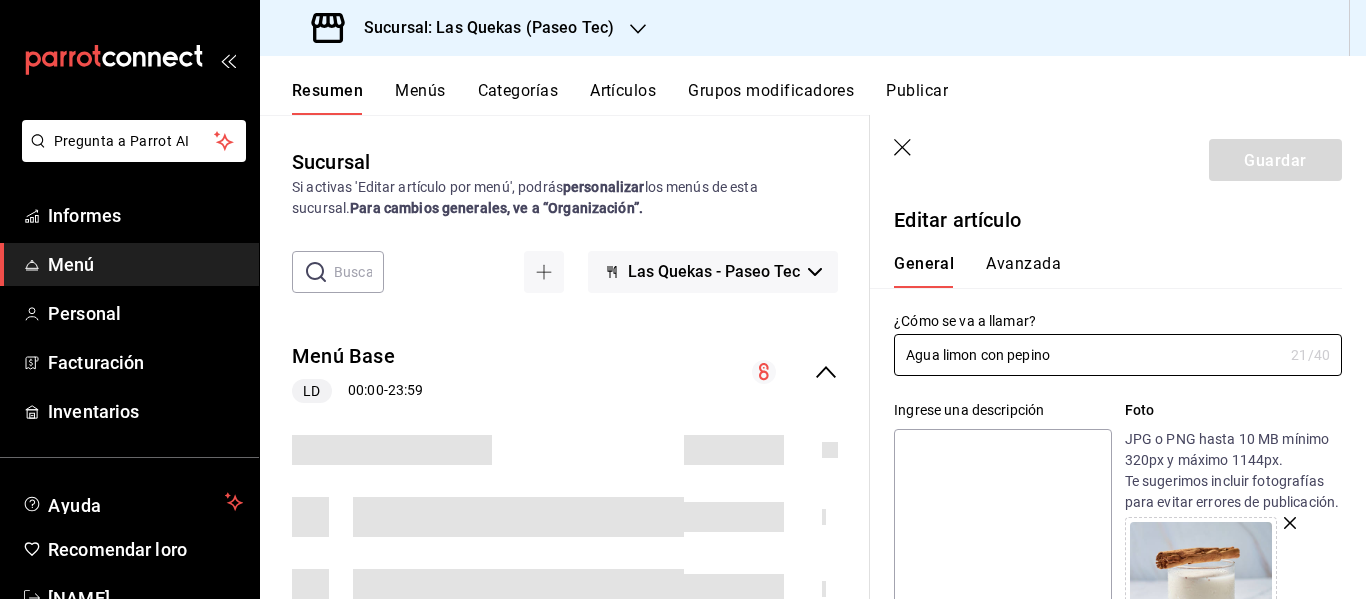 click 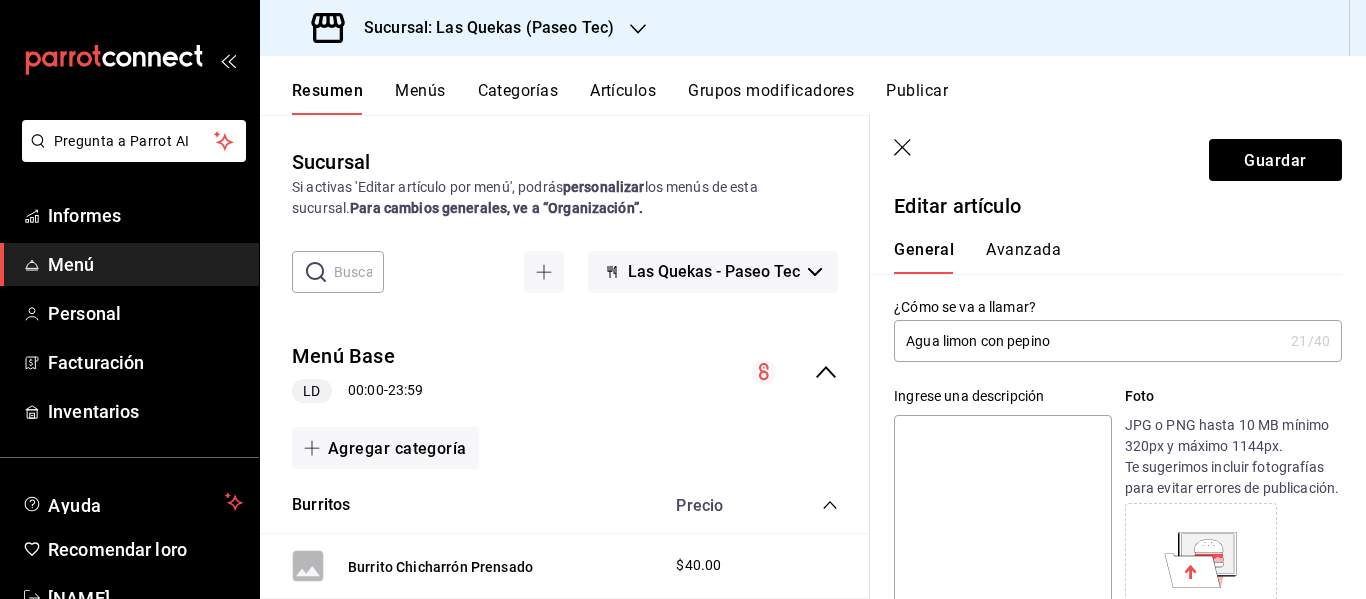scroll, scrollTop: 0, scrollLeft: 0, axis: both 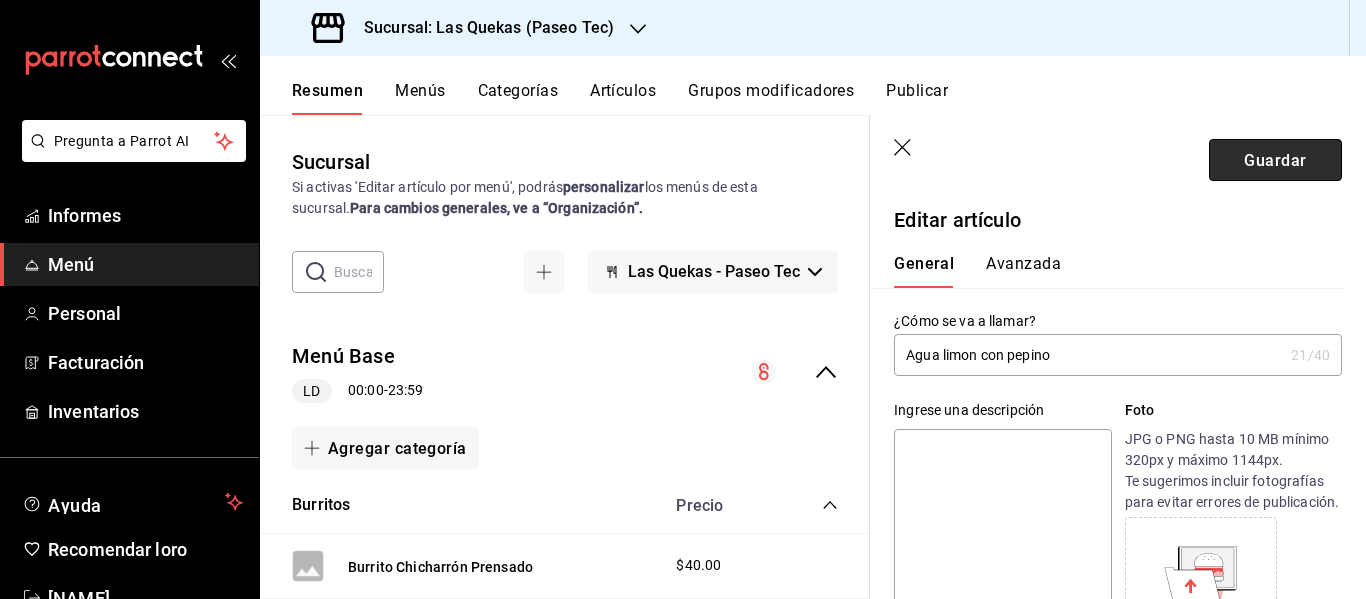 click on "Guardar" at bounding box center (1275, 160) 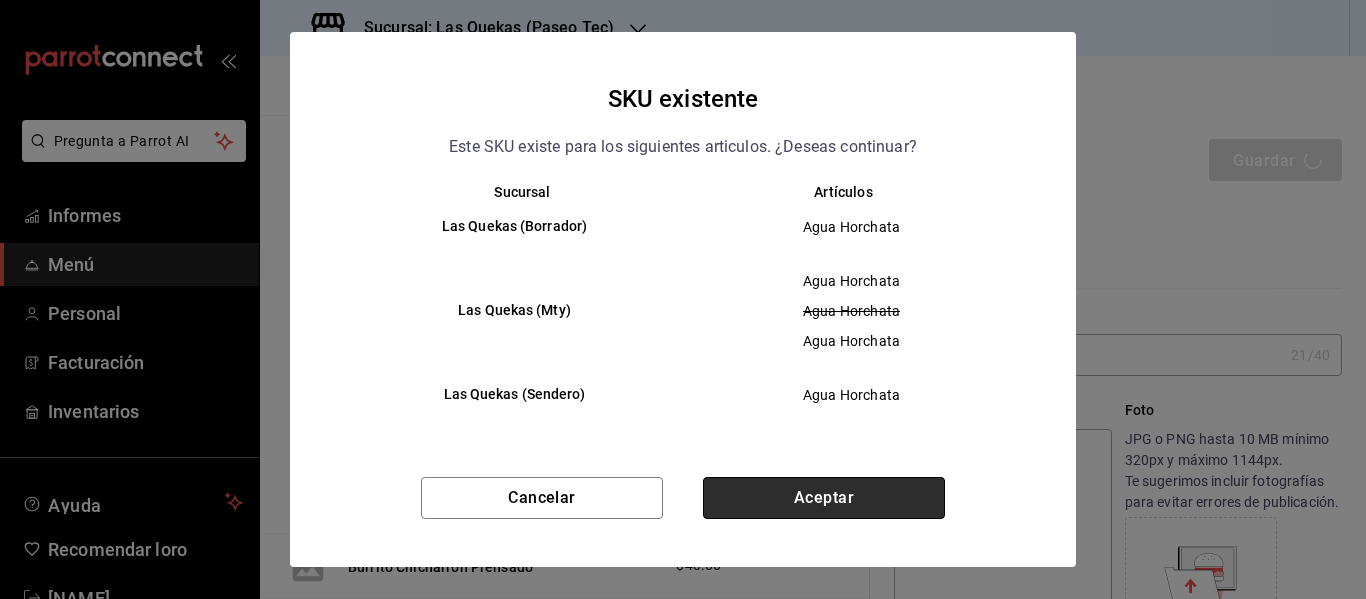 click on "Aceptar" at bounding box center [824, 498] 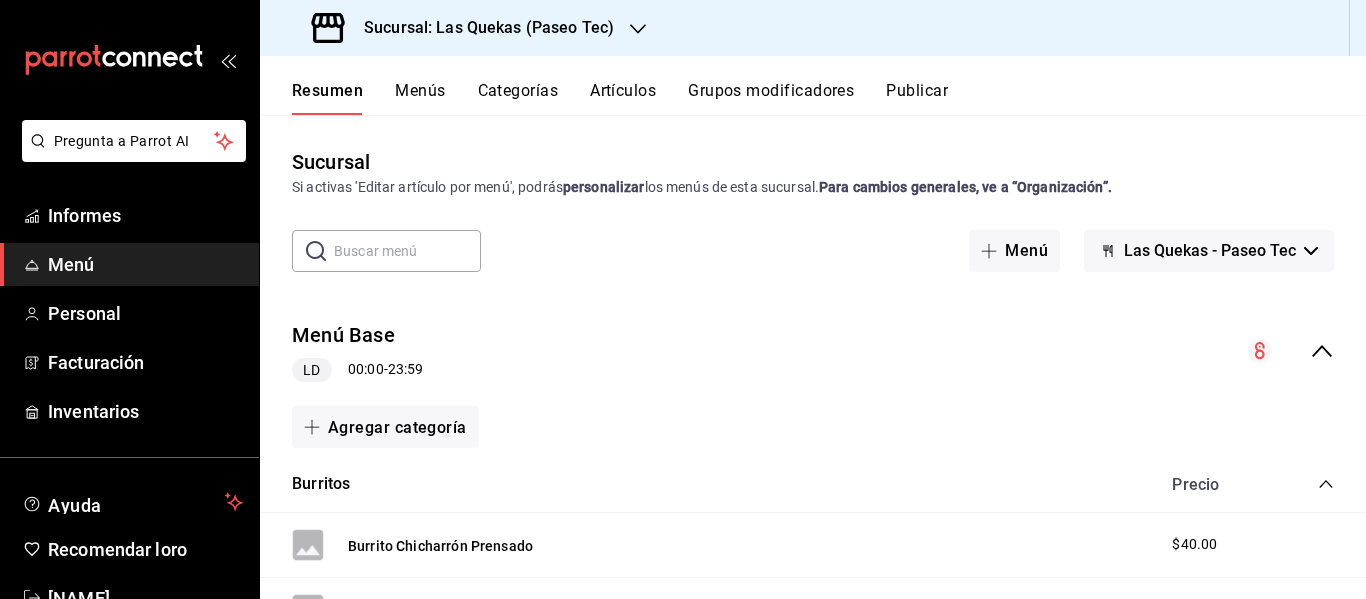 click on "Las Quekas - Paseo Tec" at bounding box center (1210, 250) 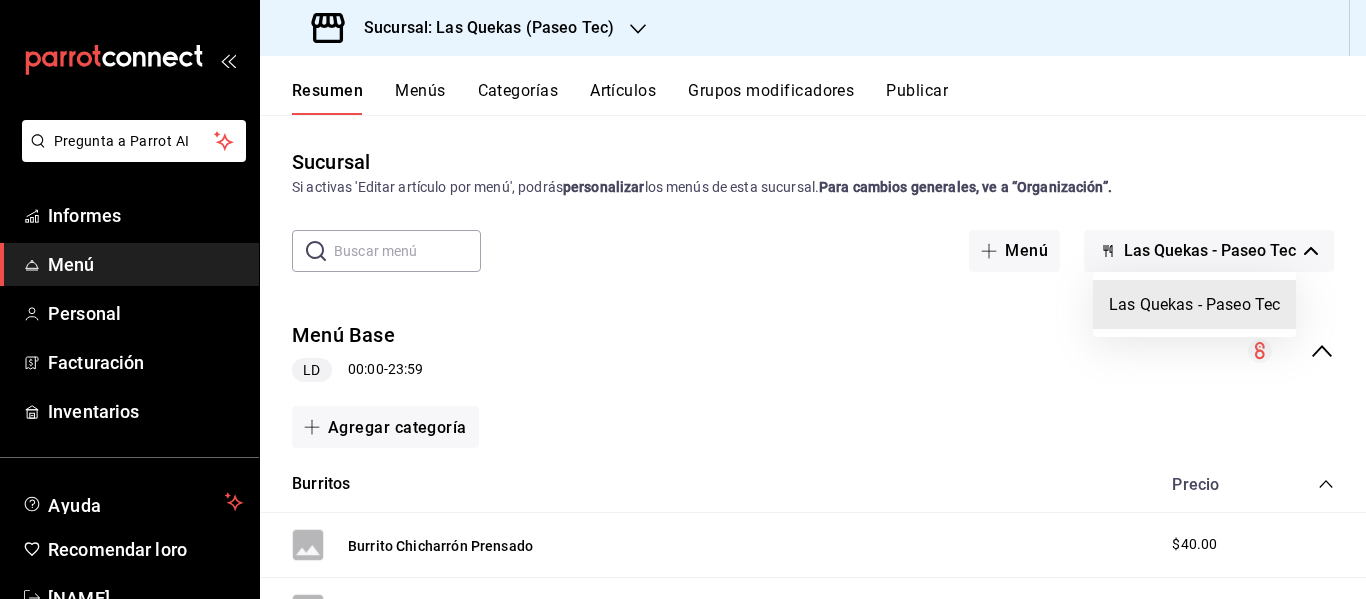 click at bounding box center (683, 299) 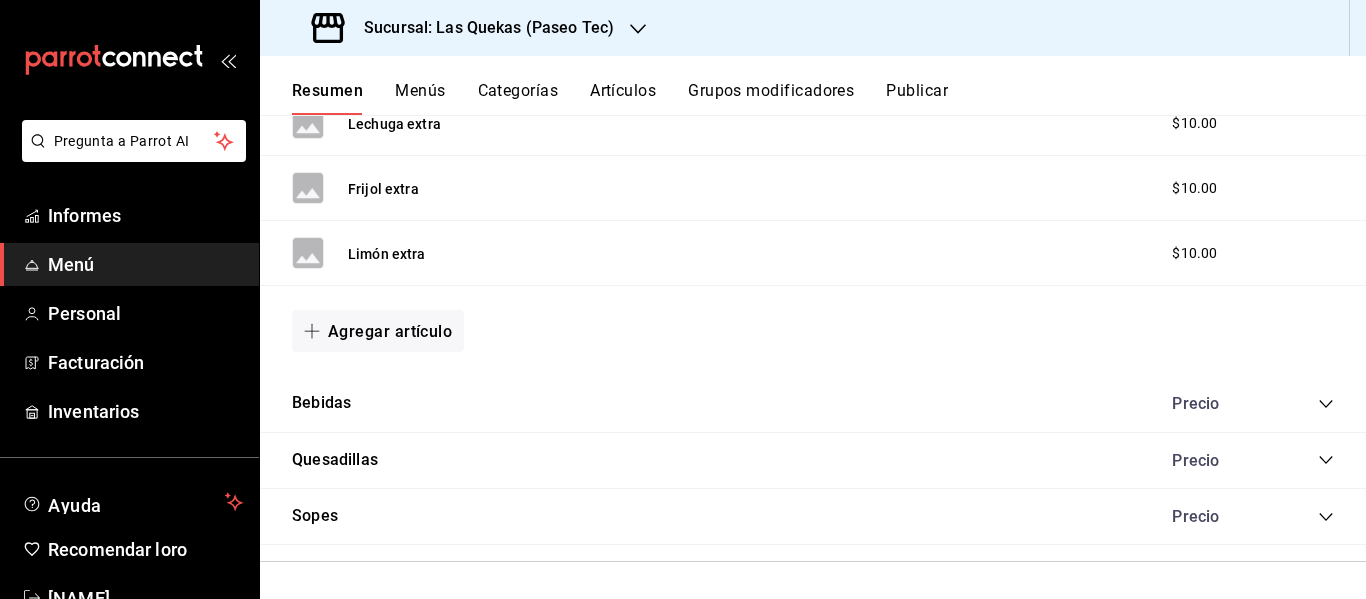 scroll, scrollTop: 1806, scrollLeft: 0, axis: vertical 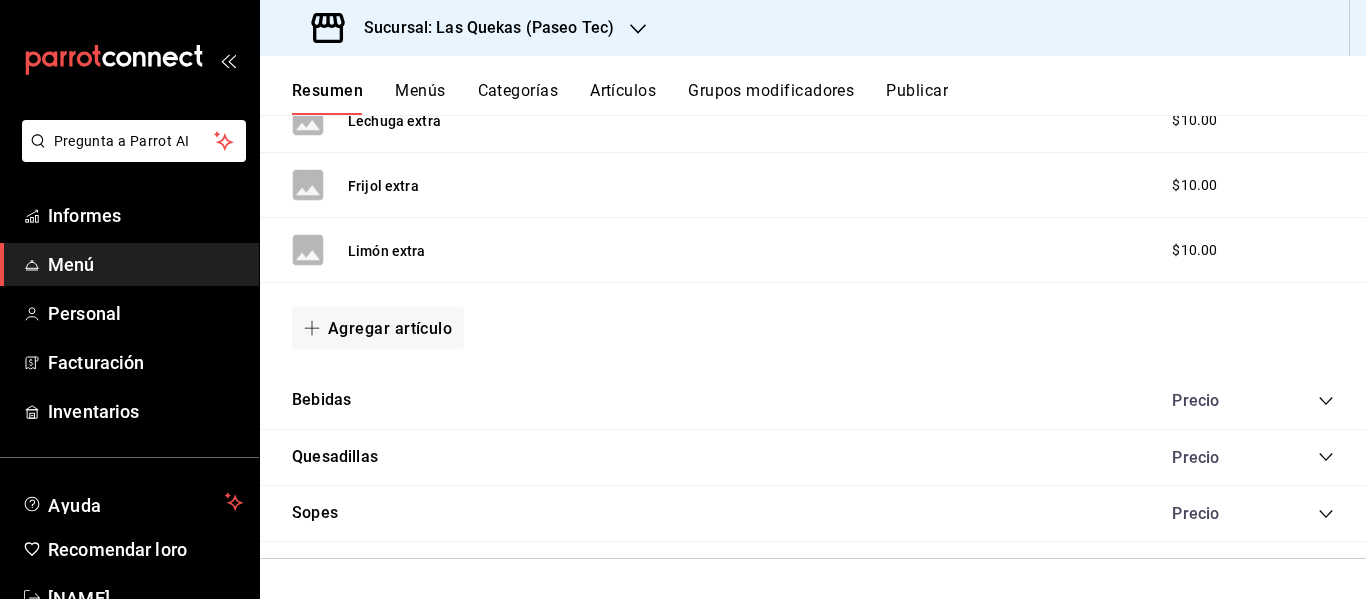click 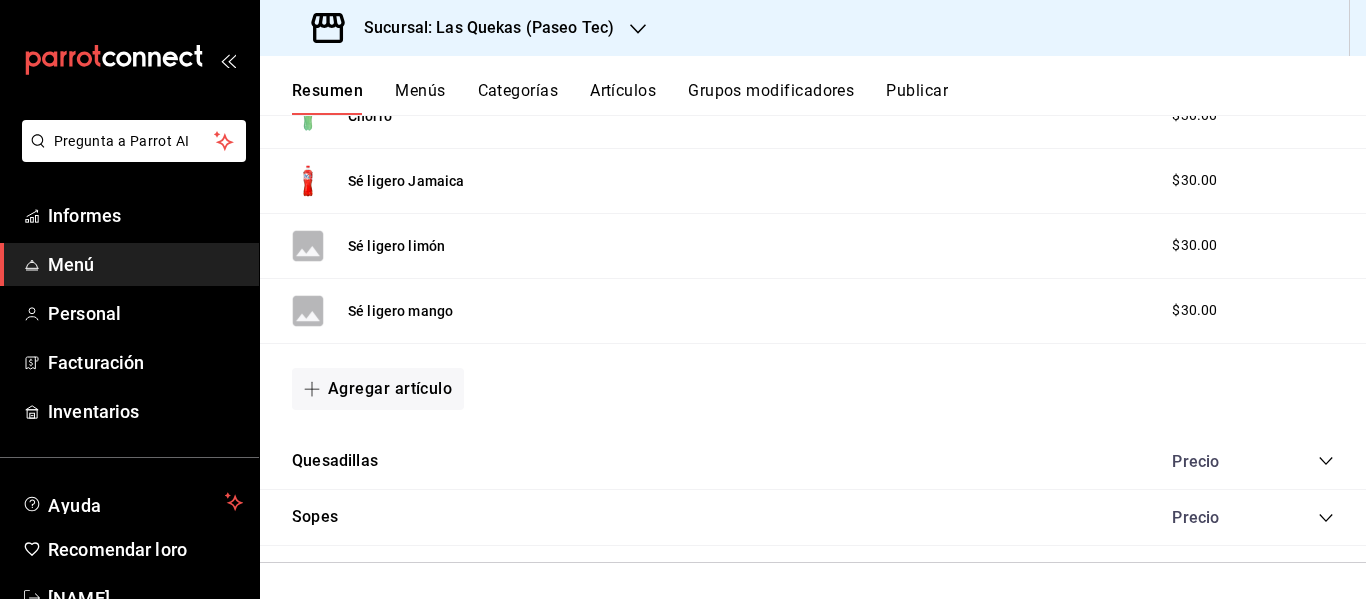 scroll, scrollTop: 2936, scrollLeft: 0, axis: vertical 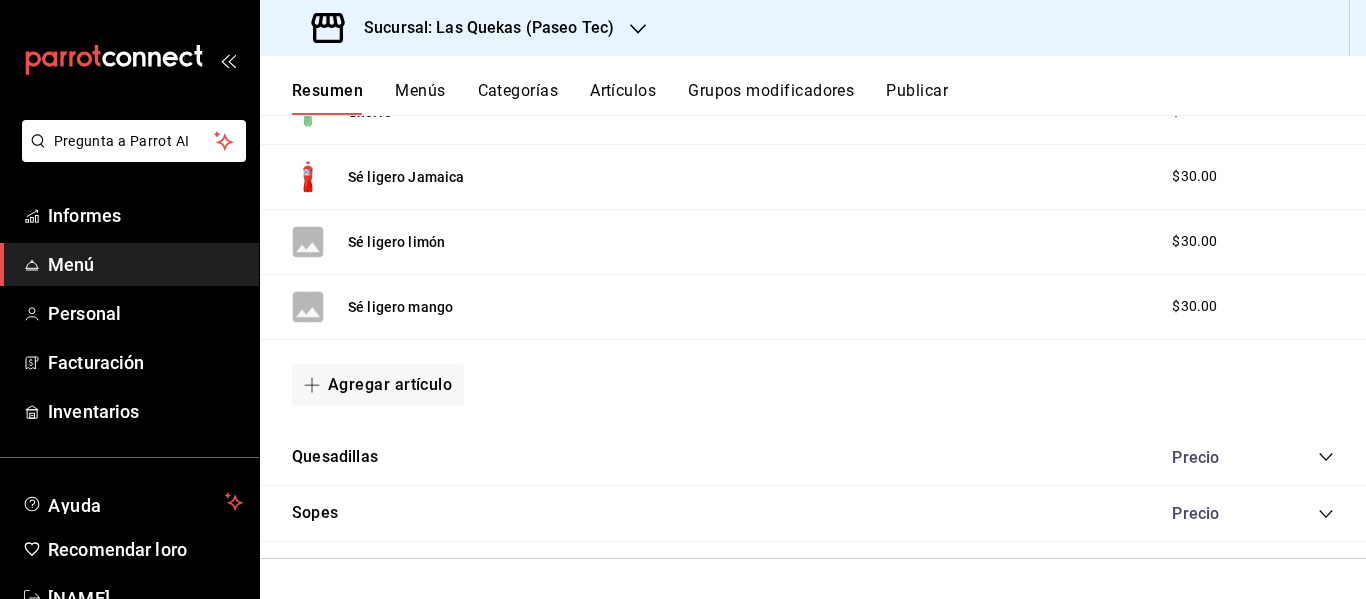 click on "Sé ligero mango $[PRICE]" at bounding box center [813, 307] 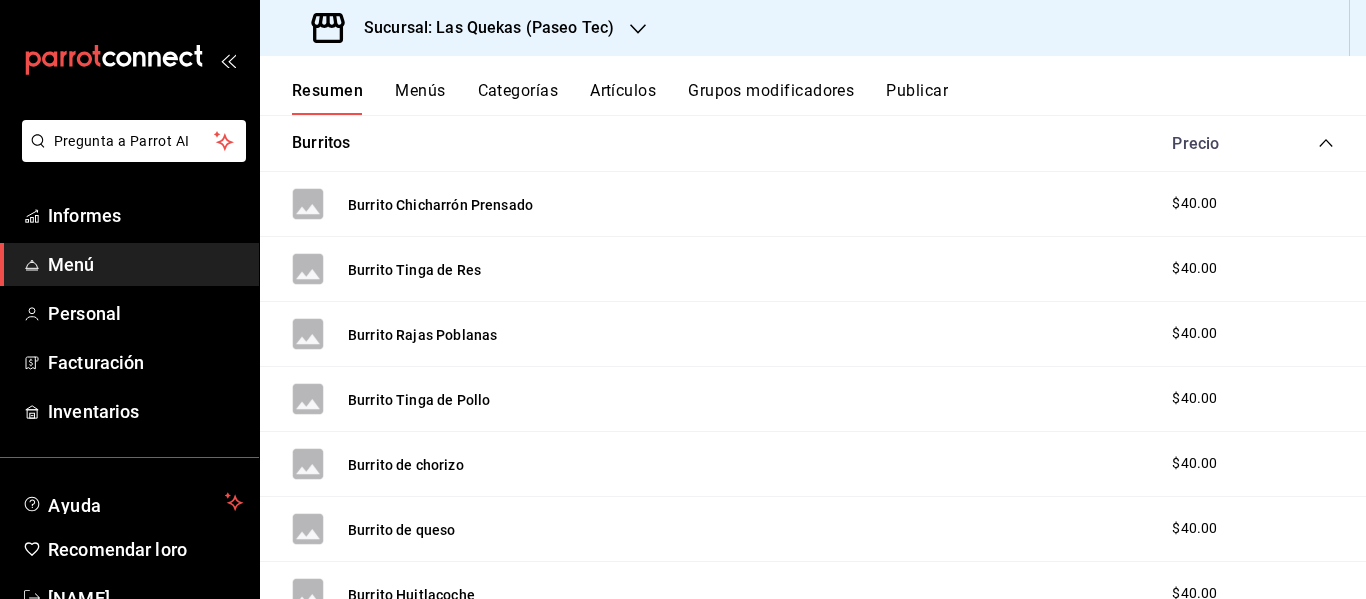 scroll, scrollTop: 0, scrollLeft: 0, axis: both 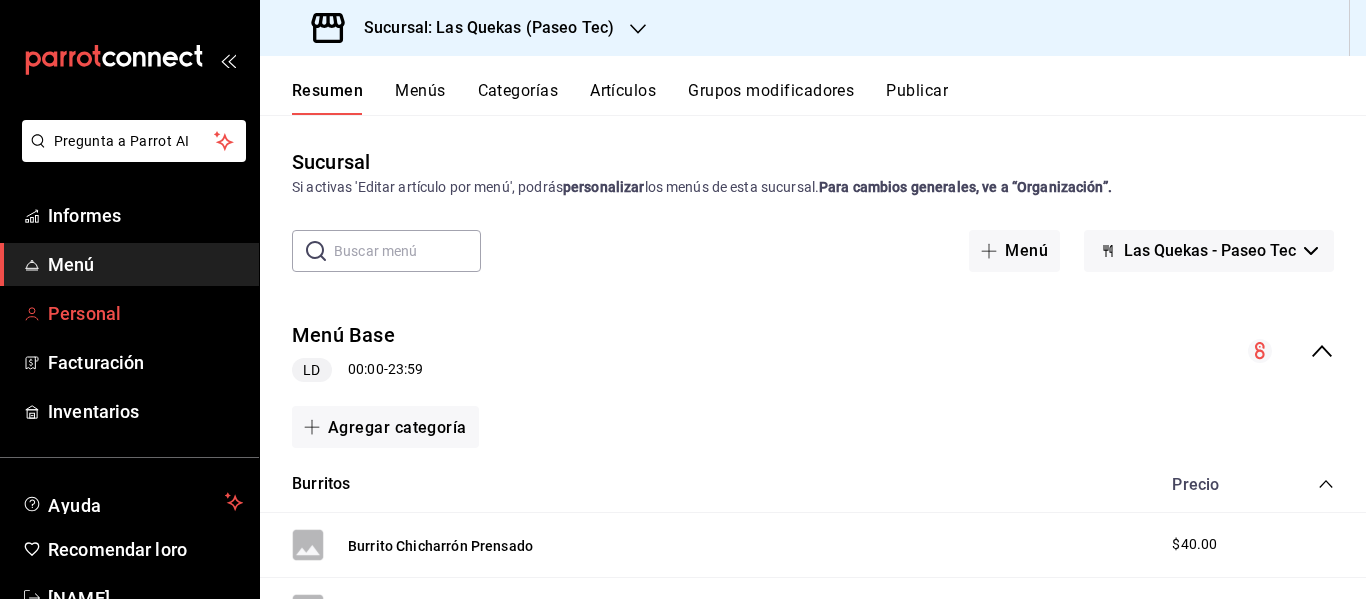 click on "Personal" at bounding box center [84, 313] 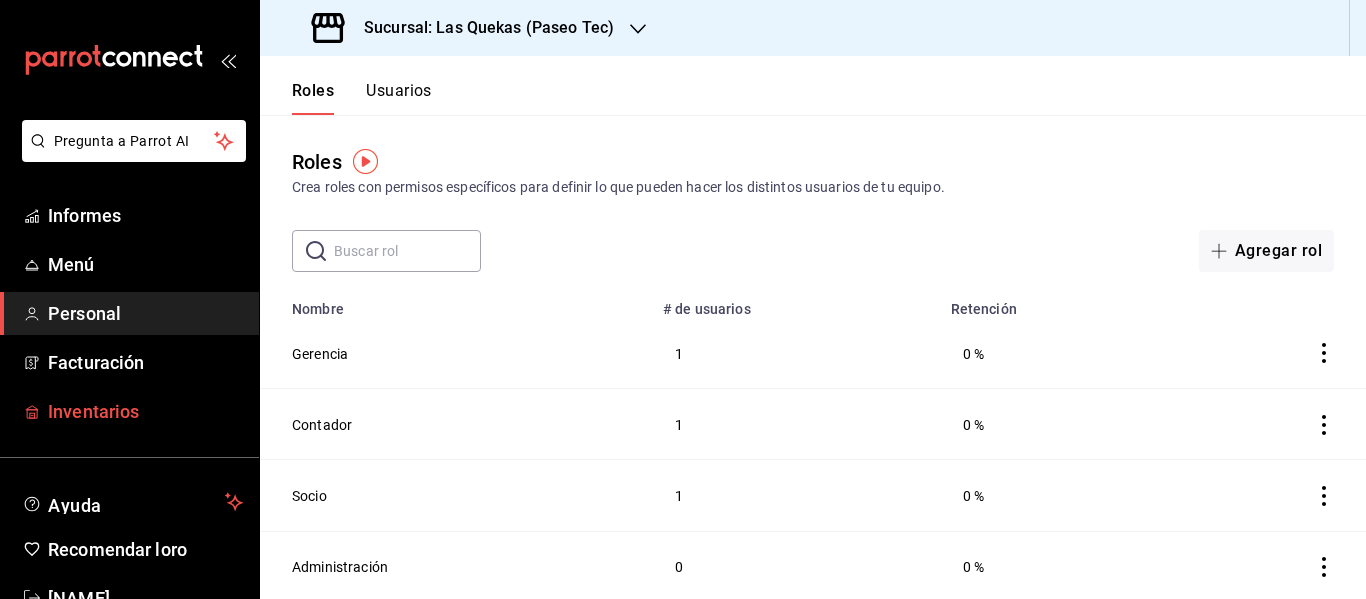 click on "Inventarios" at bounding box center (93, 411) 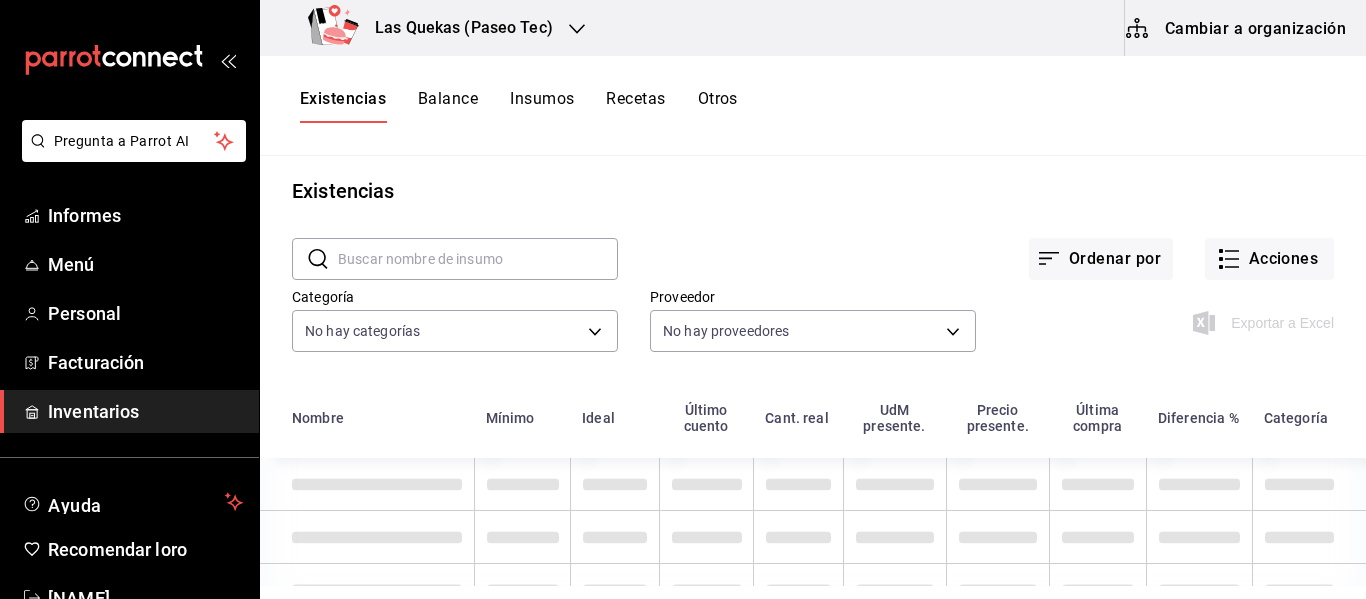 scroll, scrollTop: 0, scrollLeft: 0, axis: both 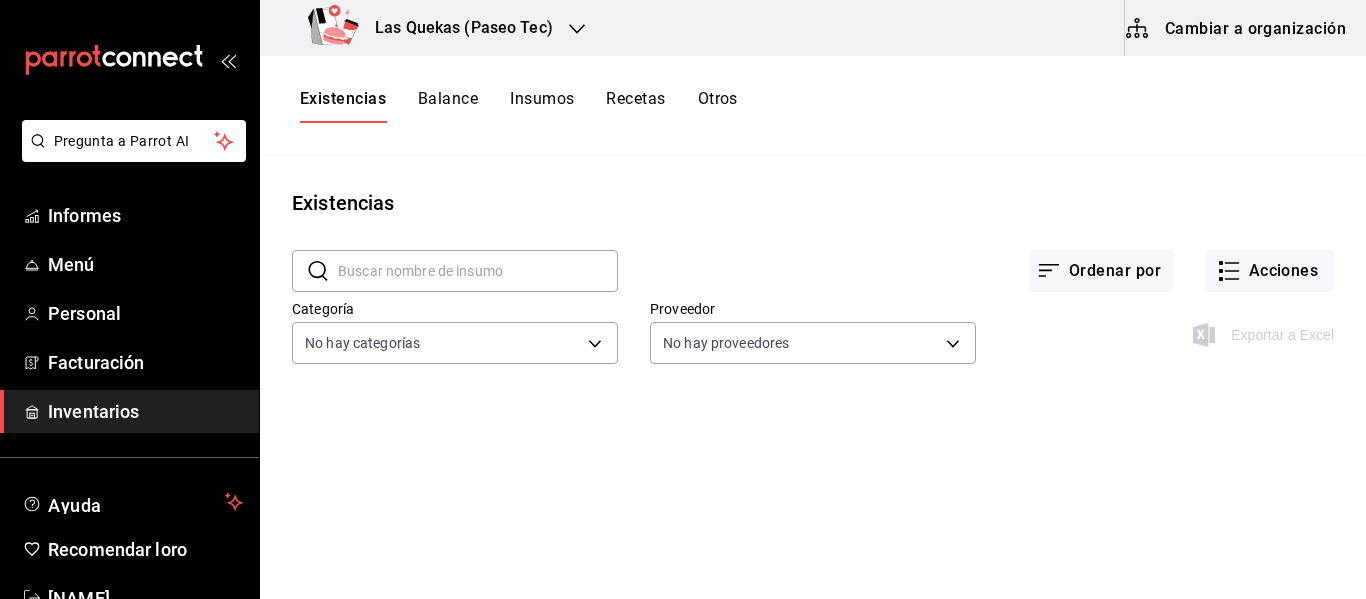 click on "Balance" at bounding box center (448, 98) 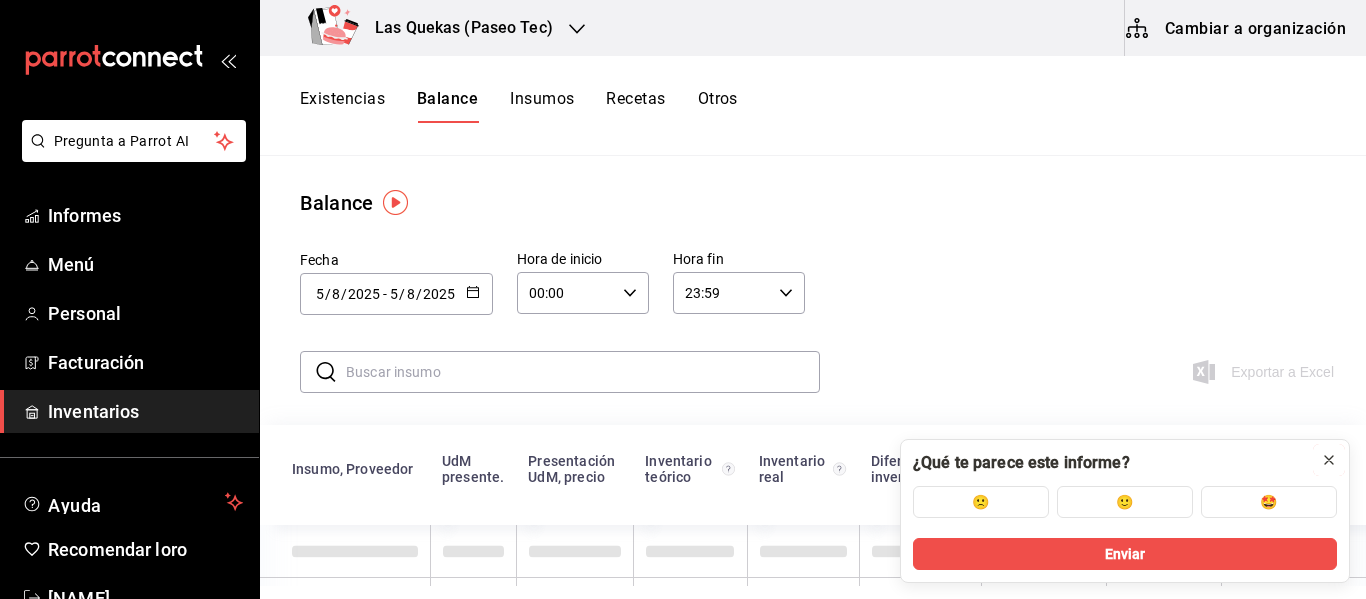 click 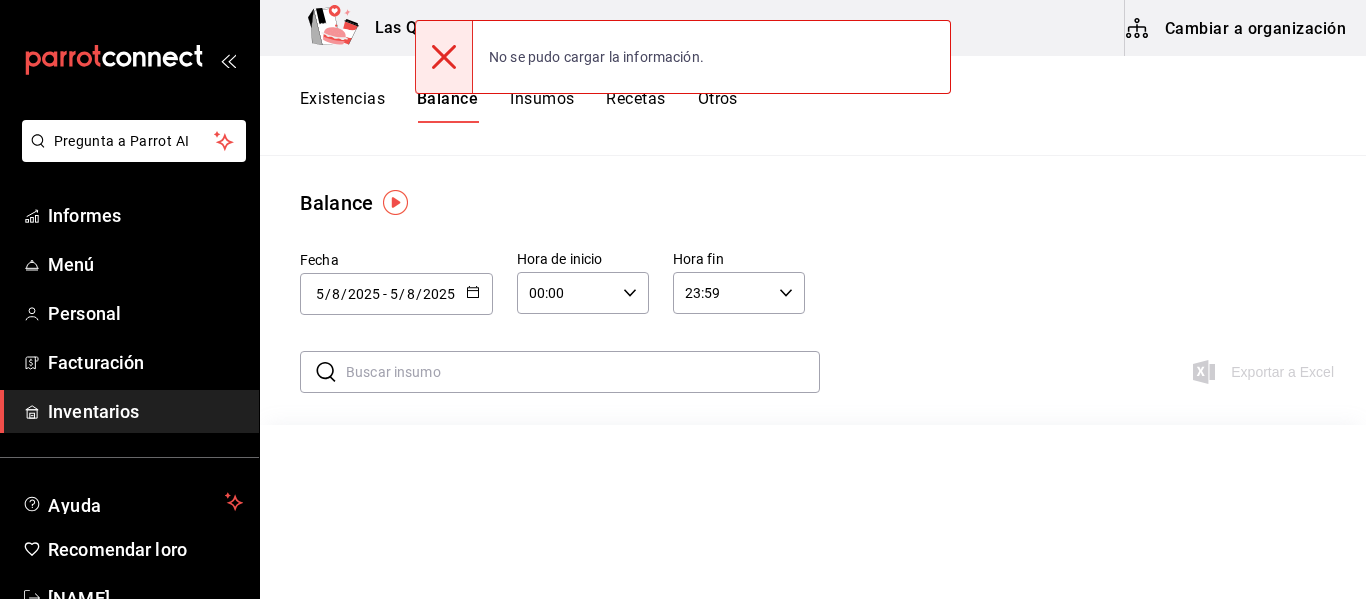 click on "Insumos" at bounding box center [542, 98] 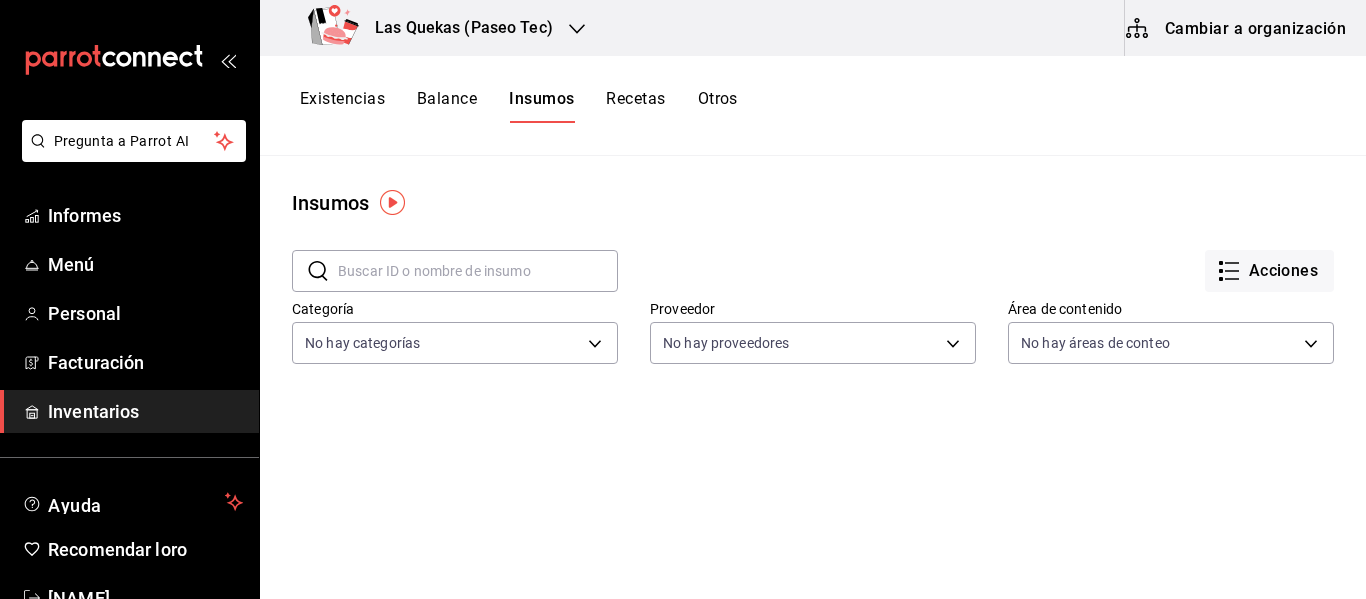 click 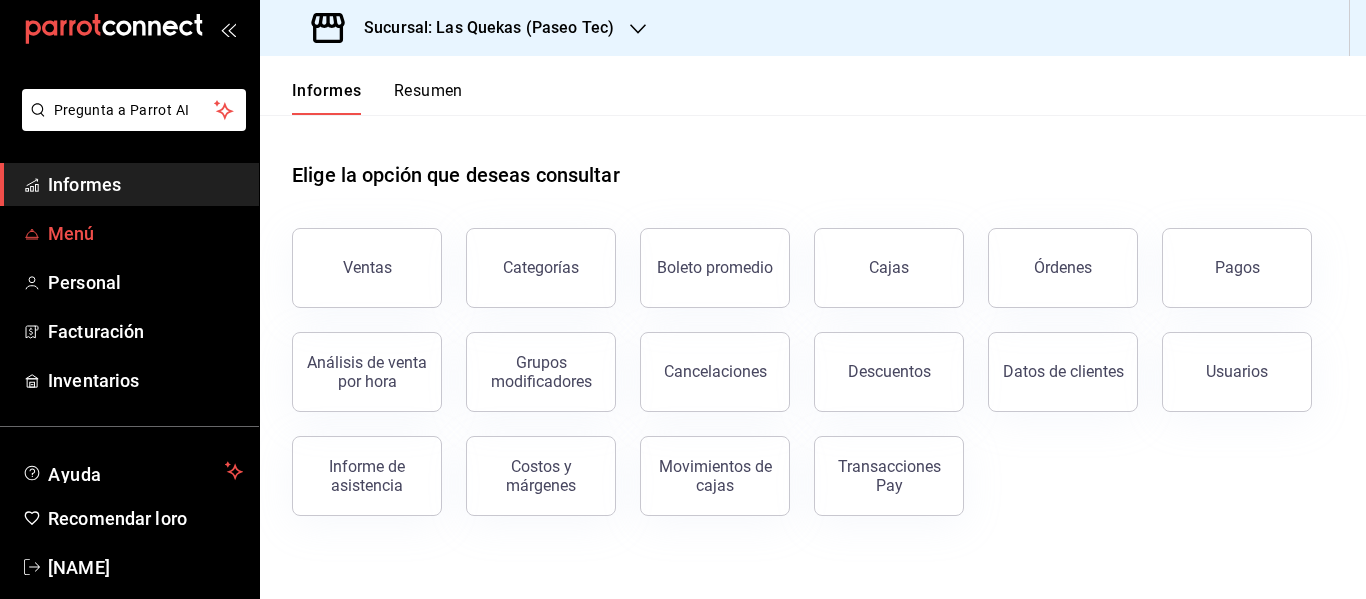 scroll, scrollTop: 58, scrollLeft: 0, axis: vertical 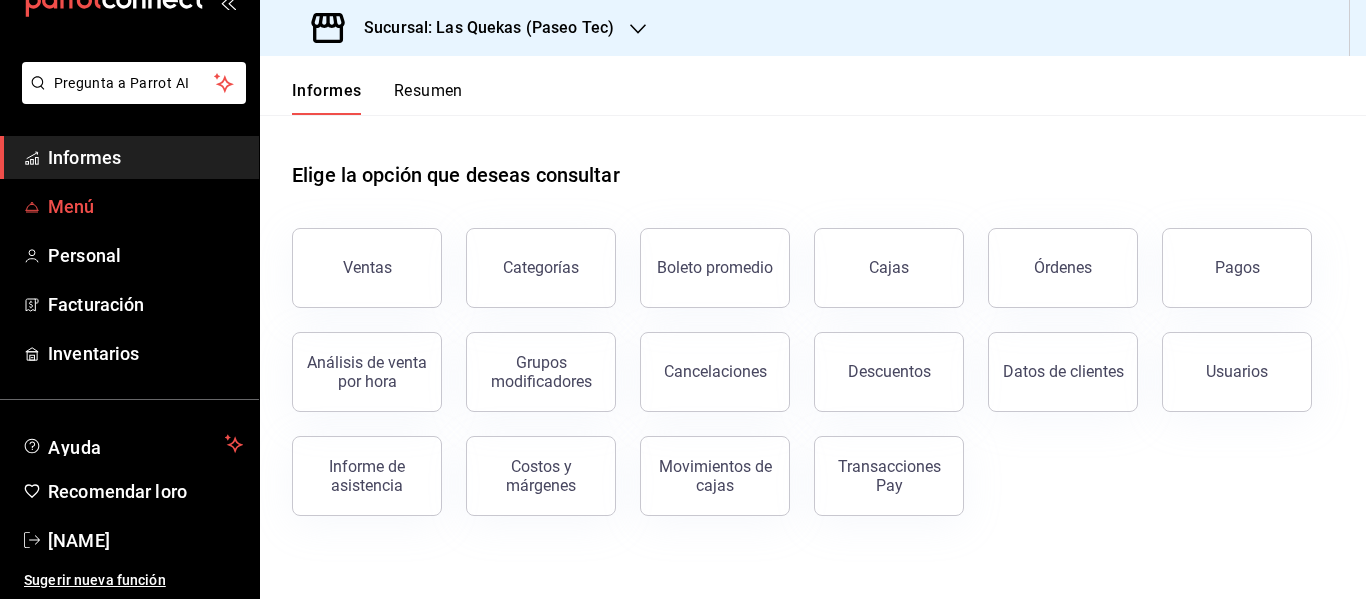 click on "Menú" at bounding box center (129, 206) 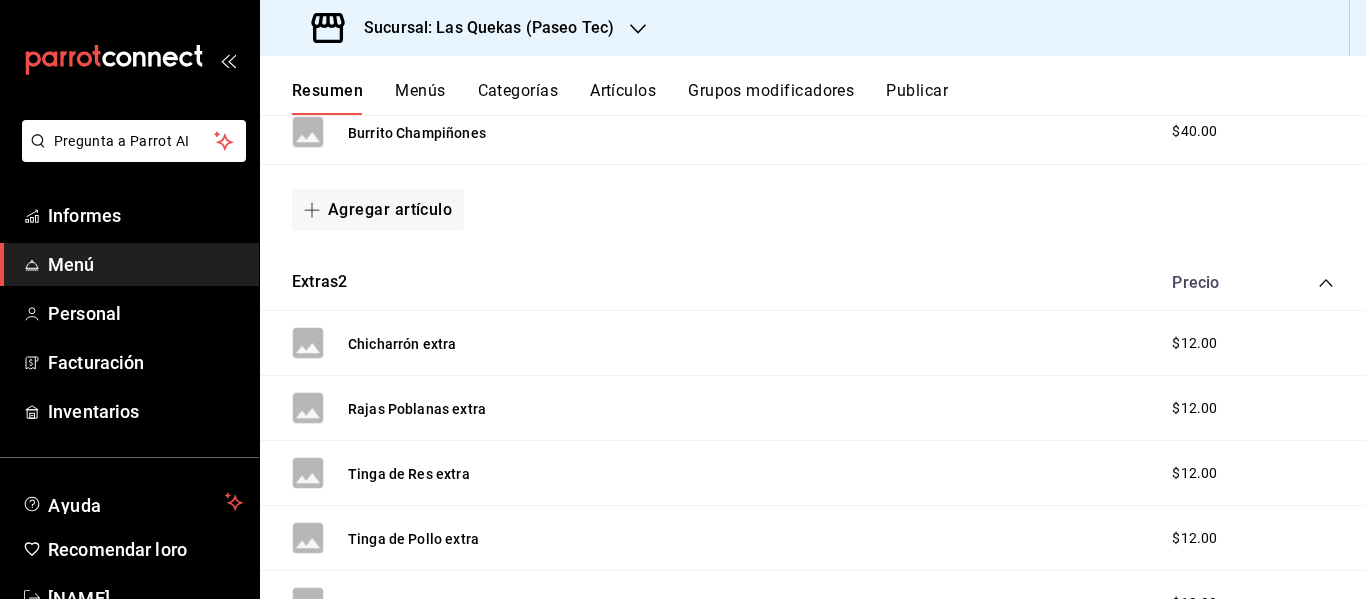 scroll, scrollTop: 974, scrollLeft: 0, axis: vertical 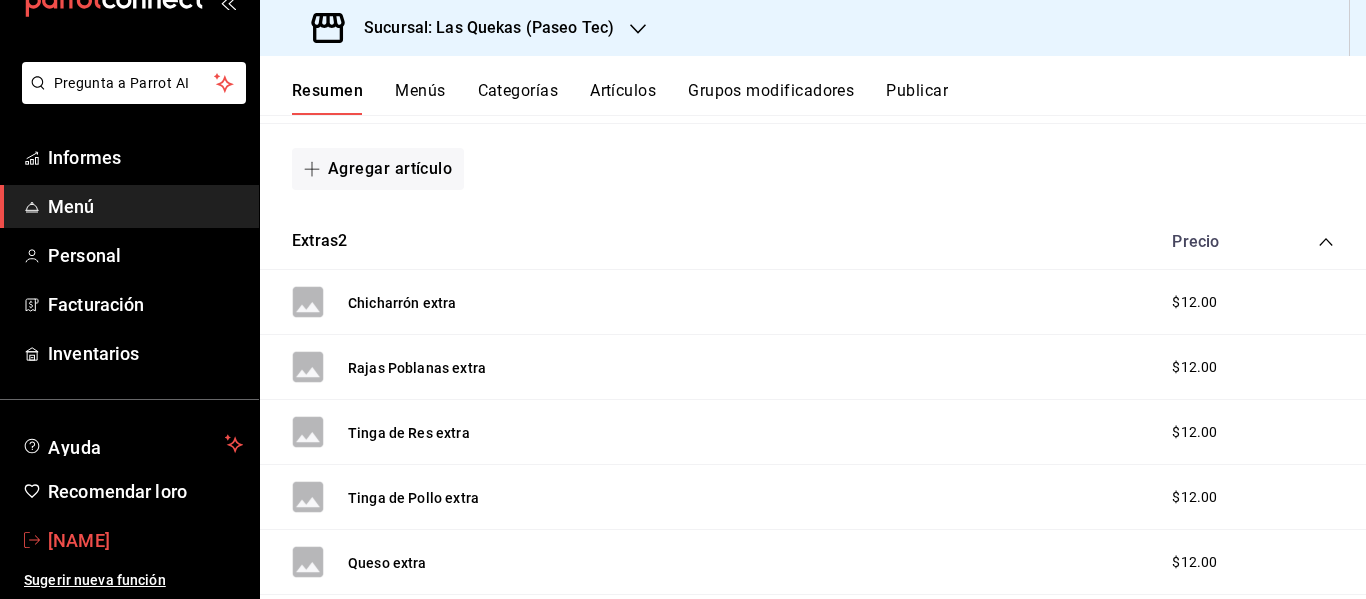 click on "[NAME]" at bounding box center [79, 540] 